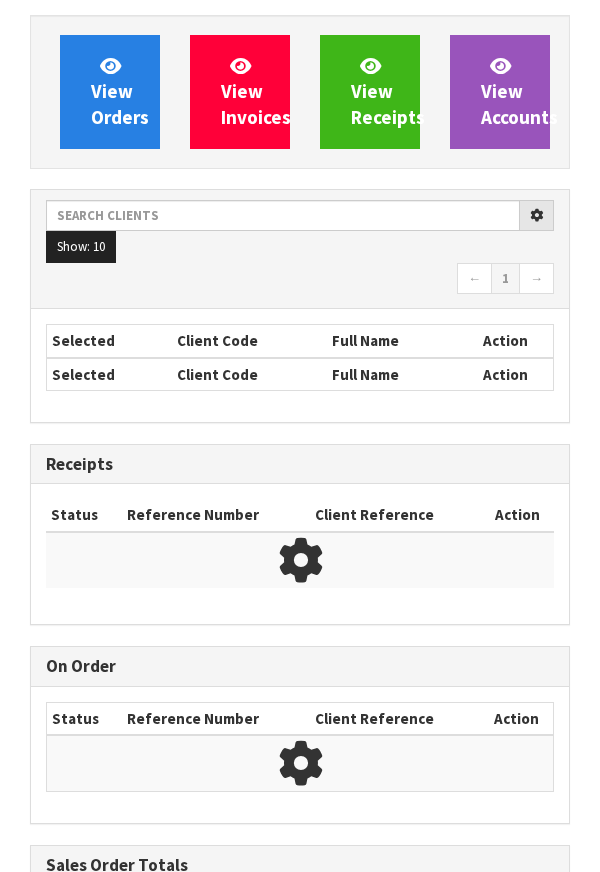 scroll, scrollTop: 0, scrollLeft: 0, axis: both 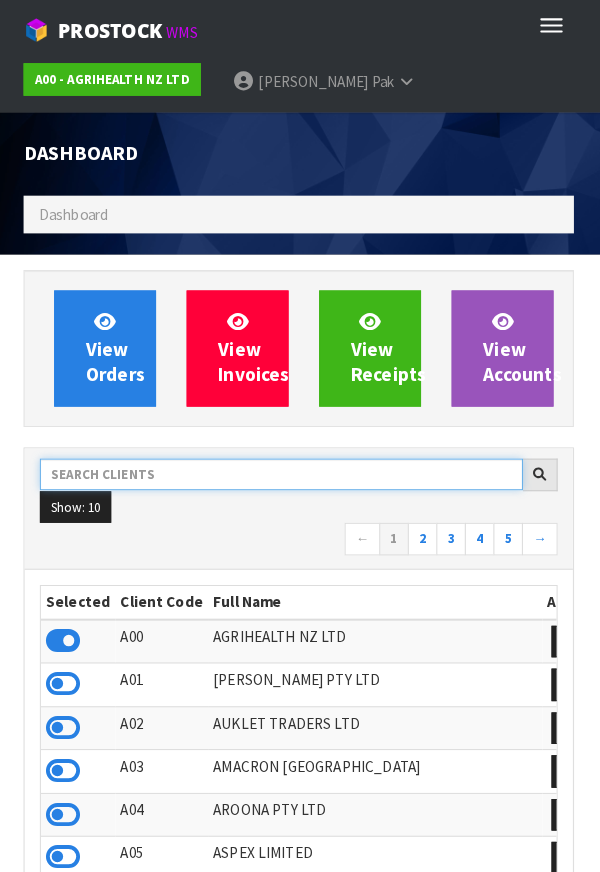 click at bounding box center (283, 465) 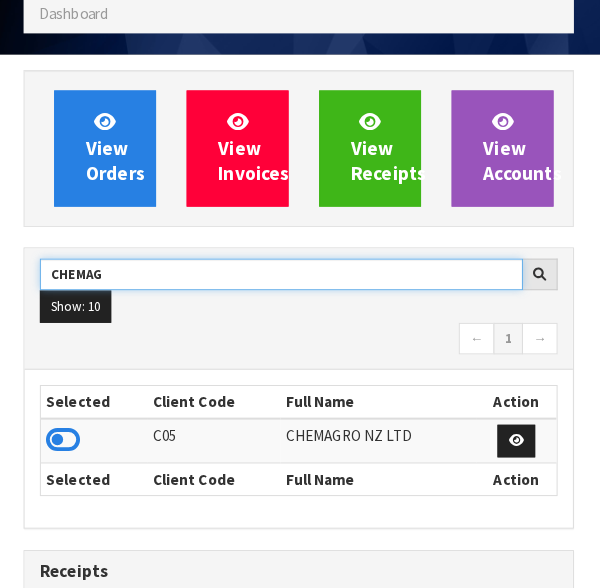 scroll, scrollTop: 192, scrollLeft: 0, axis: vertical 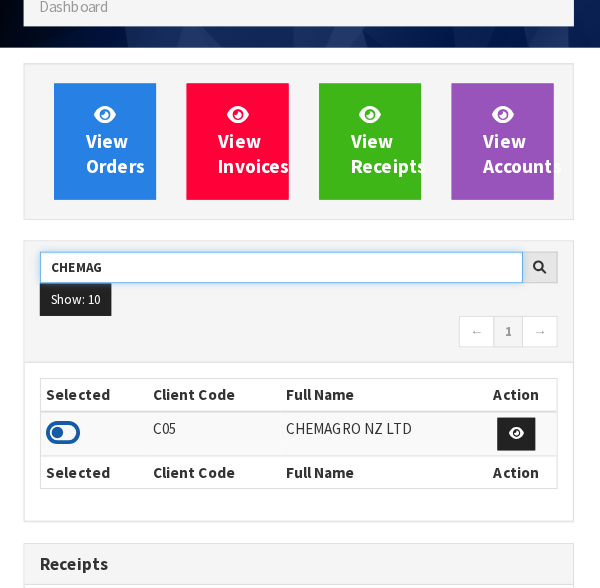 type on "CHEMAG" 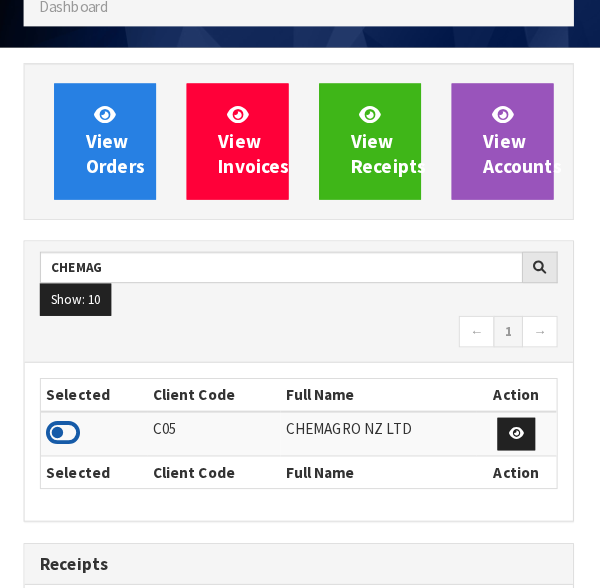 click at bounding box center [69, 436] 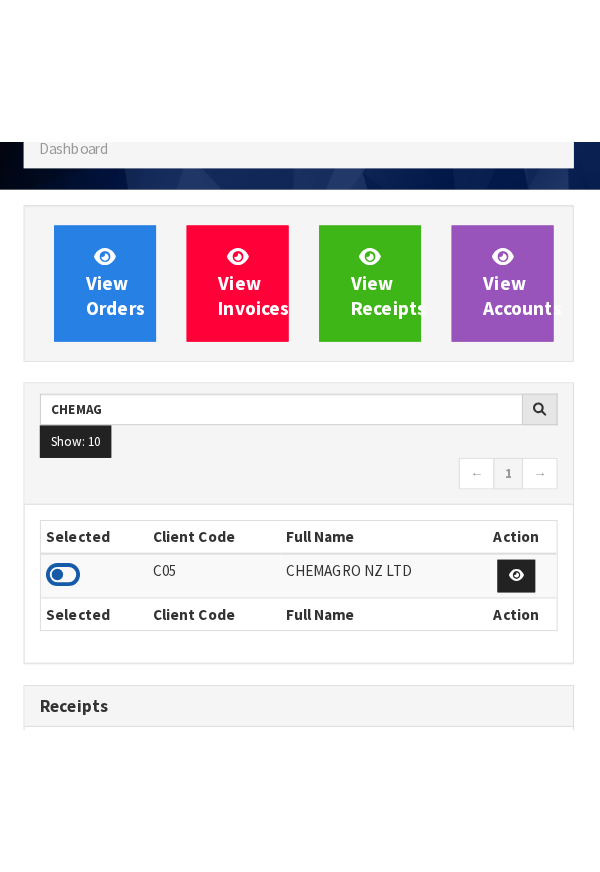 scroll, scrollTop: 192, scrollLeft: 0, axis: vertical 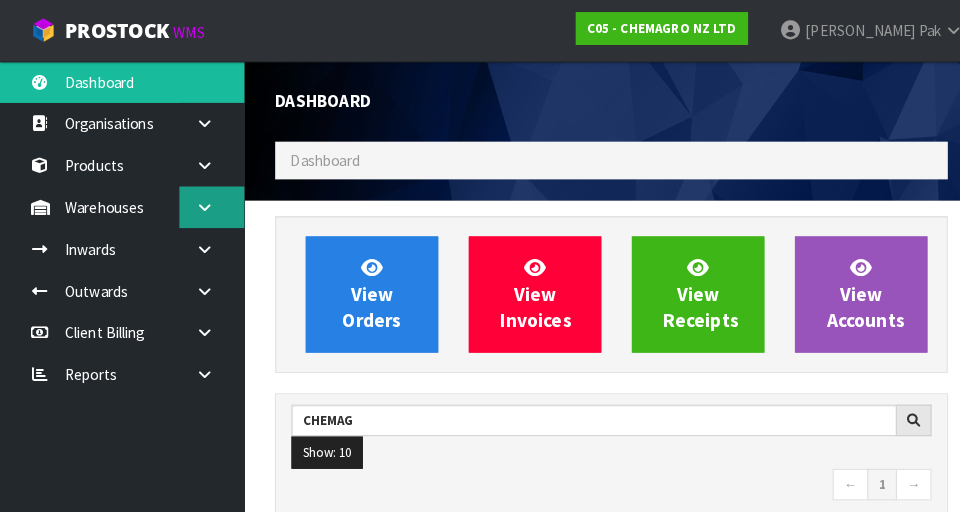 click at bounding box center (208, 203) 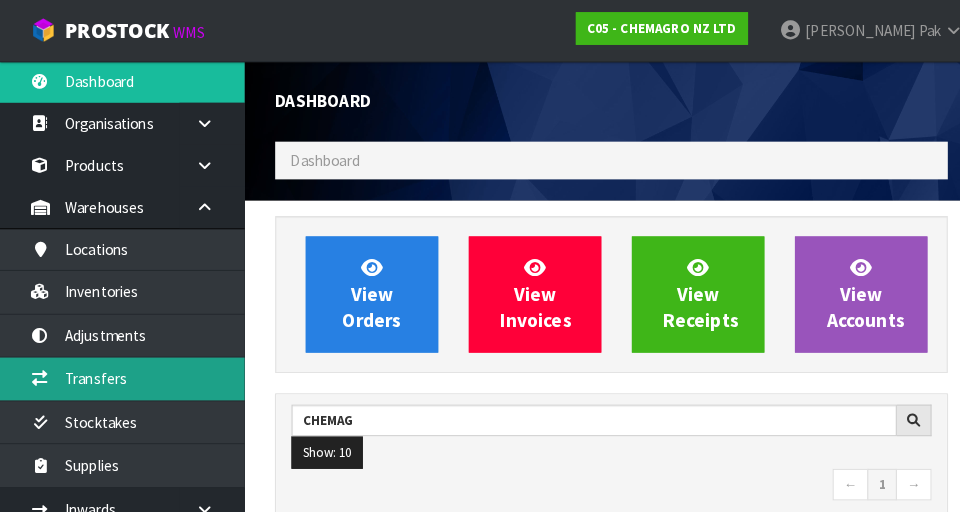 click on "Transfers" at bounding box center [120, 371] 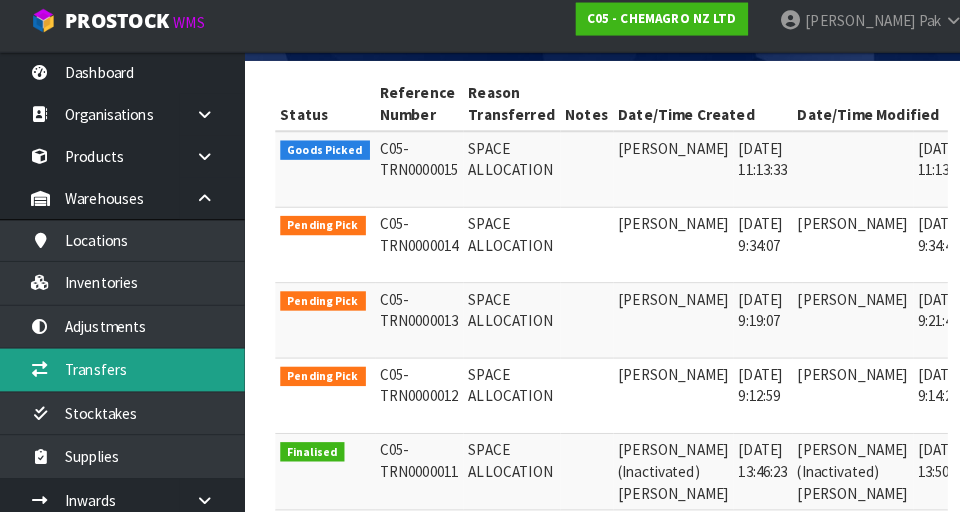 scroll, scrollTop: 399, scrollLeft: 0, axis: vertical 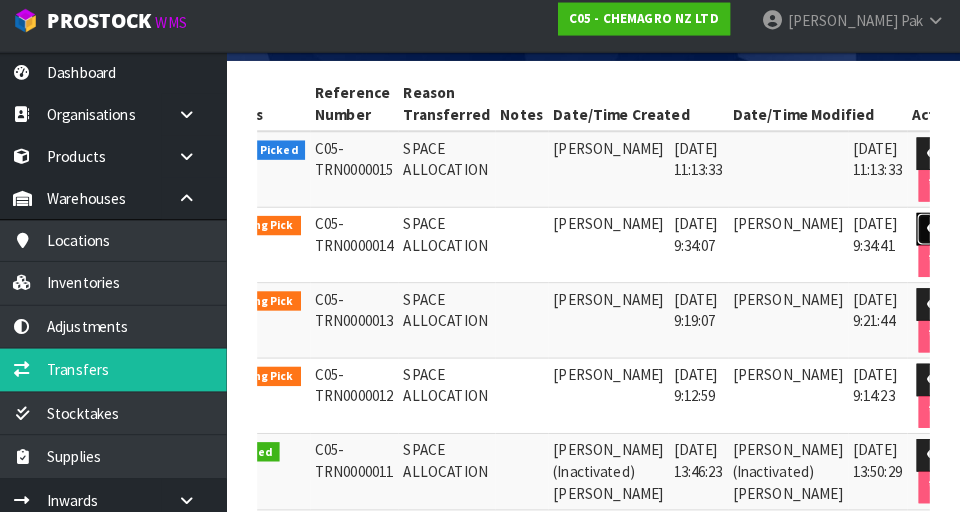 click at bounding box center [935, 233] 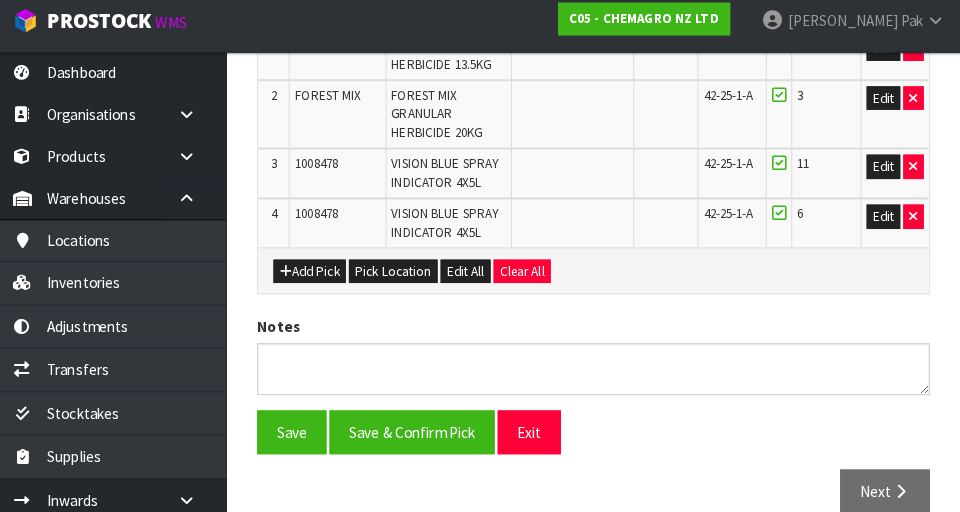 scroll, scrollTop: 604, scrollLeft: 0, axis: vertical 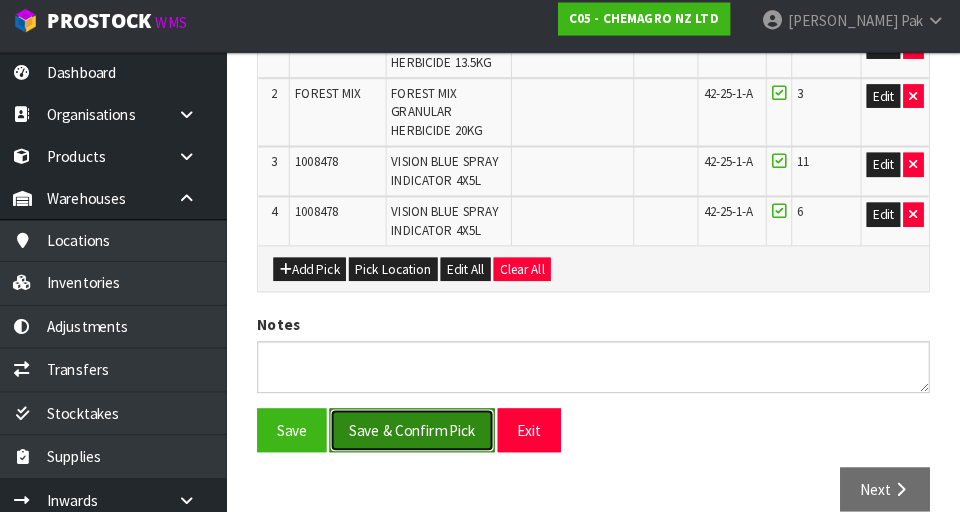 click on "Save & Confirm Pick" at bounding box center (422, 431) 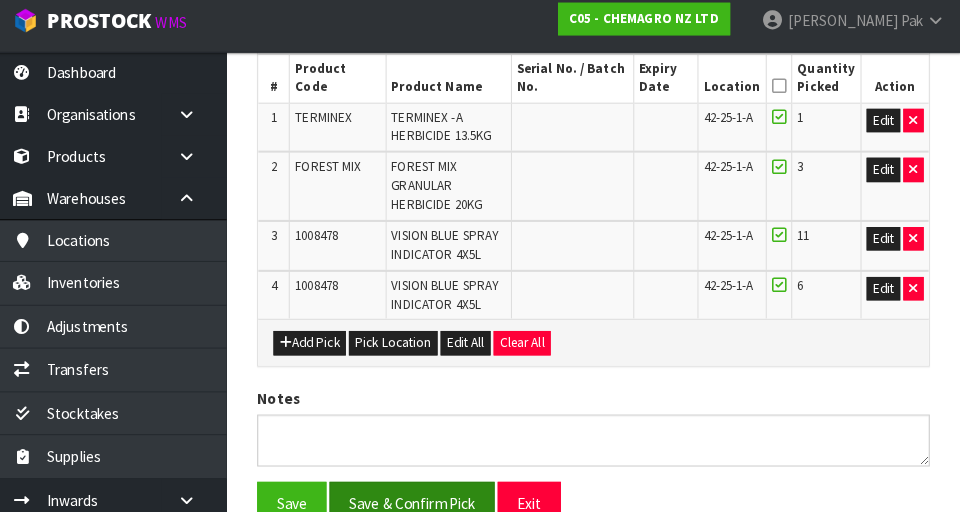 scroll, scrollTop: 0, scrollLeft: 0, axis: both 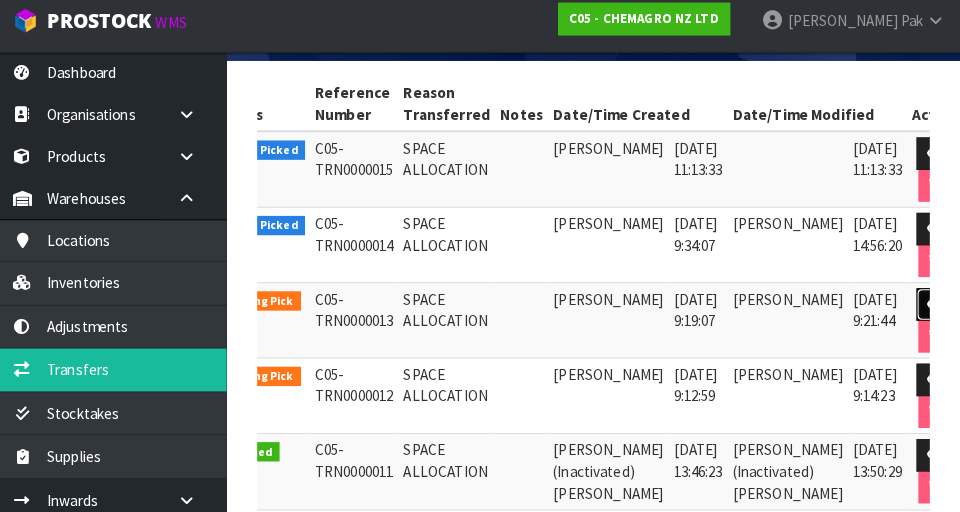 click at bounding box center (935, 307) 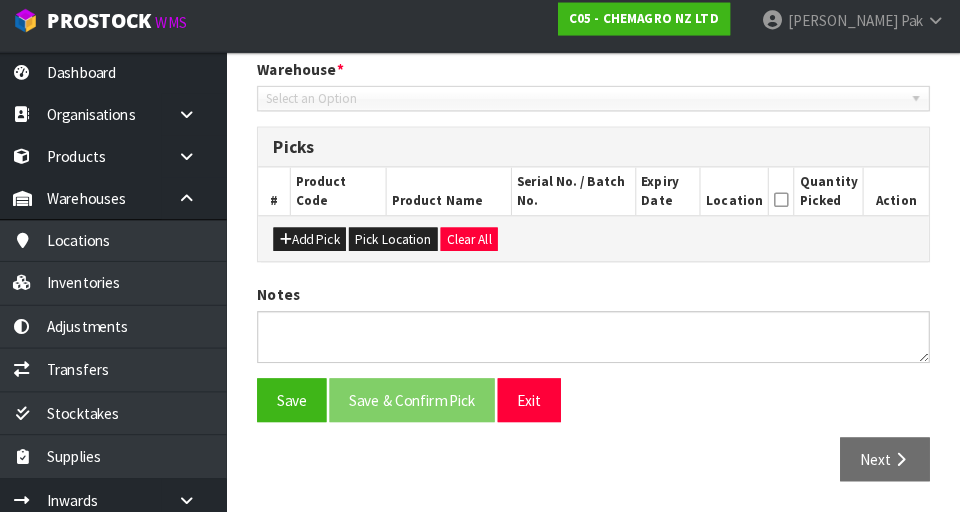 type on "2025-07-25" 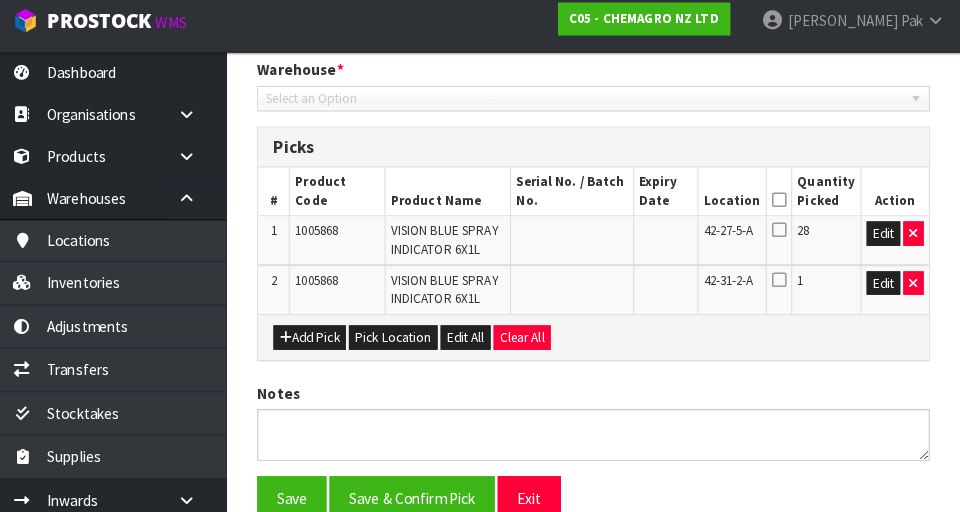 scroll, scrollTop: 516, scrollLeft: 0, axis: vertical 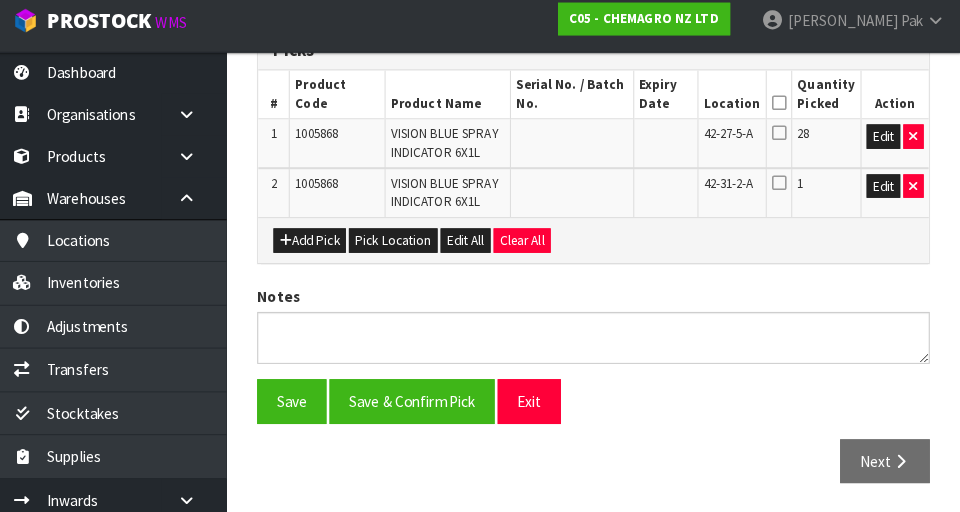 click at bounding box center [782, 110] 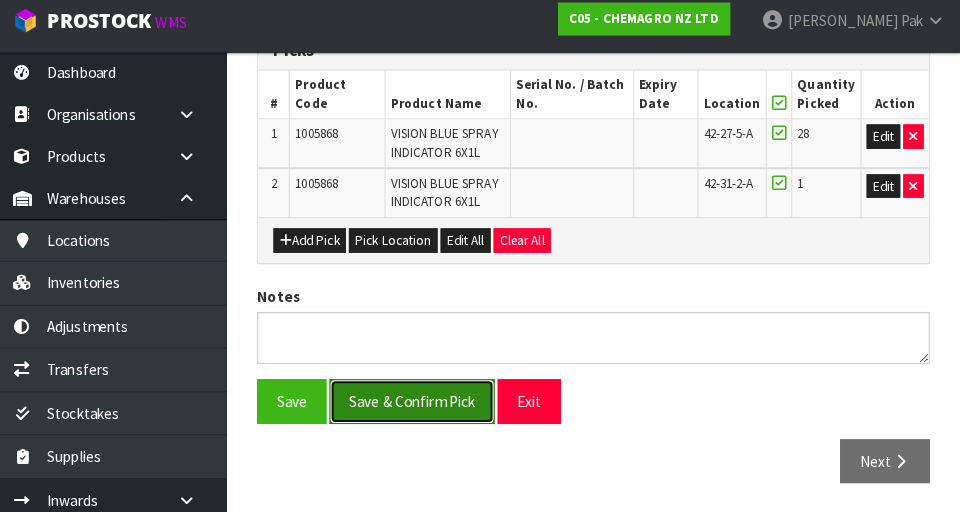 click on "Save & Confirm Pick" at bounding box center (422, 402) 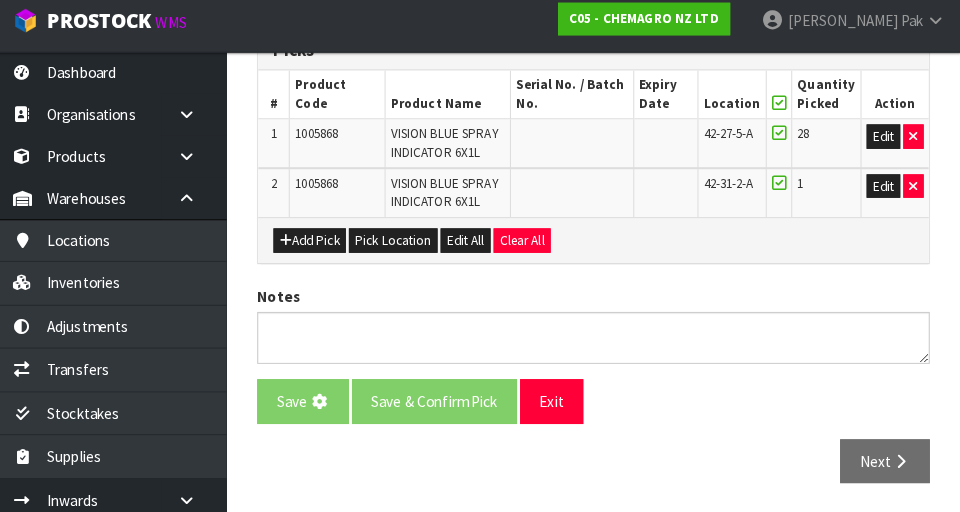 scroll, scrollTop: 0, scrollLeft: 0, axis: both 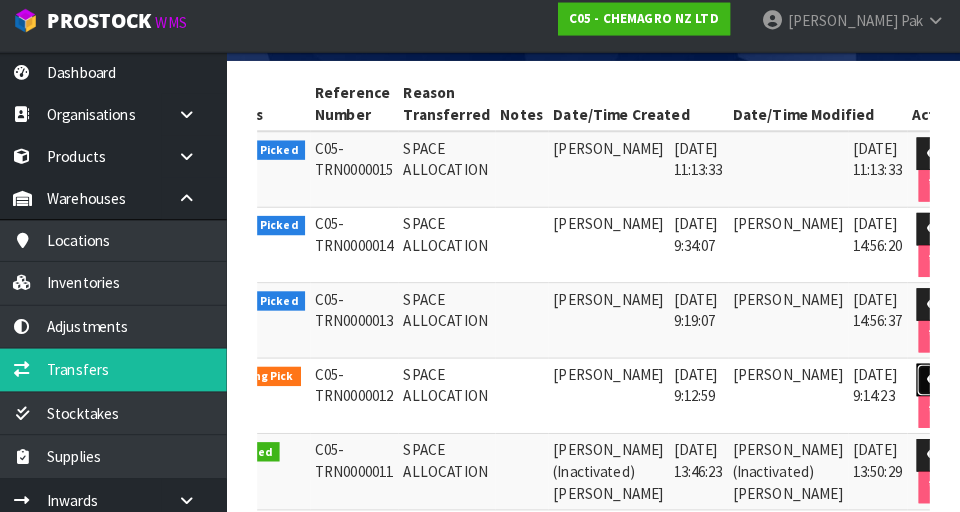 click at bounding box center [935, 381] 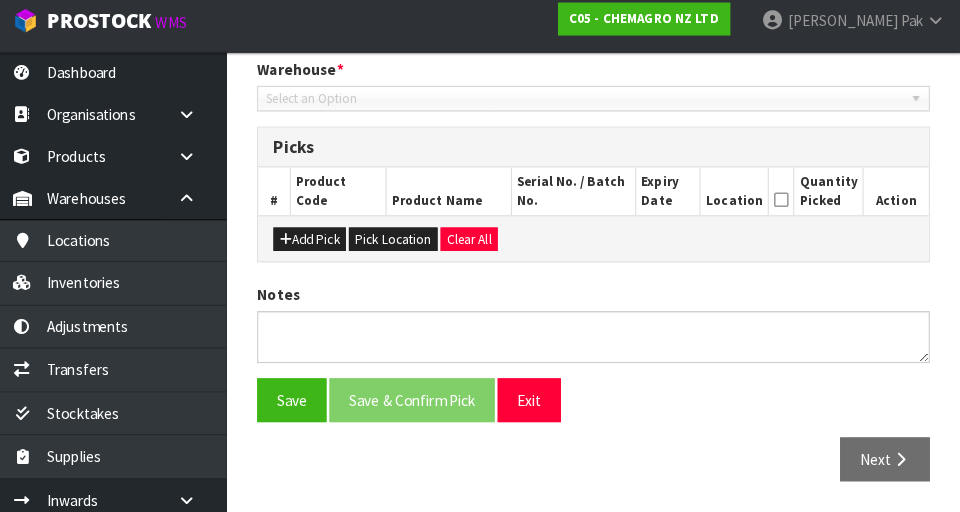 type on "2025-07-25" 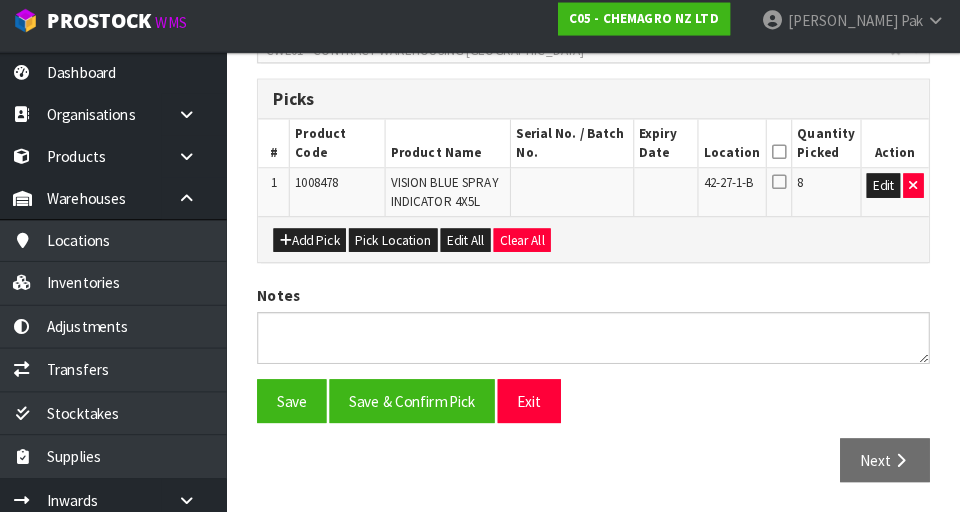 click at bounding box center [782, 158] 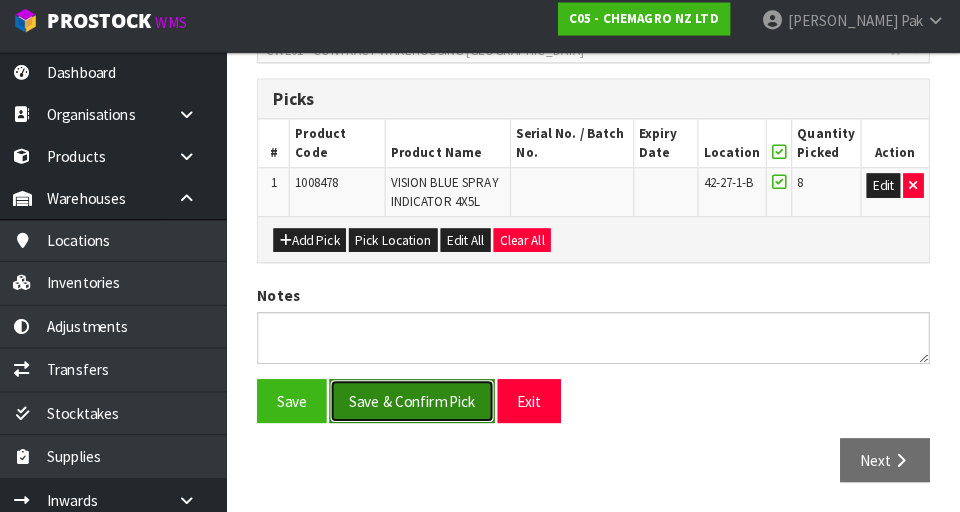 click on "Save & Confirm Pick" at bounding box center [422, 402] 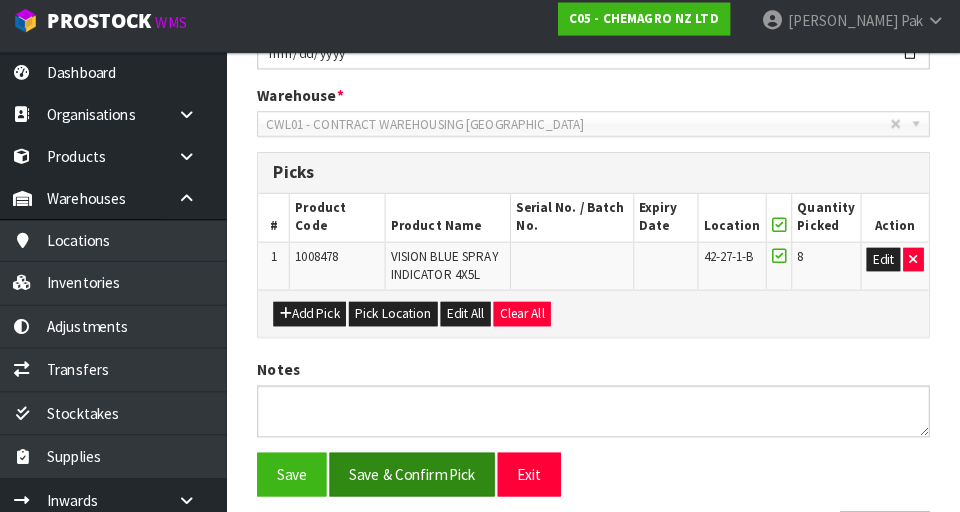 scroll, scrollTop: 0, scrollLeft: 0, axis: both 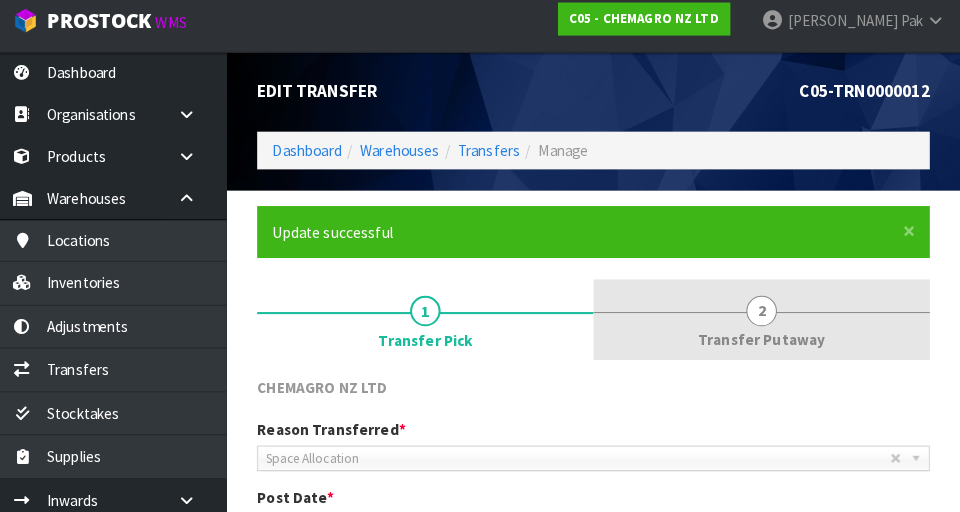 click on "Transfer Putaway" at bounding box center (765, 342) 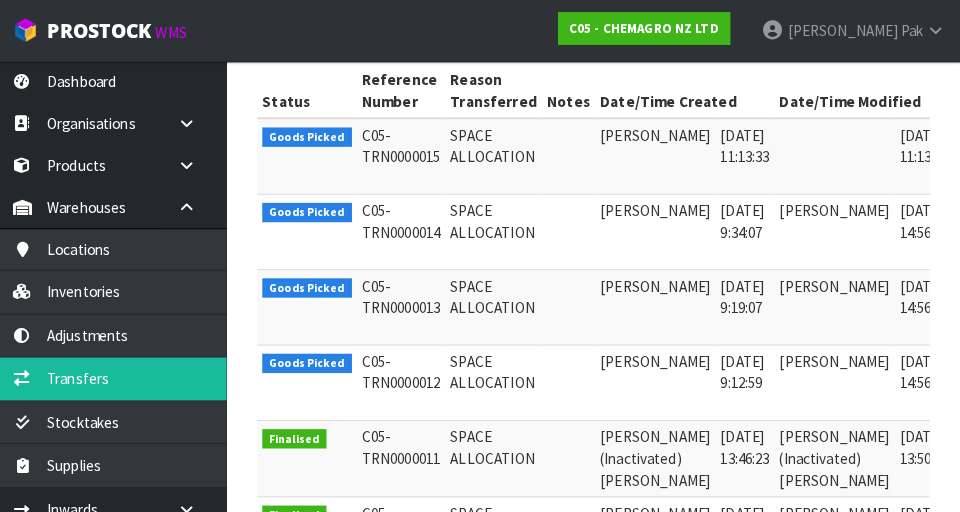 scroll, scrollTop: 418, scrollLeft: 0, axis: vertical 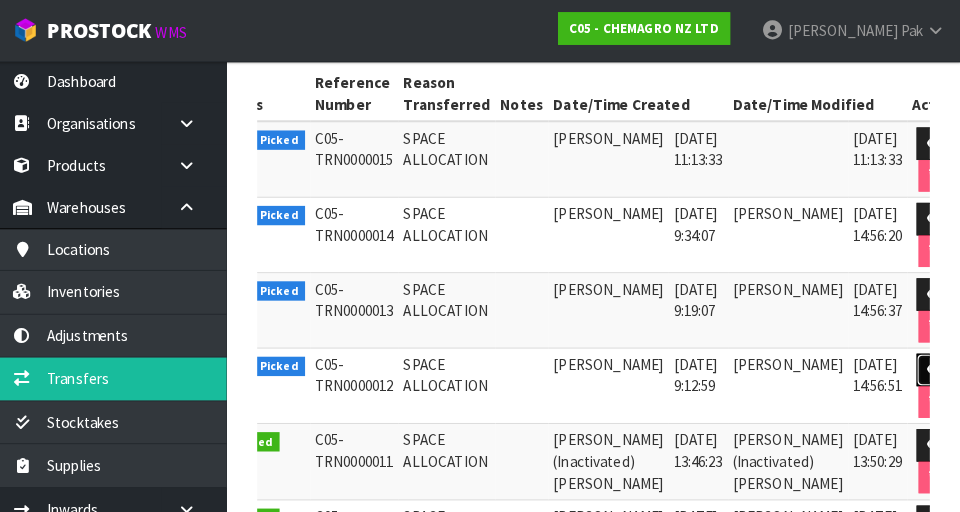click at bounding box center [935, 362] 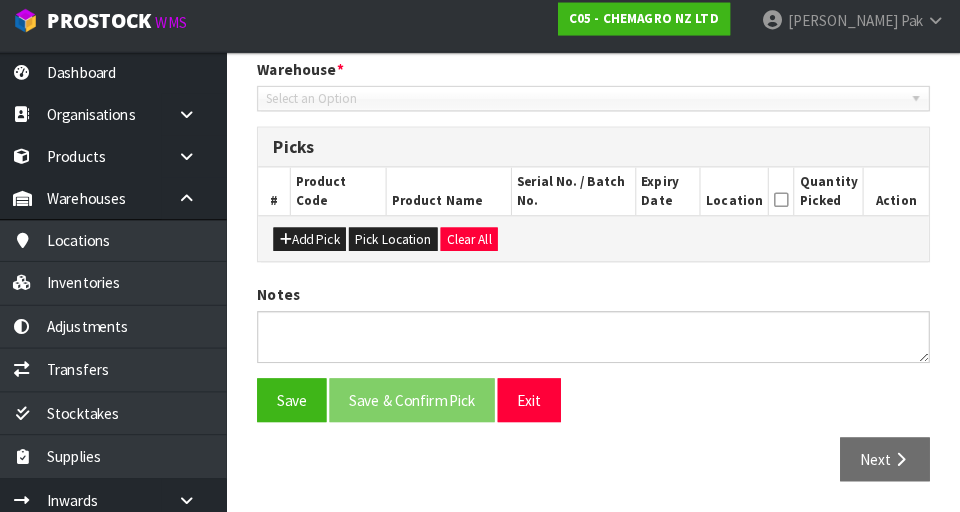 type on "2025-07-25" 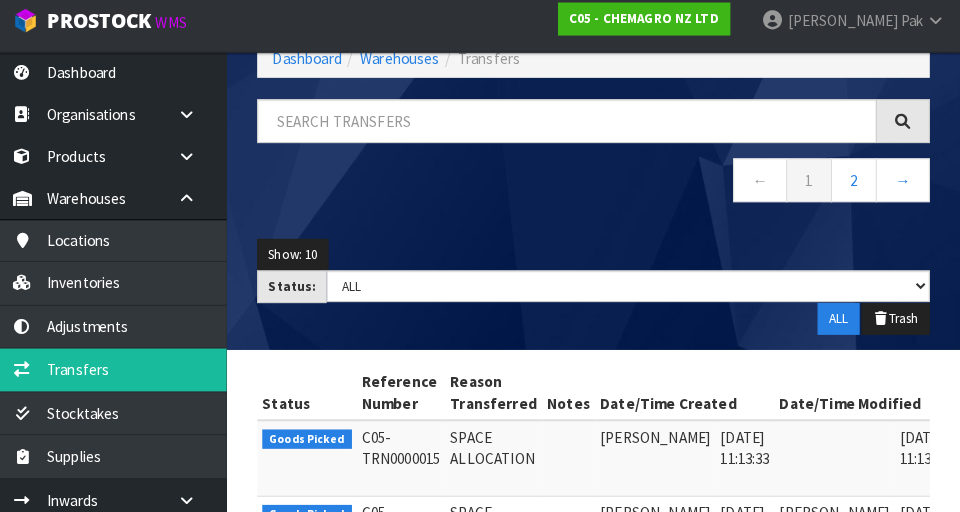scroll, scrollTop: 409, scrollLeft: 0, axis: vertical 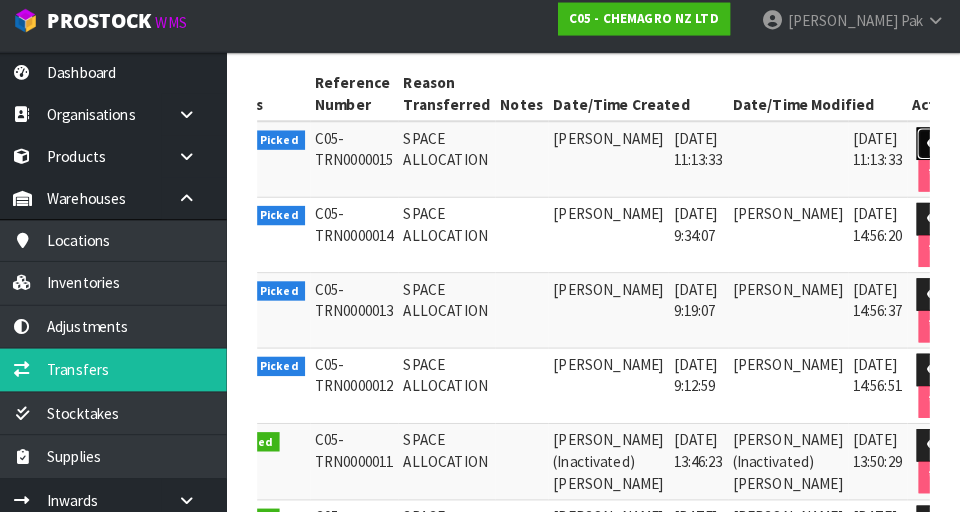 click at bounding box center [935, 149] 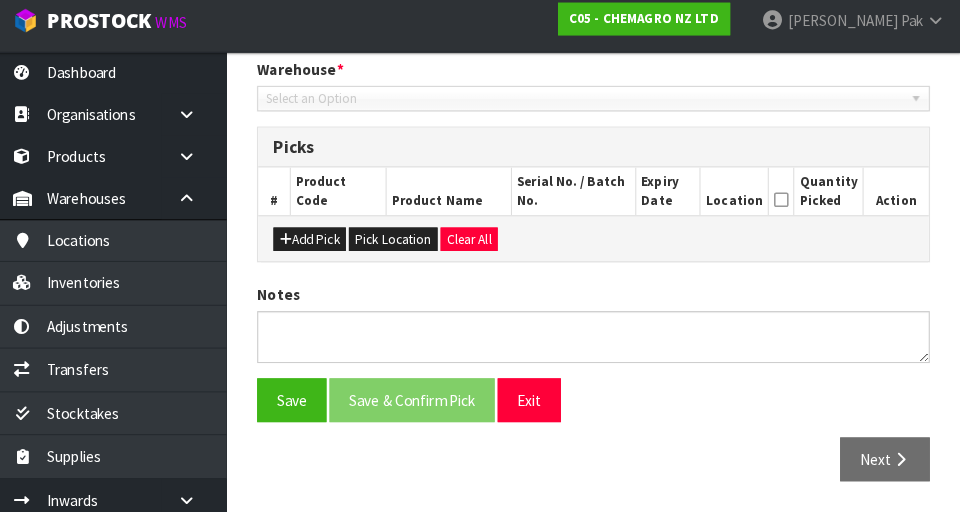 type on "2025-07-29" 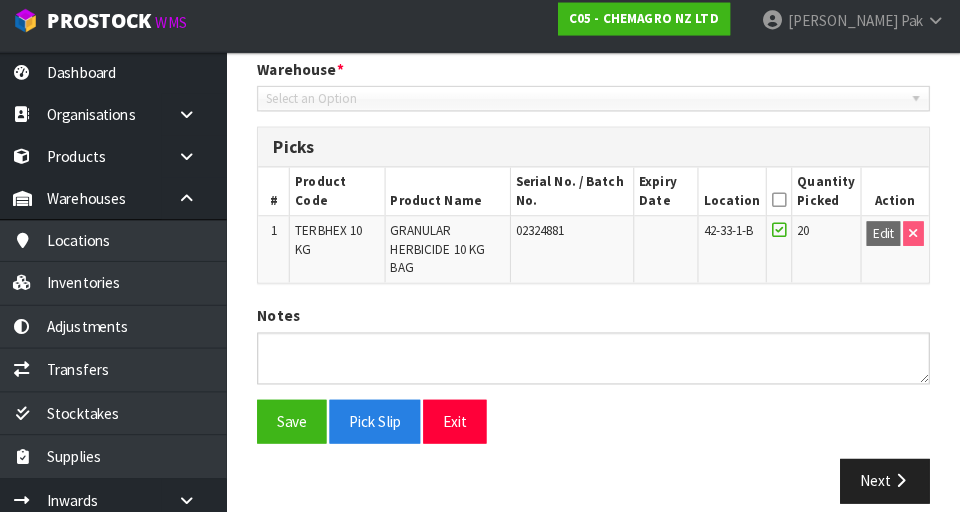 scroll, scrollTop: 441, scrollLeft: 0, axis: vertical 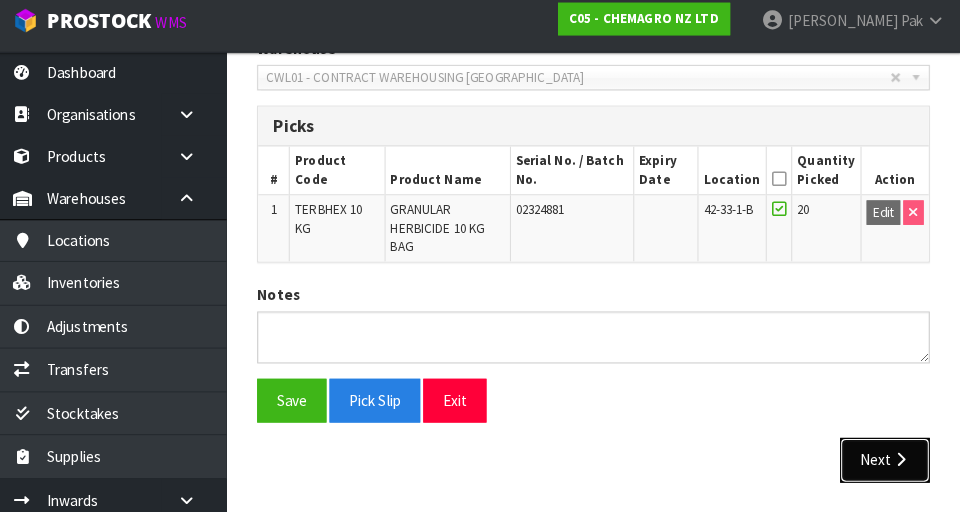 click on "Next" at bounding box center [886, 460] 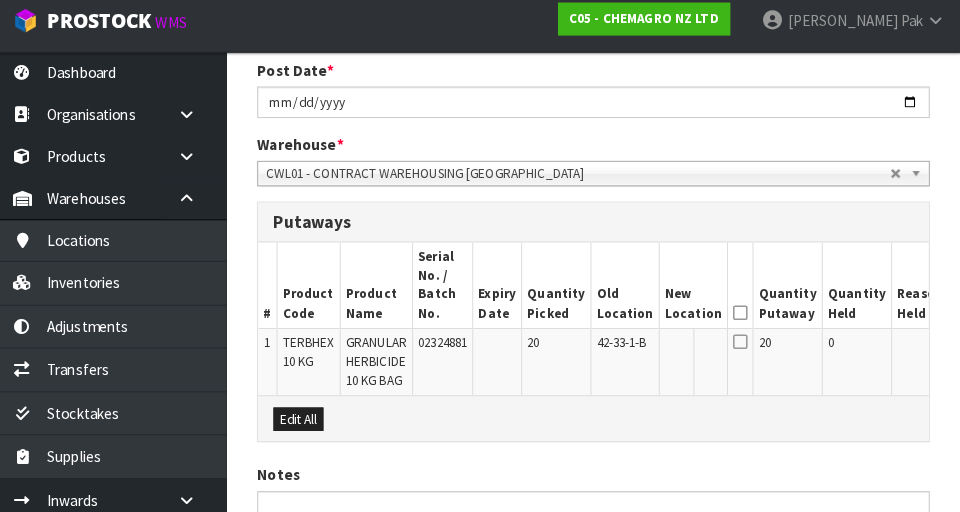 scroll, scrollTop: 523, scrollLeft: 0, axis: vertical 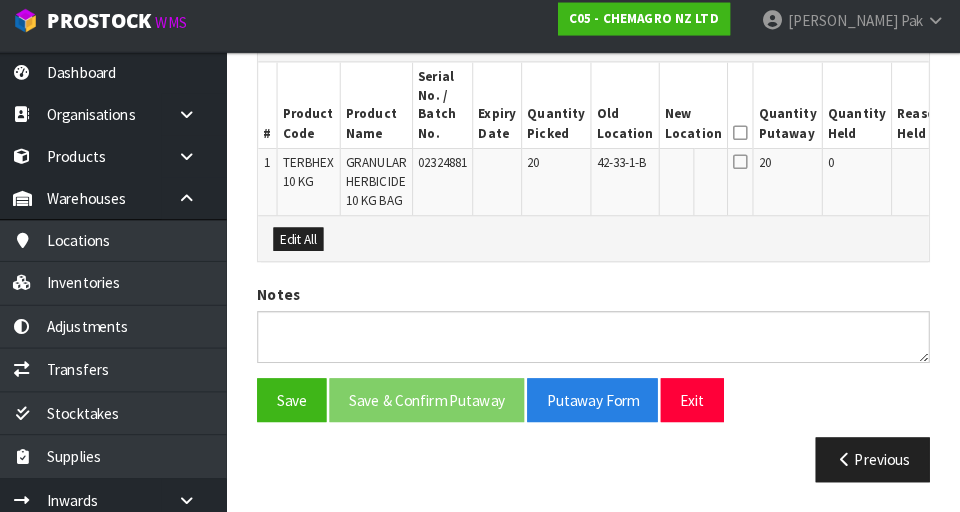 click at bounding box center [744, 140] 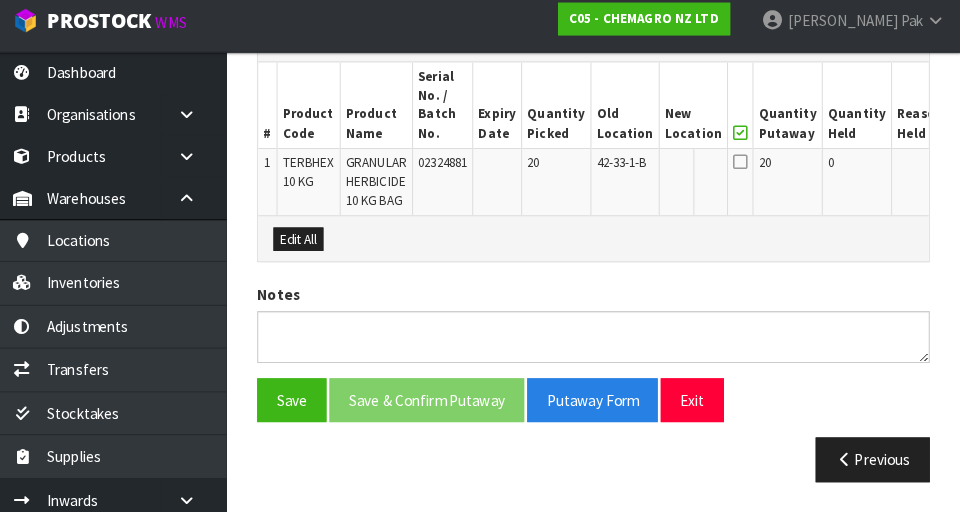 click at bounding box center [744, 140] 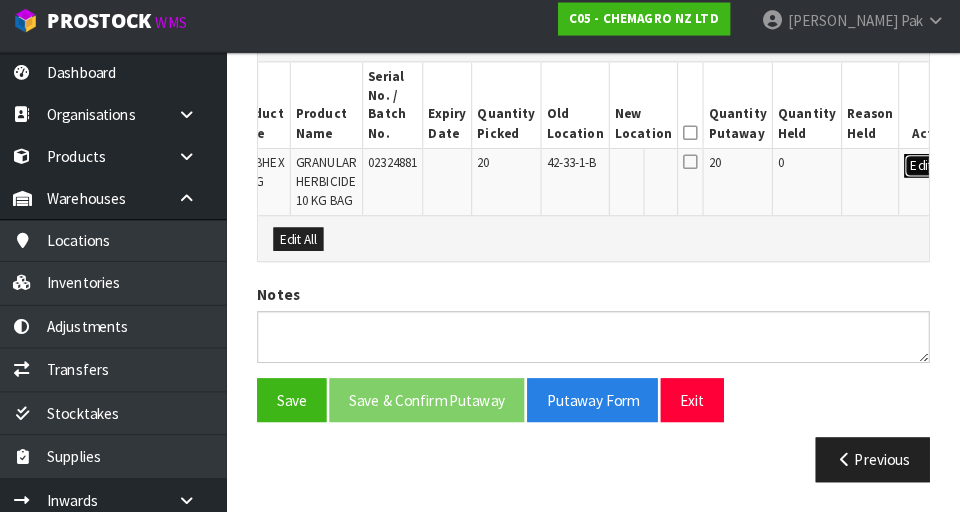 click on "Edit" at bounding box center [921, 173] 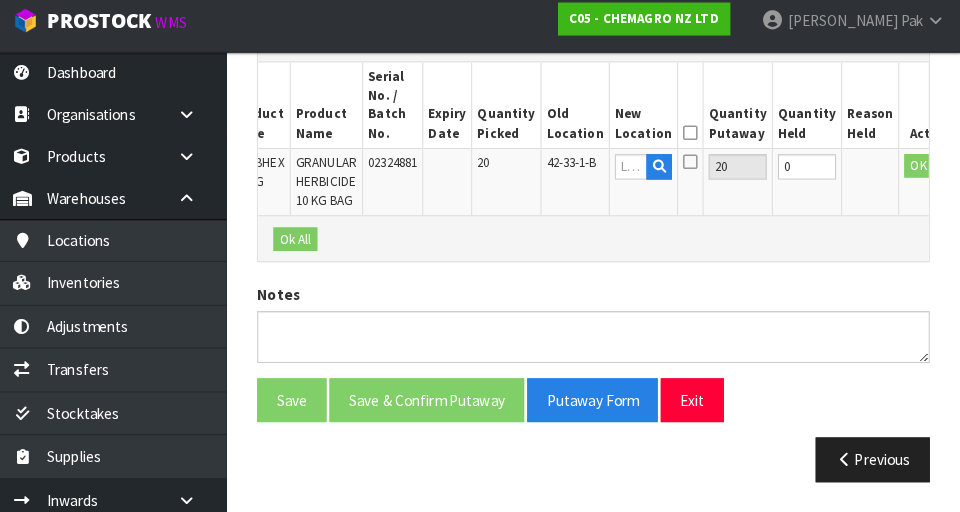 scroll, scrollTop: 0, scrollLeft: 44, axis: horizontal 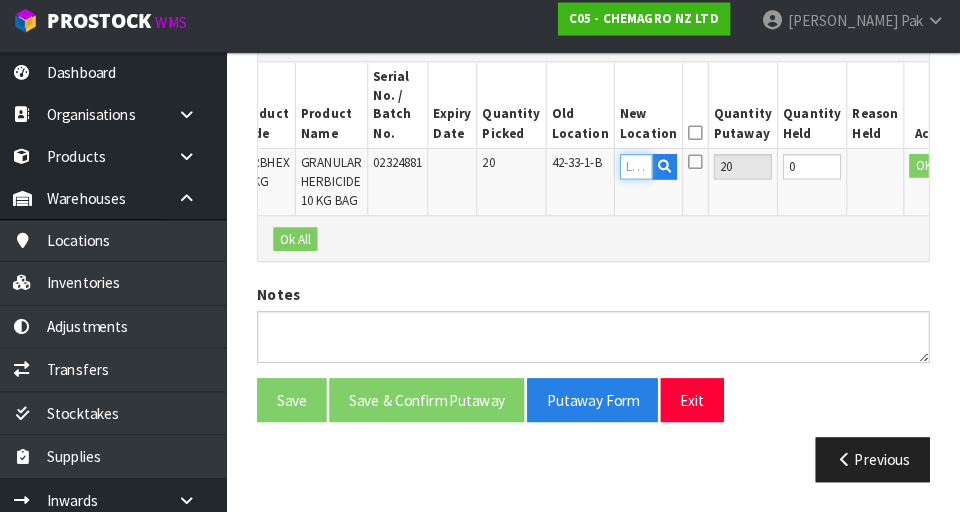 click at bounding box center (642, 173) 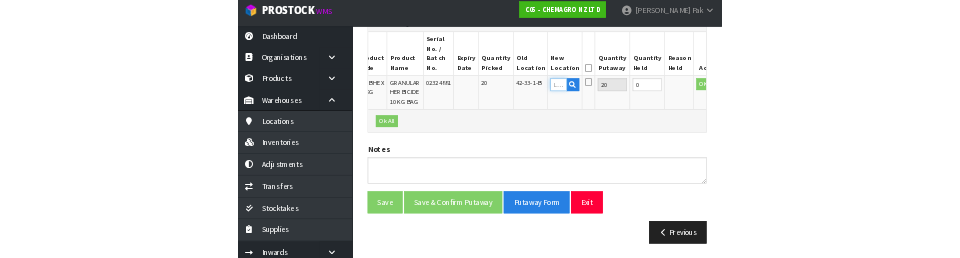 scroll, scrollTop: 528, scrollLeft: 0, axis: vertical 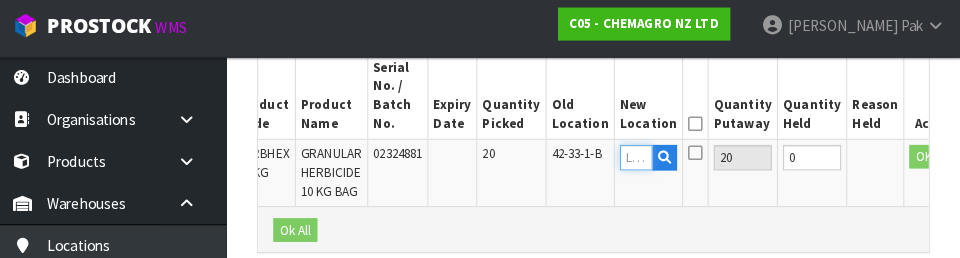 click at bounding box center (642, 159) 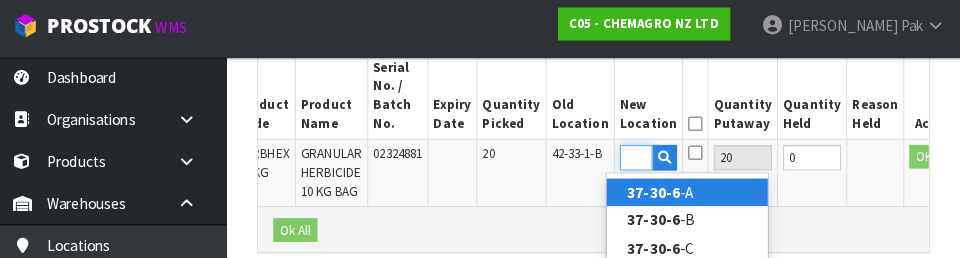scroll, scrollTop: 0, scrollLeft: 31, axis: horizontal 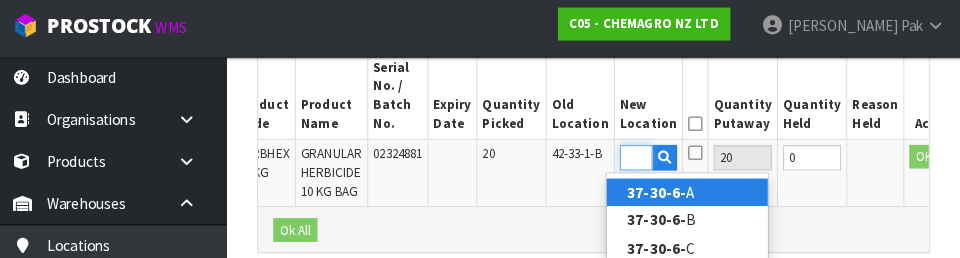 type on "37-30-6-A" 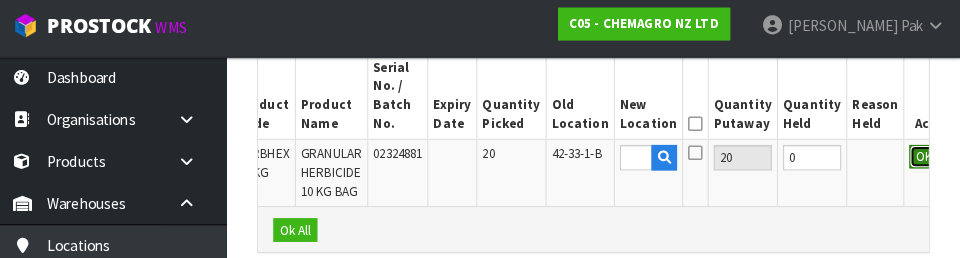 click on "OK" at bounding box center (924, 159) 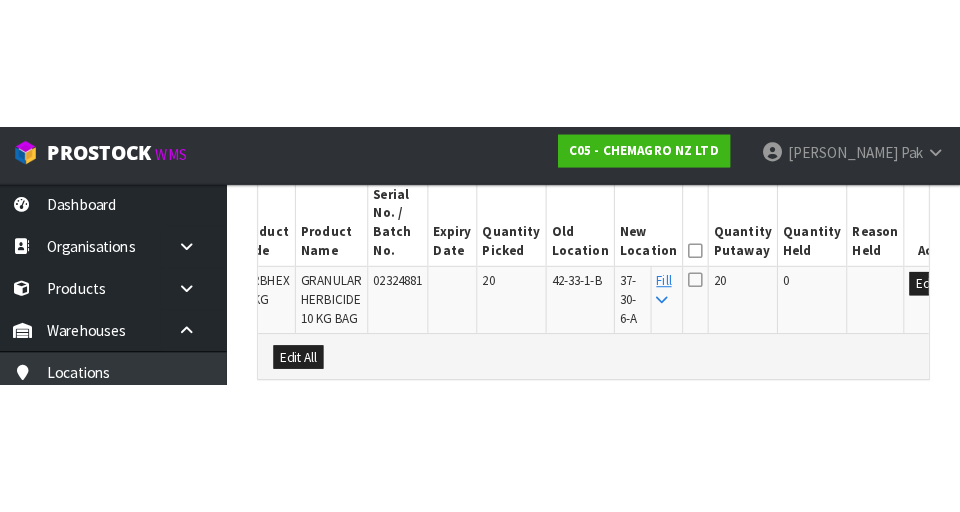 scroll, scrollTop: 523, scrollLeft: 0, axis: vertical 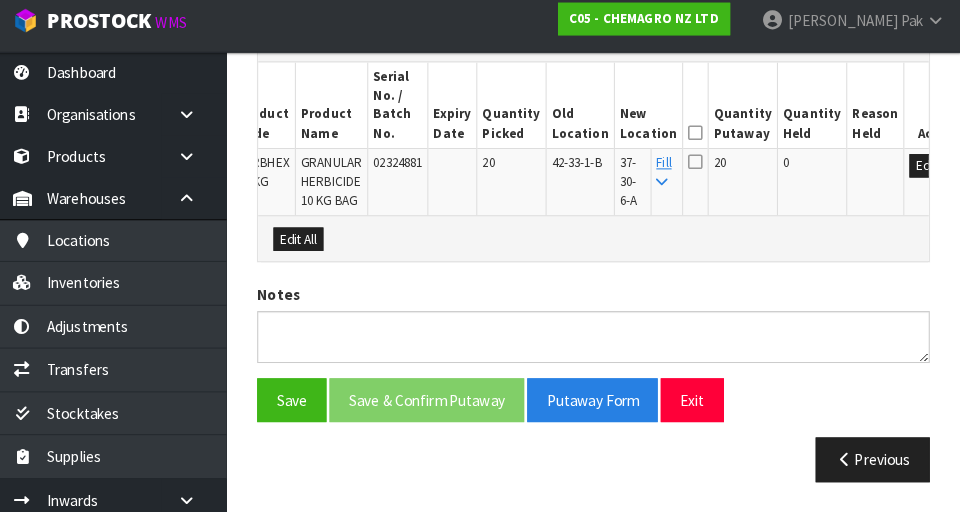 click at bounding box center [700, 140] 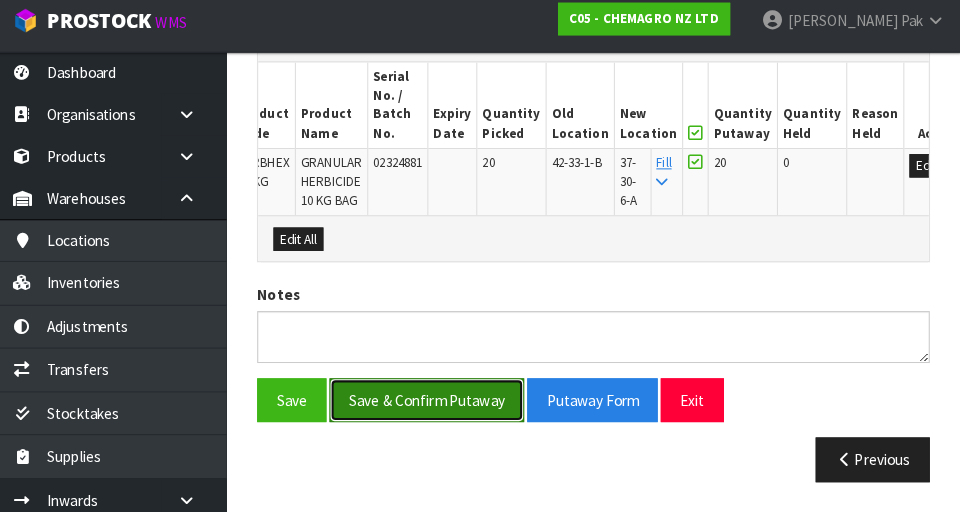 click on "Save & Confirm Putaway" at bounding box center (436, 402) 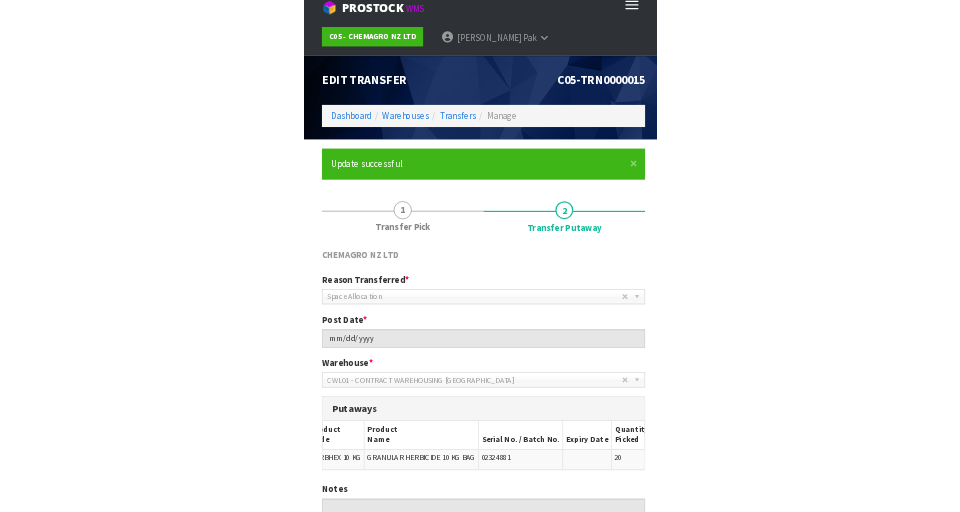 scroll, scrollTop: 7, scrollLeft: 0, axis: vertical 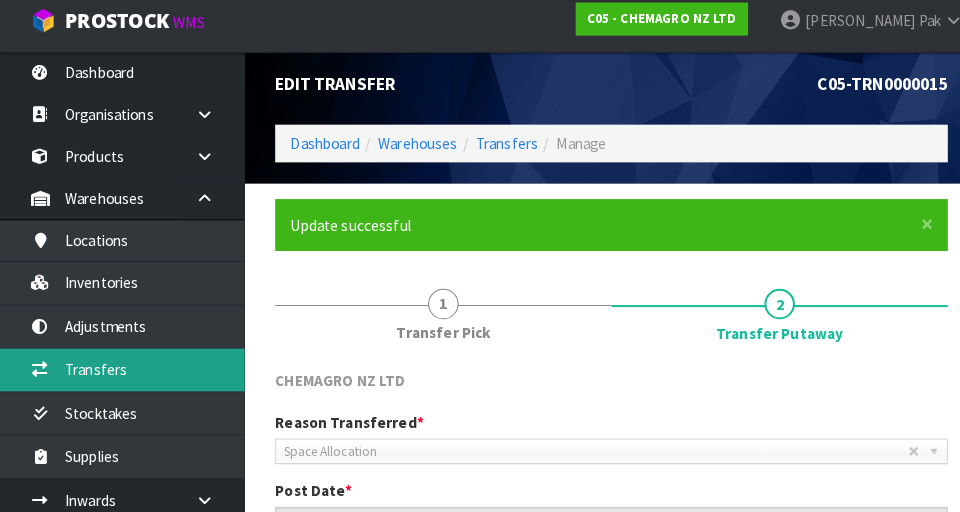 click on "Transfers" at bounding box center [120, 371] 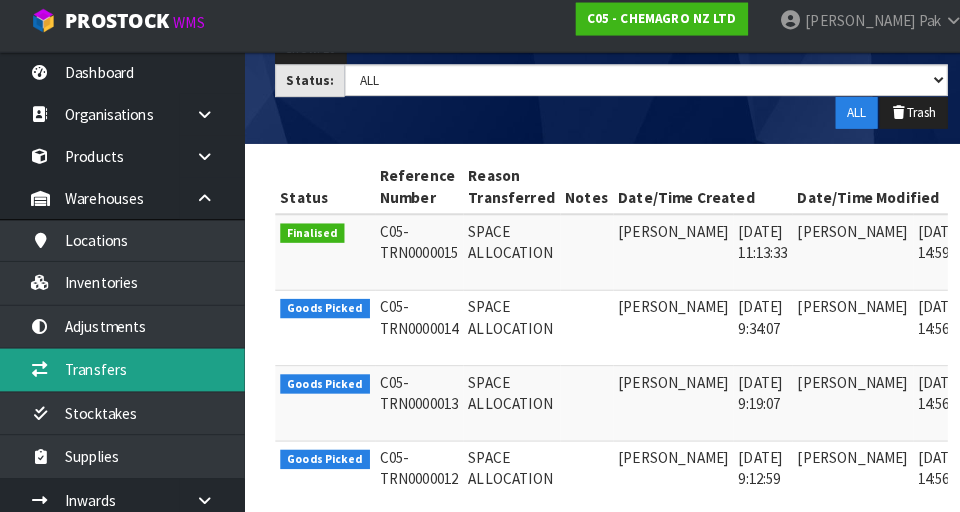 scroll, scrollTop: 325, scrollLeft: 0, axis: vertical 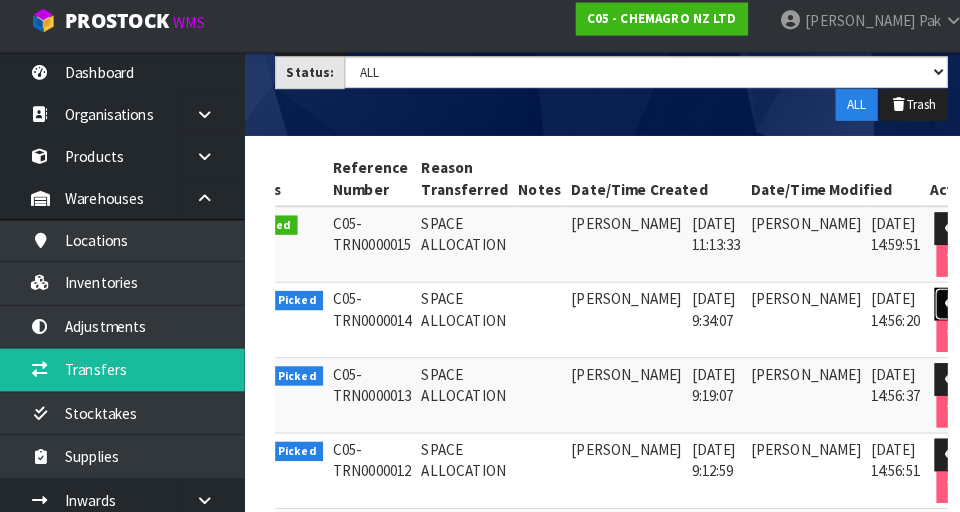 click at bounding box center (935, 307) 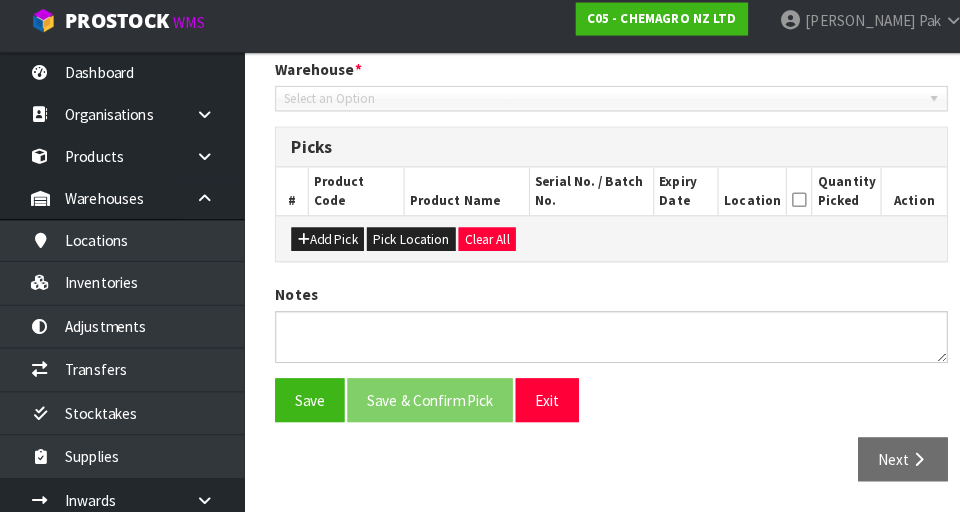 type on "2025-07-25" 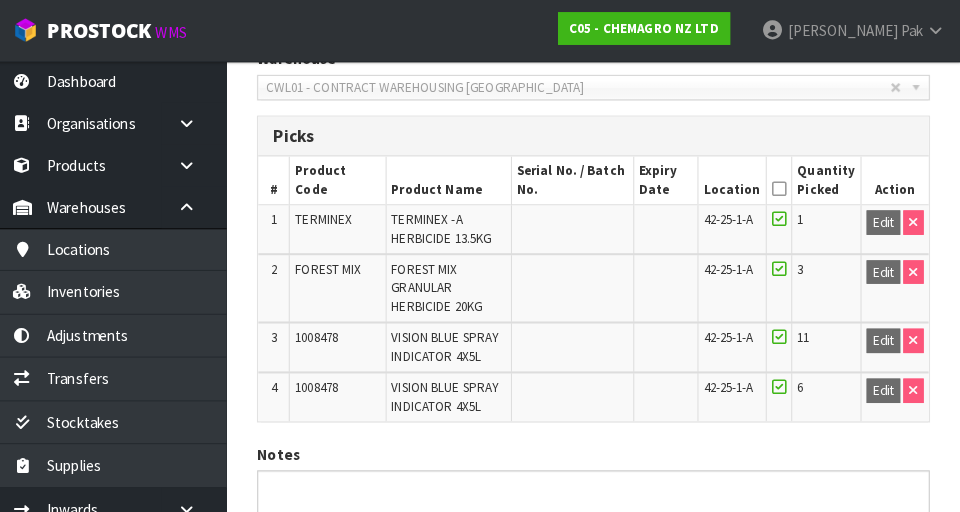 scroll, scrollTop: 588, scrollLeft: 0, axis: vertical 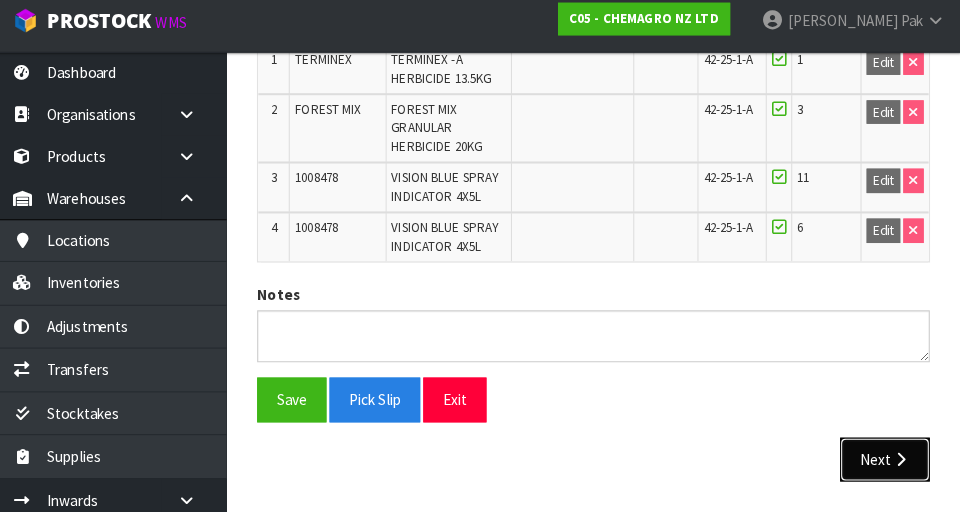 click on "Next" at bounding box center (886, 460) 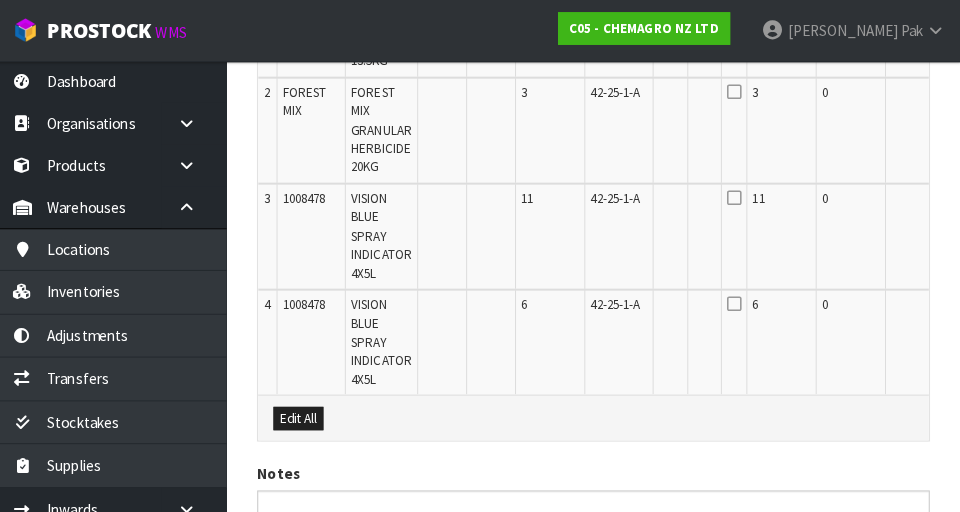 scroll, scrollTop: 679, scrollLeft: 0, axis: vertical 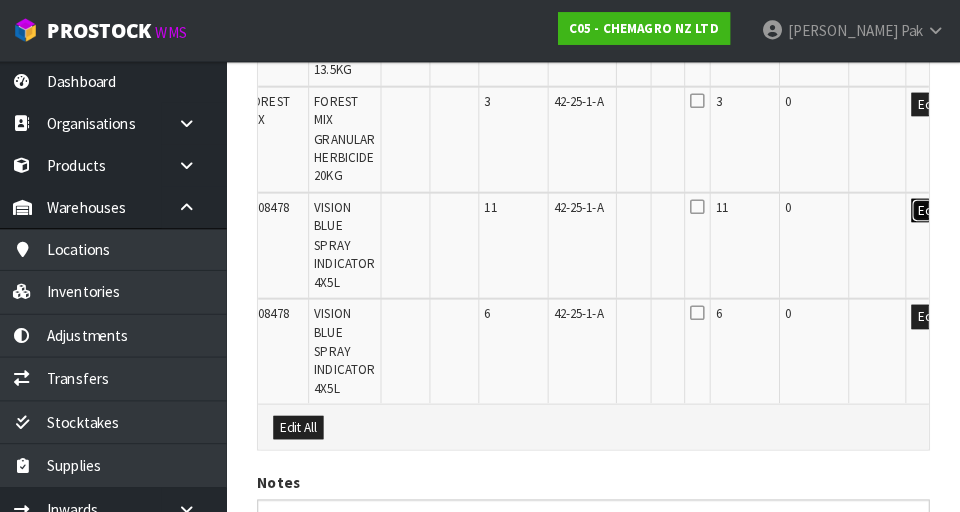 click on "Edit" at bounding box center [928, 207] 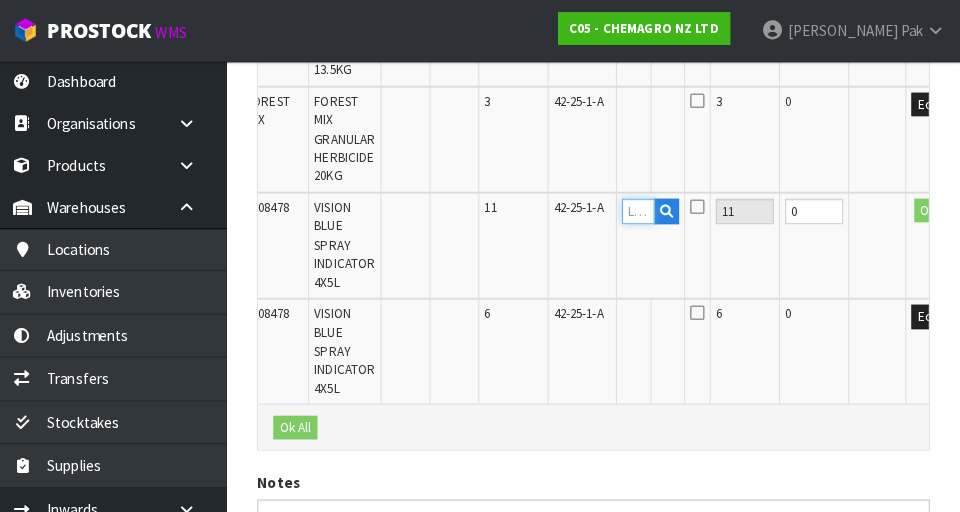 click at bounding box center [644, 207] 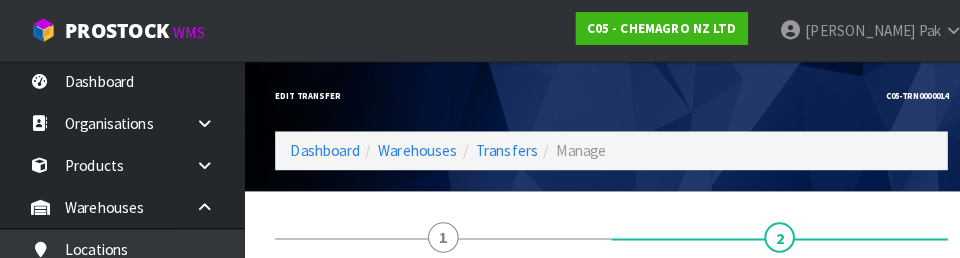 scroll, scrollTop: 627, scrollLeft: 0, axis: vertical 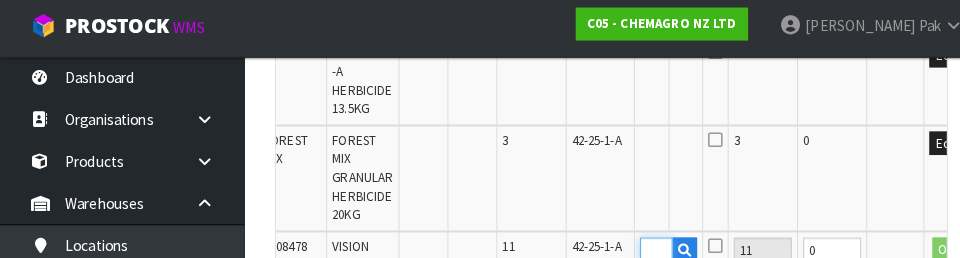 type on "37-30-6-B" 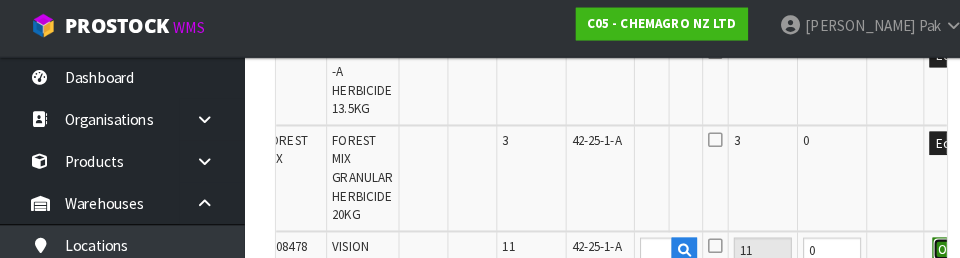 click on "OK" at bounding box center [929, 250] 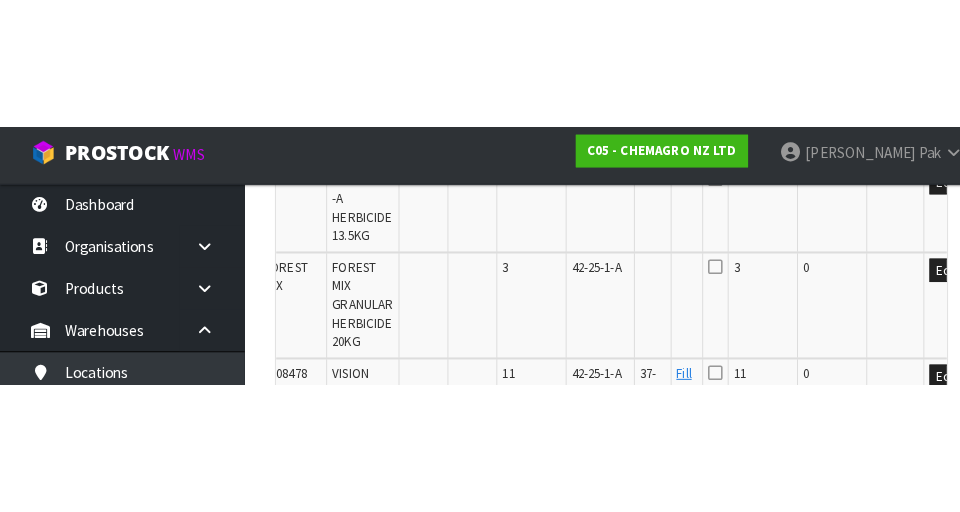 scroll, scrollTop: 636, scrollLeft: 0, axis: vertical 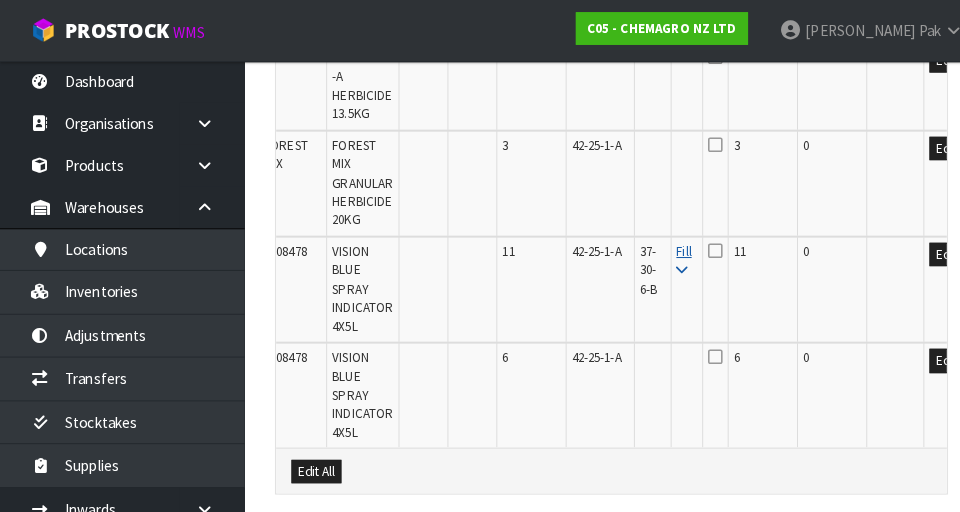 click on "Fill" at bounding box center [671, 255] 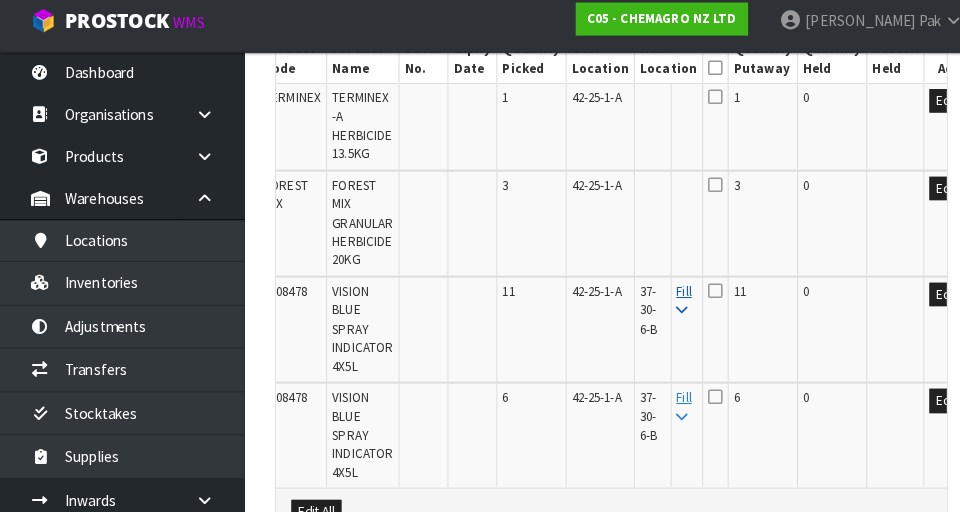 scroll, scrollTop: 589, scrollLeft: 0, axis: vertical 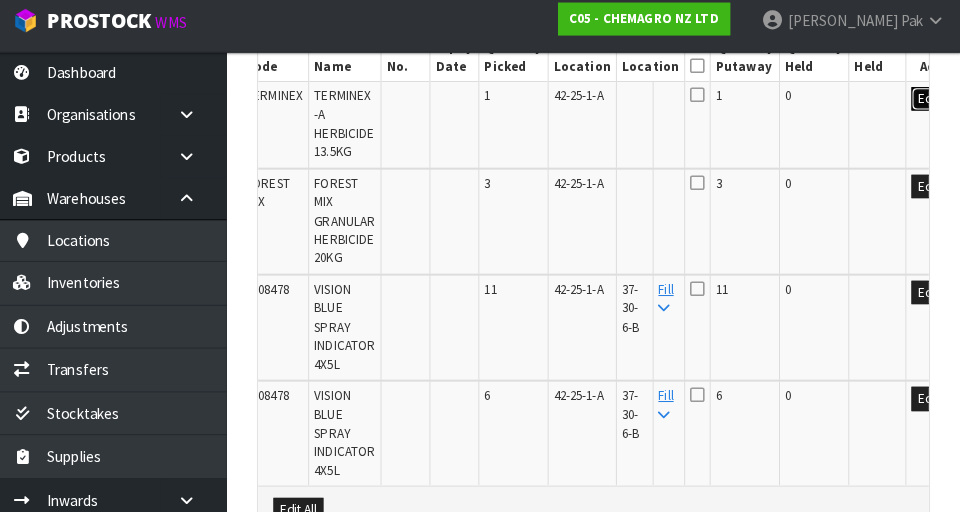 click on "Edit" at bounding box center [928, 107] 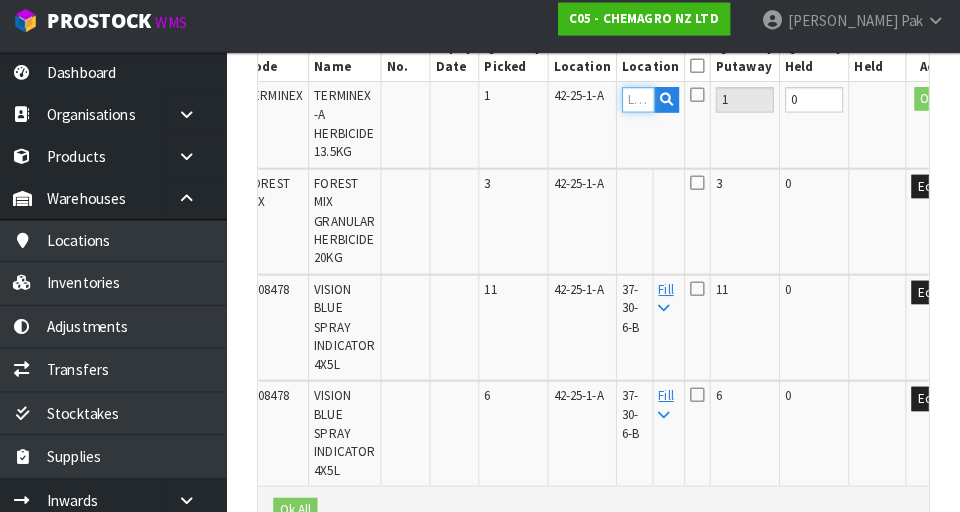 click at bounding box center [644, 107] 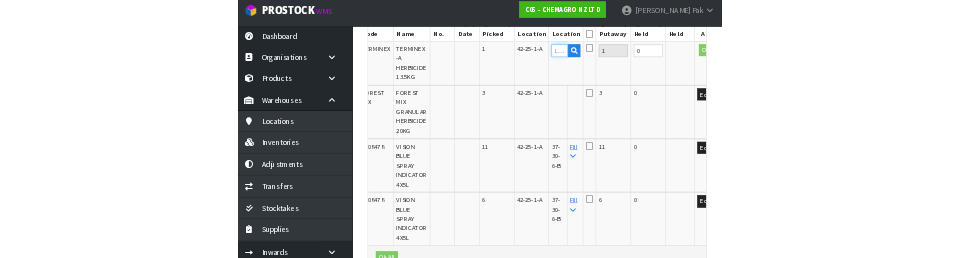 scroll, scrollTop: 594, scrollLeft: 0, axis: vertical 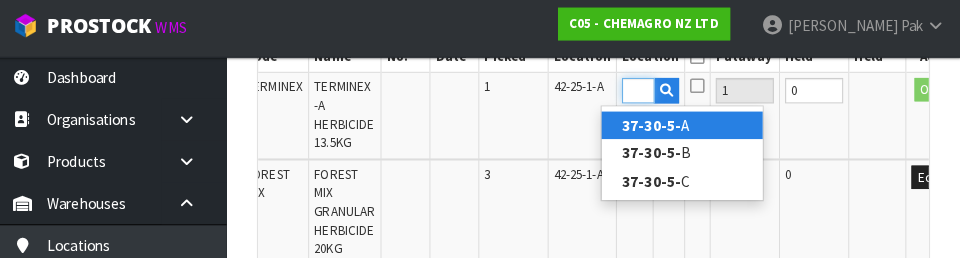 type on "37-30-5-A" 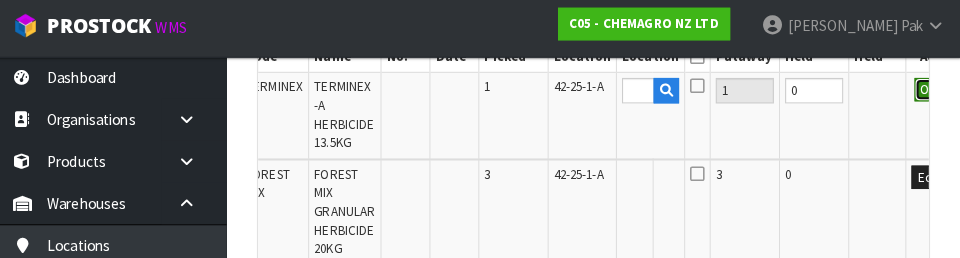 click on "OK" at bounding box center [929, 93] 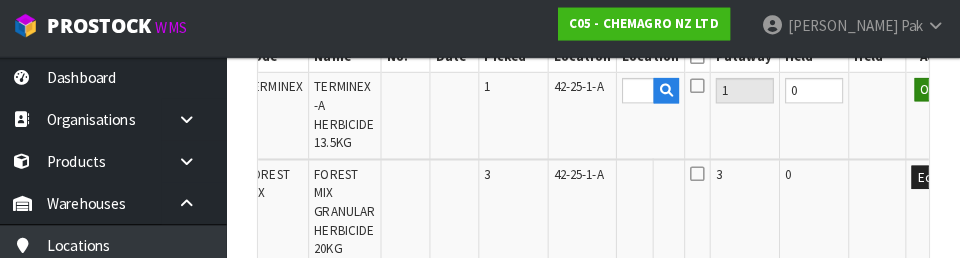 scroll, scrollTop: 0, scrollLeft: 0, axis: both 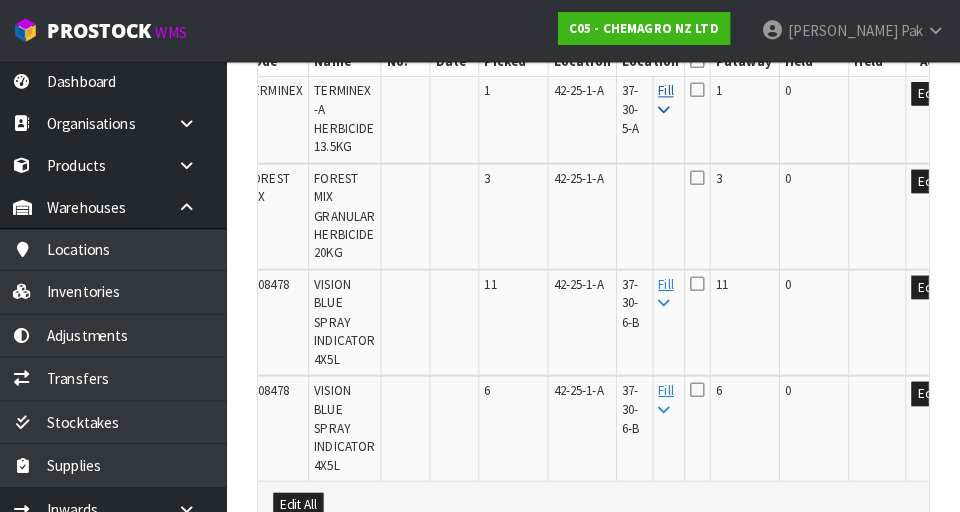 click at bounding box center (669, 108) 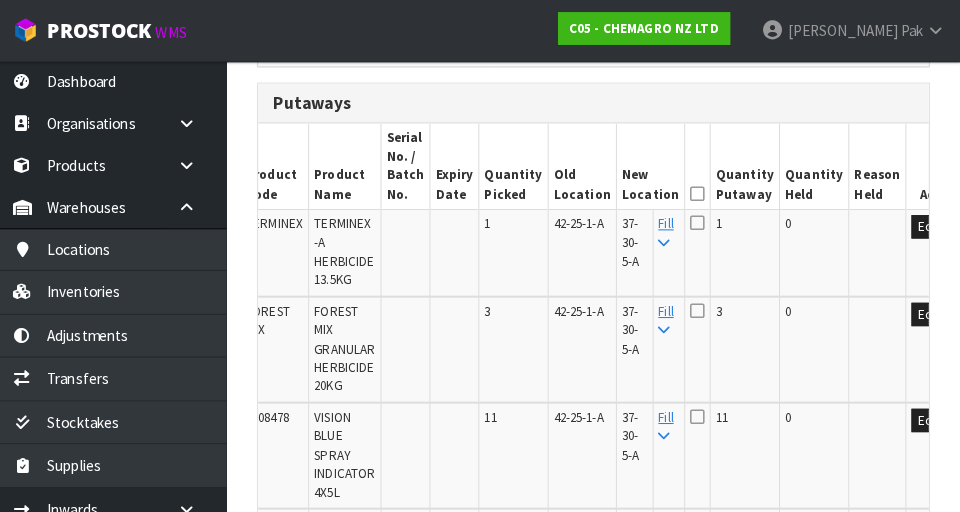 click at bounding box center [702, 190] 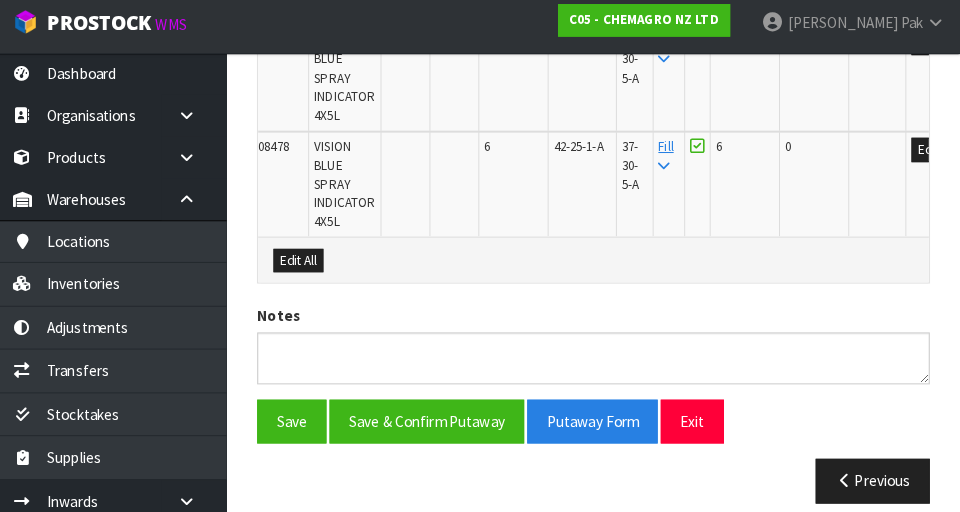 scroll, scrollTop: 836, scrollLeft: 0, axis: vertical 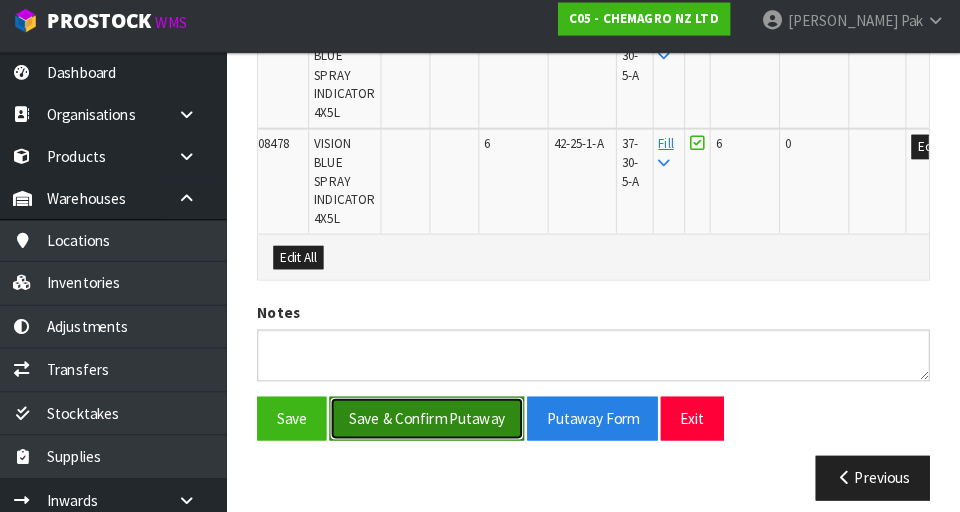 click on "Save & Confirm Putaway" at bounding box center (436, 420) 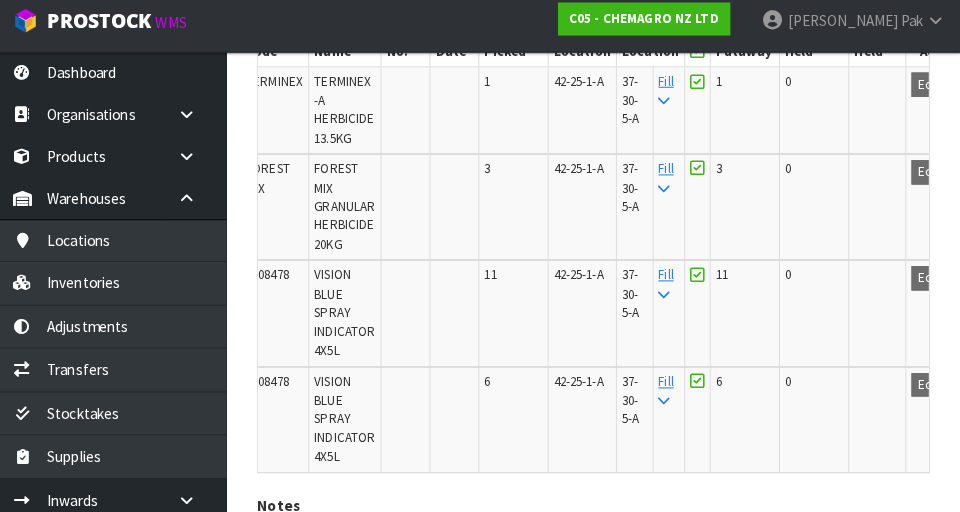 scroll, scrollTop: 675, scrollLeft: 0, axis: vertical 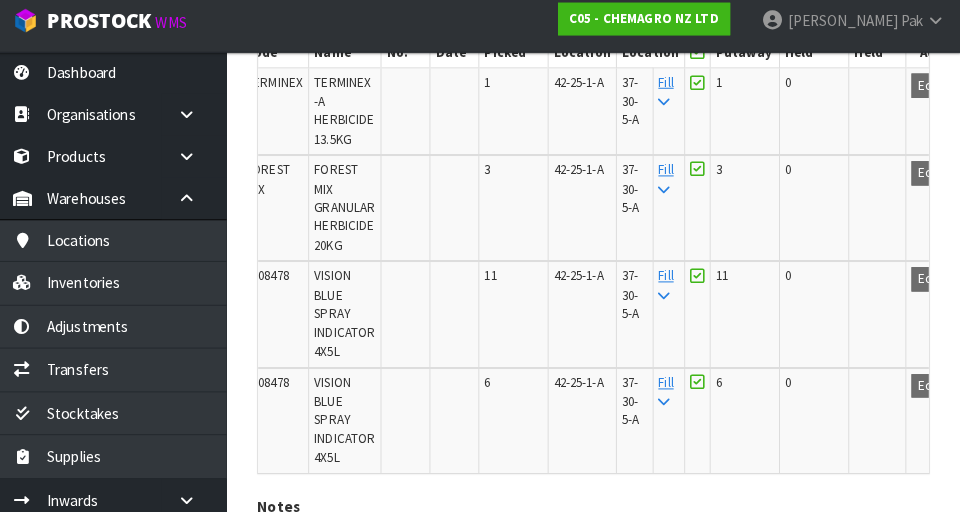 click at bounding box center [702, 280] 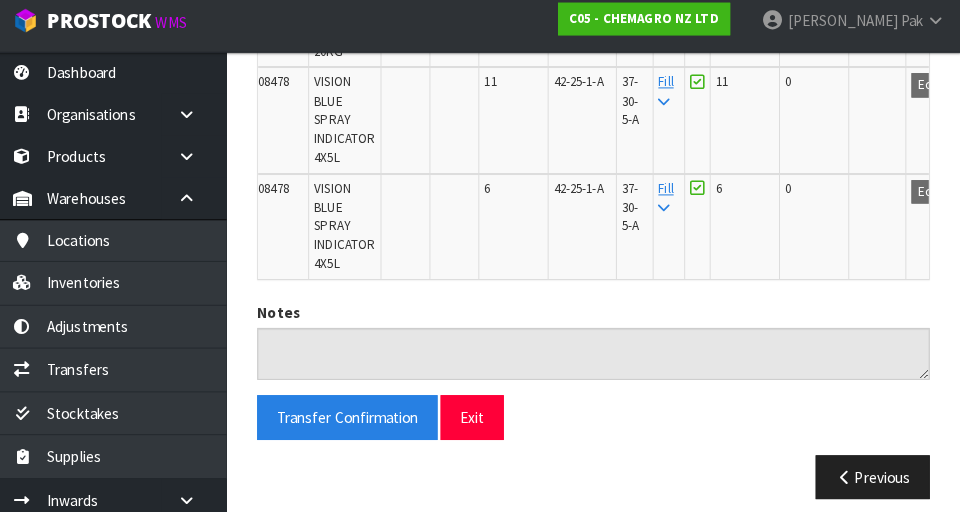 scroll, scrollTop: 875, scrollLeft: 0, axis: vertical 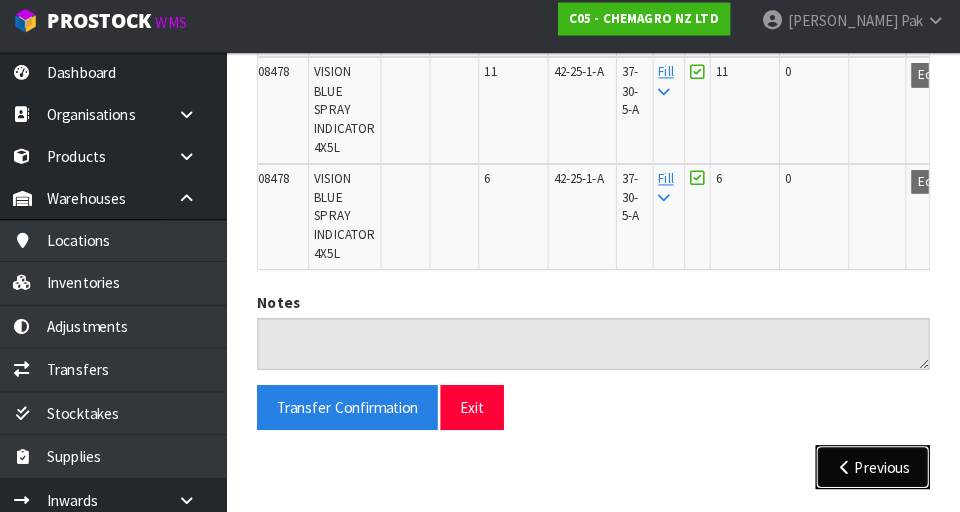 click on "Previous" at bounding box center [874, 467] 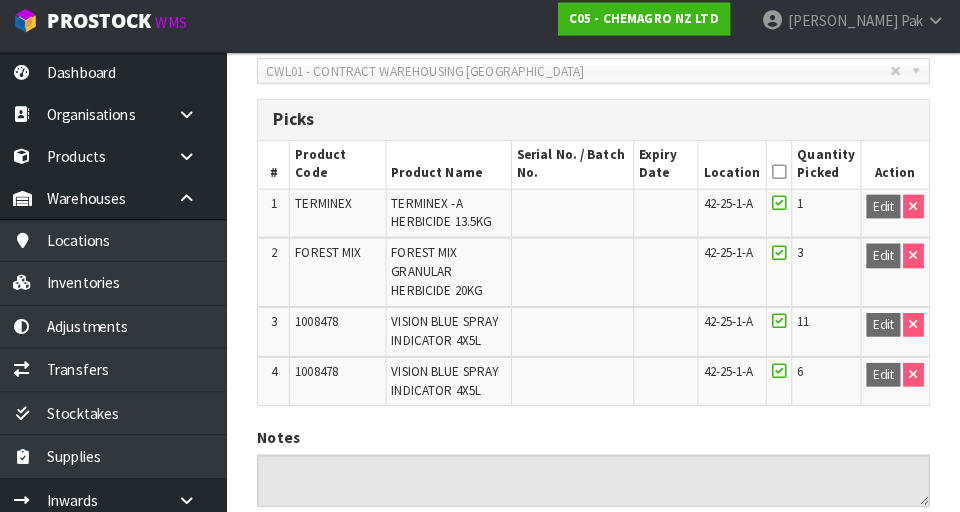 scroll, scrollTop: 544, scrollLeft: 0, axis: vertical 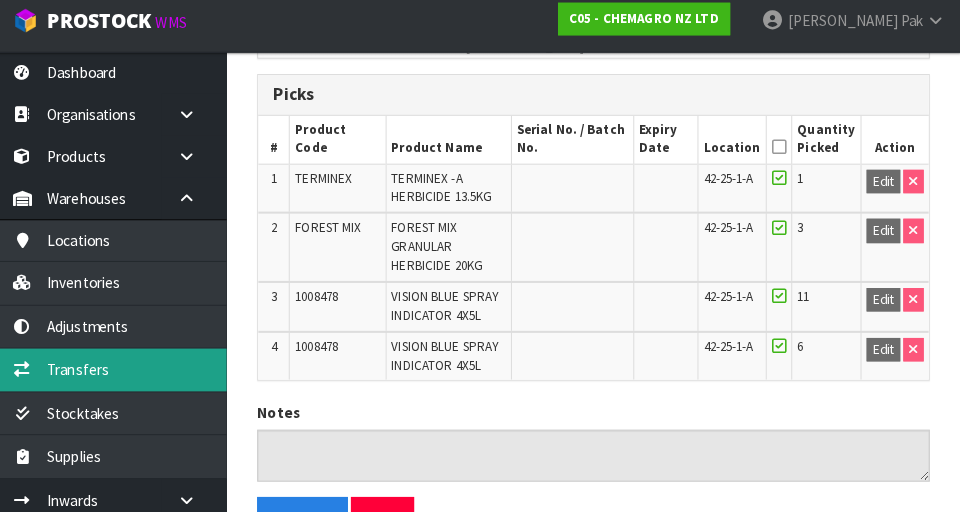 click on "Transfers" at bounding box center (120, 371) 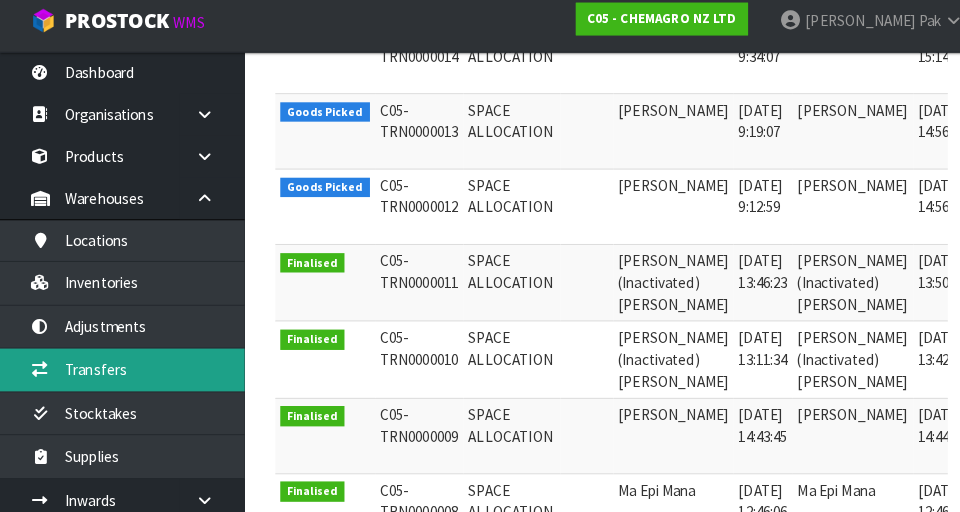 scroll, scrollTop: 645, scrollLeft: 0, axis: vertical 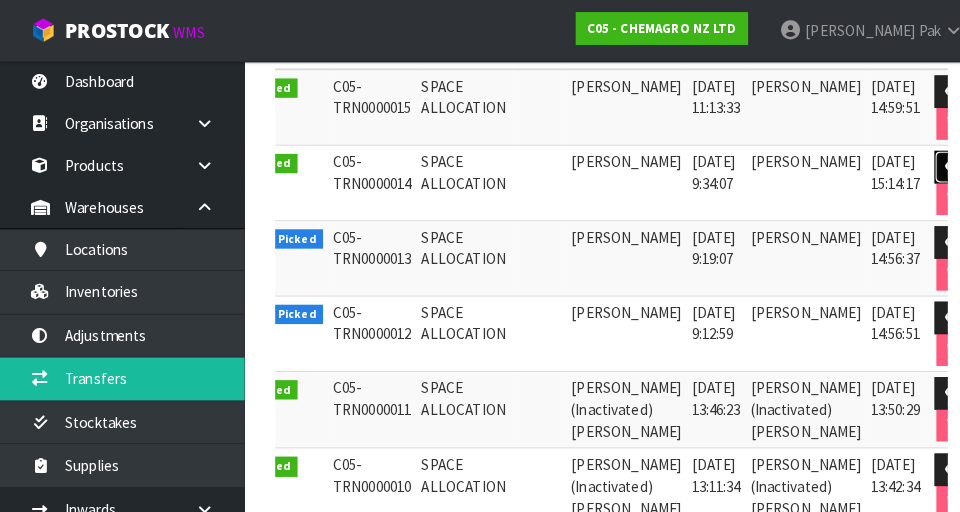 click at bounding box center [935, 163] 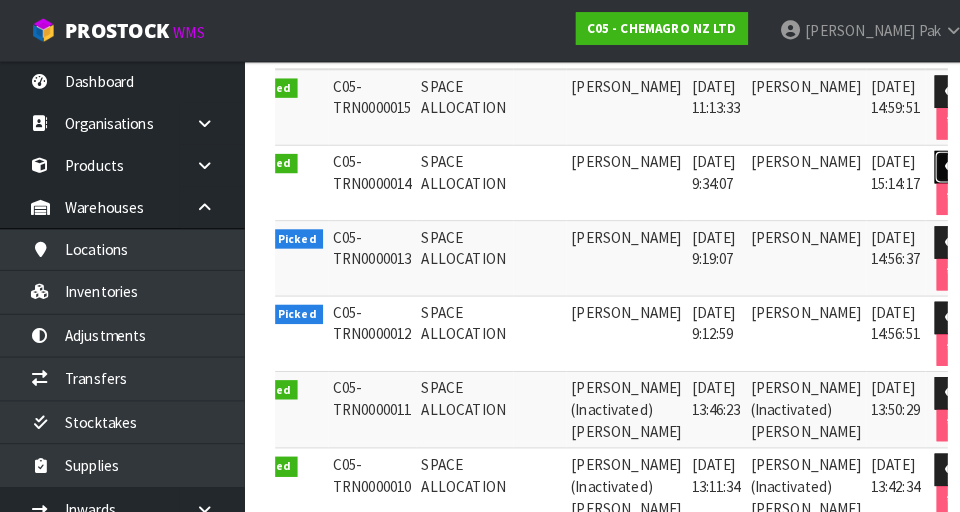 click at bounding box center [935, 163] 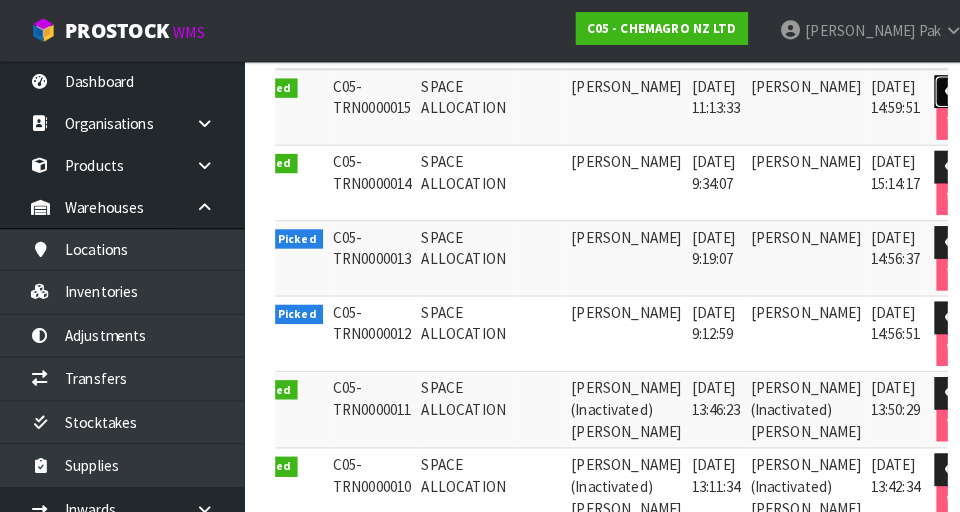 click at bounding box center (935, 89) 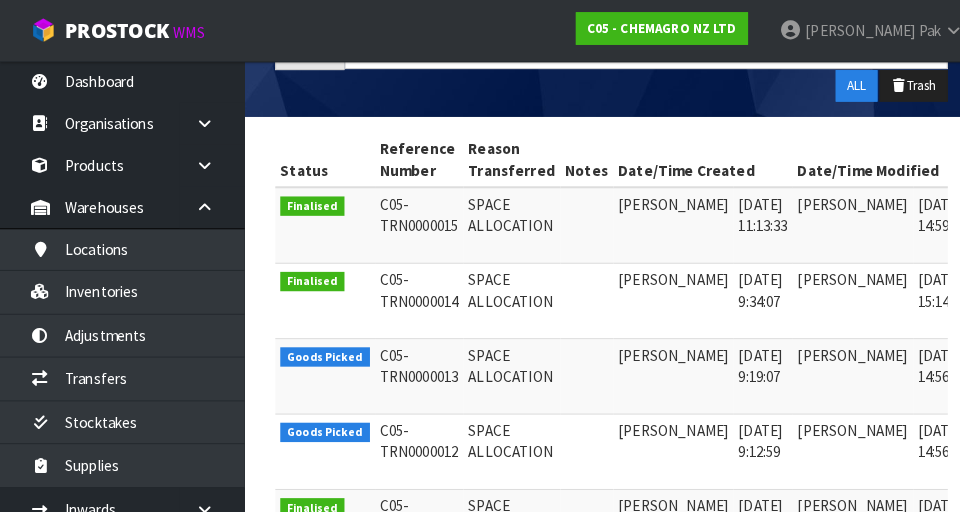 scroll, scrollTop: 353, scrollLeft: 0, axis: vertical 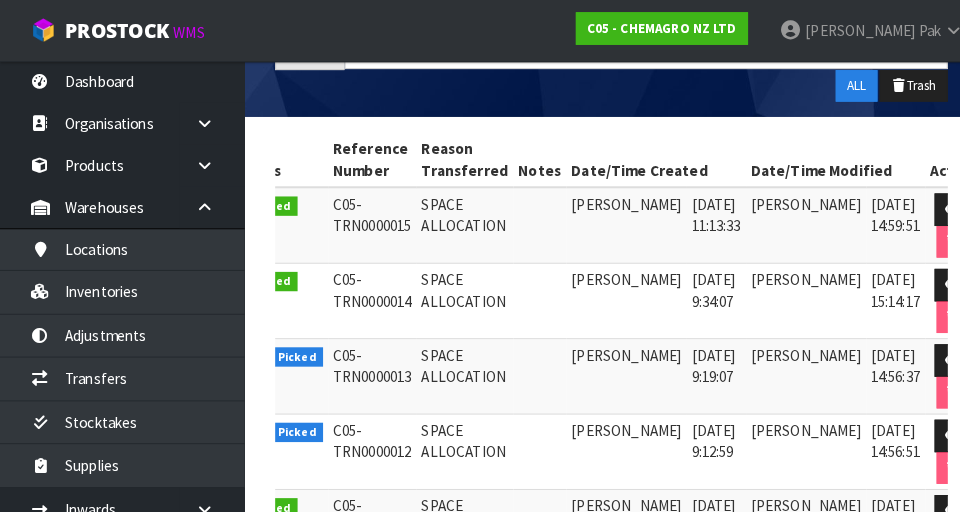 click on "Svetlana Pak" at bounding box center (791, 221) 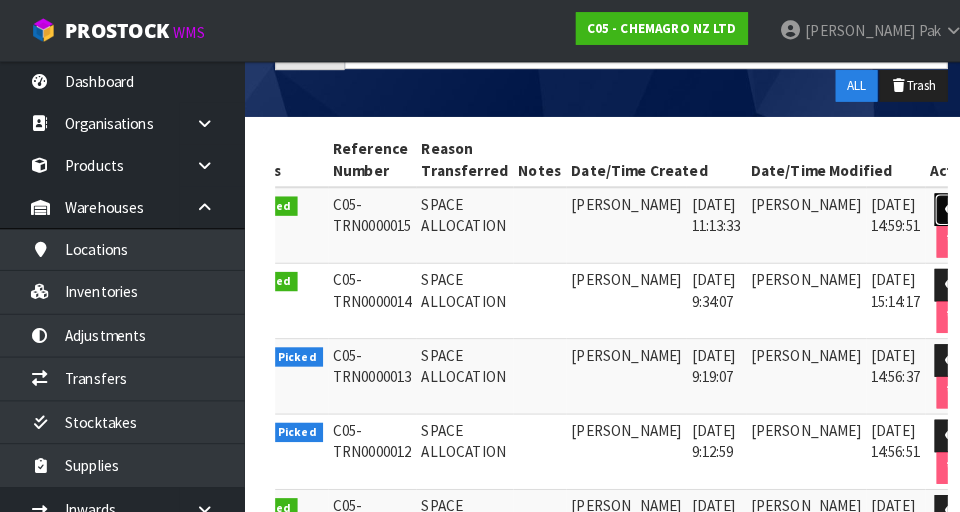 click at bounding box center [935, 206] 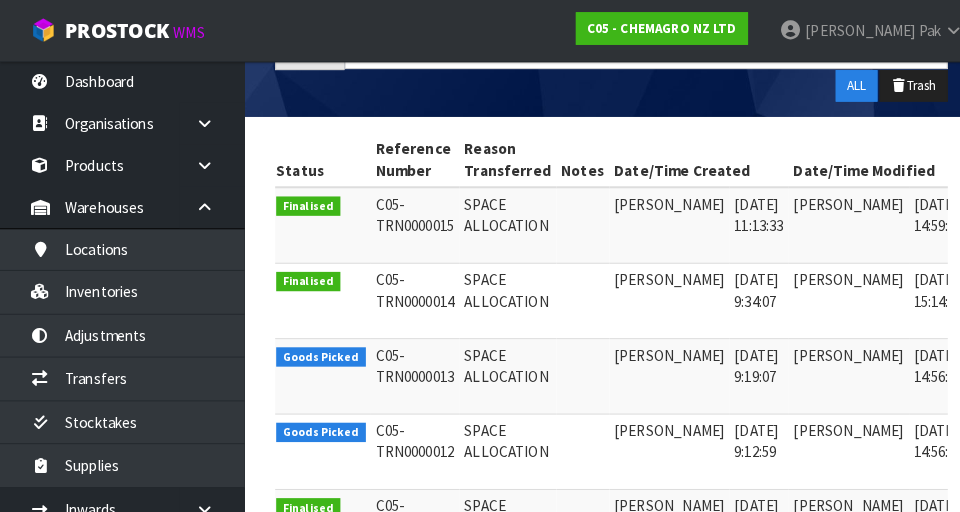scroll, scrollTop: 0, scrollLeft: 46, axis: horizontal 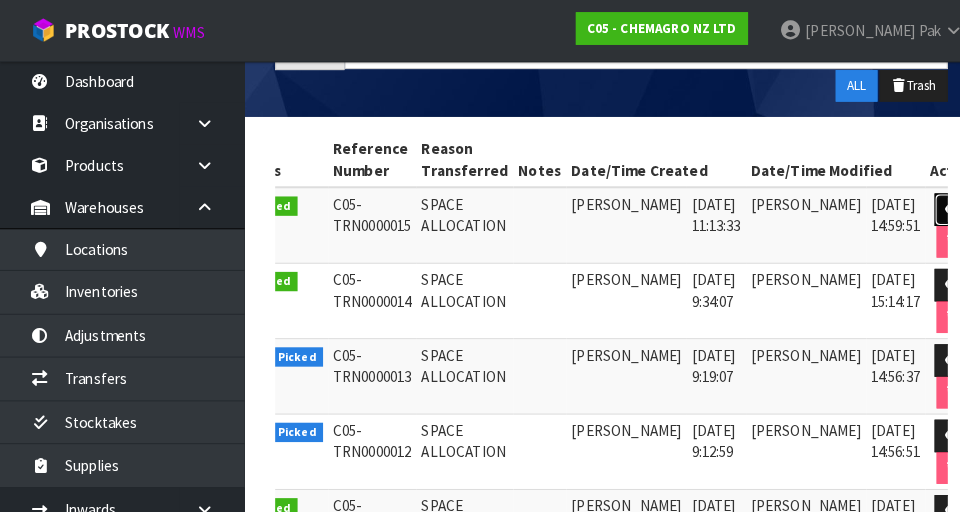 click at bounding box center (935, 205) 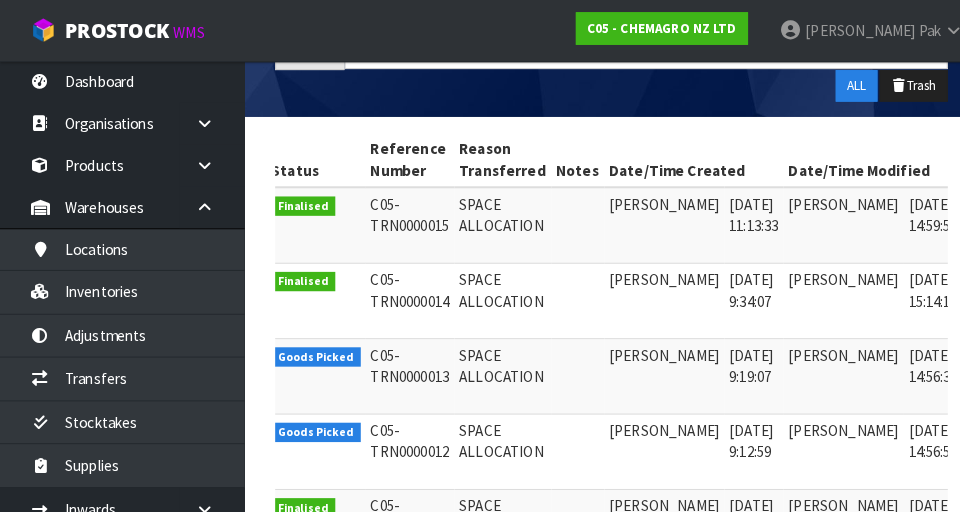scroll, scrollTop: 0, scrollLeft: 0, axis: both 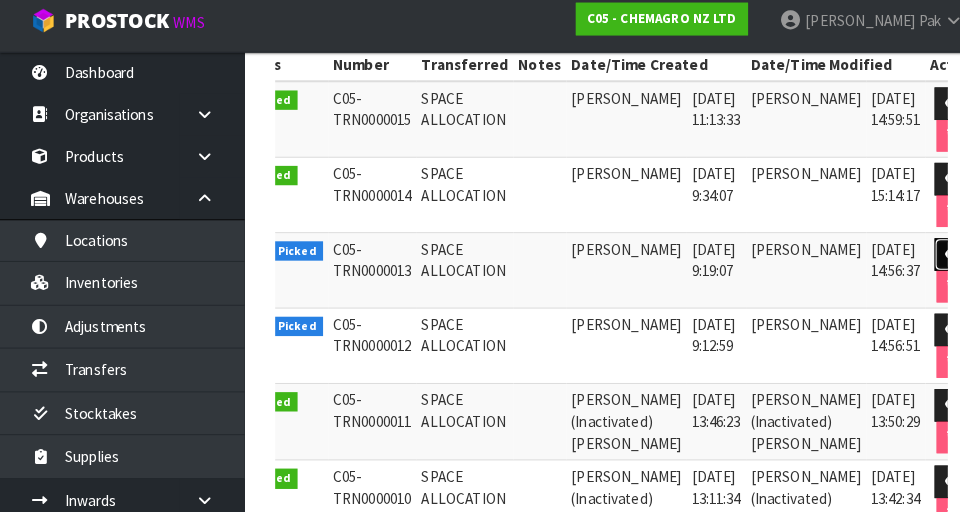 click at bounding box center (935, 258) 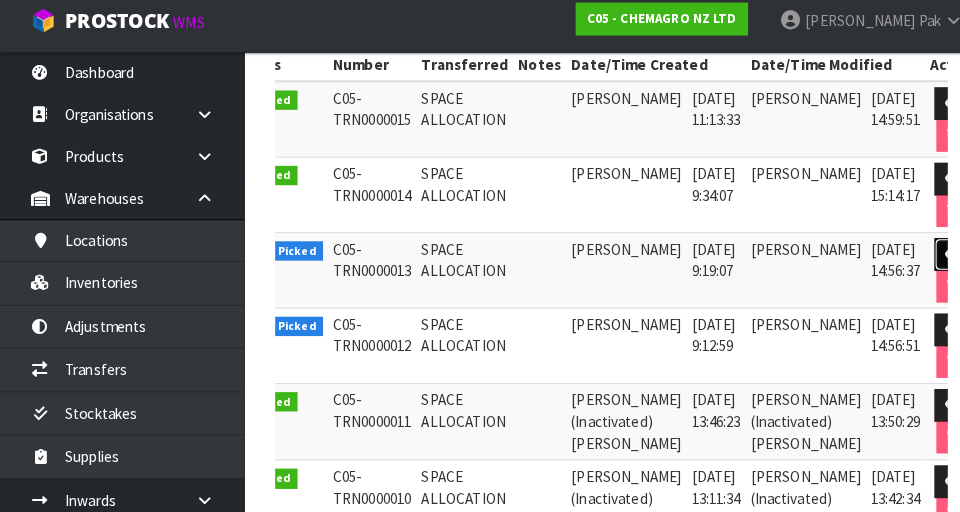 click at bounding box center [935, 258] 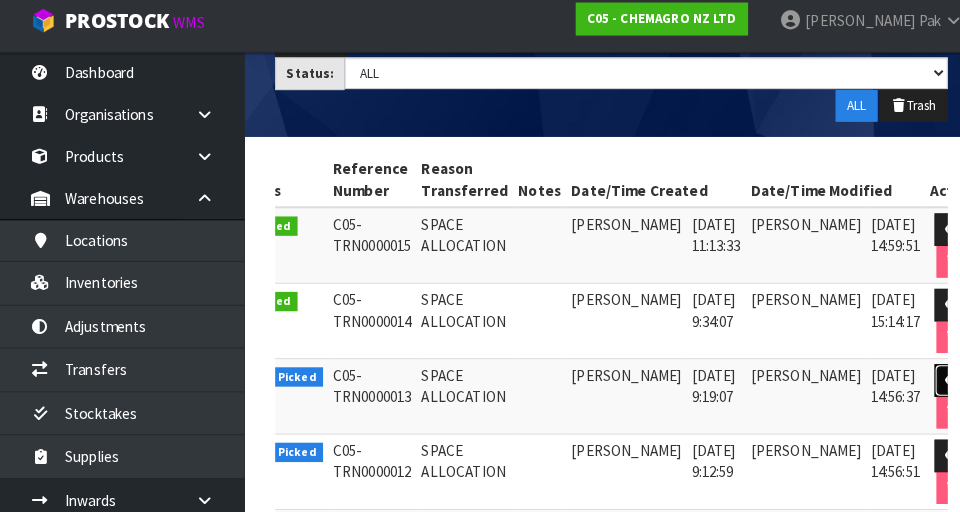 scroll, scrollTop: 326, scrollLeft: 0, axis: vertical 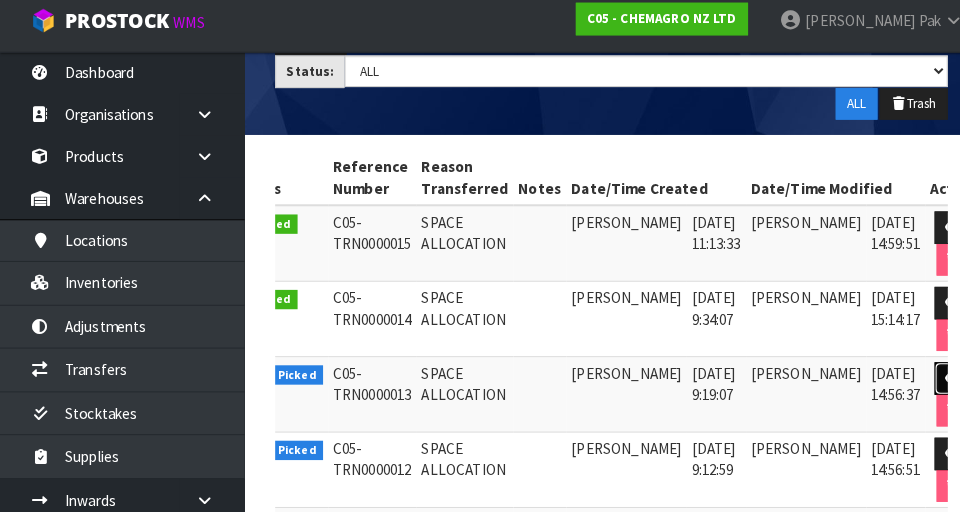 click at bounding box center [935, 380] 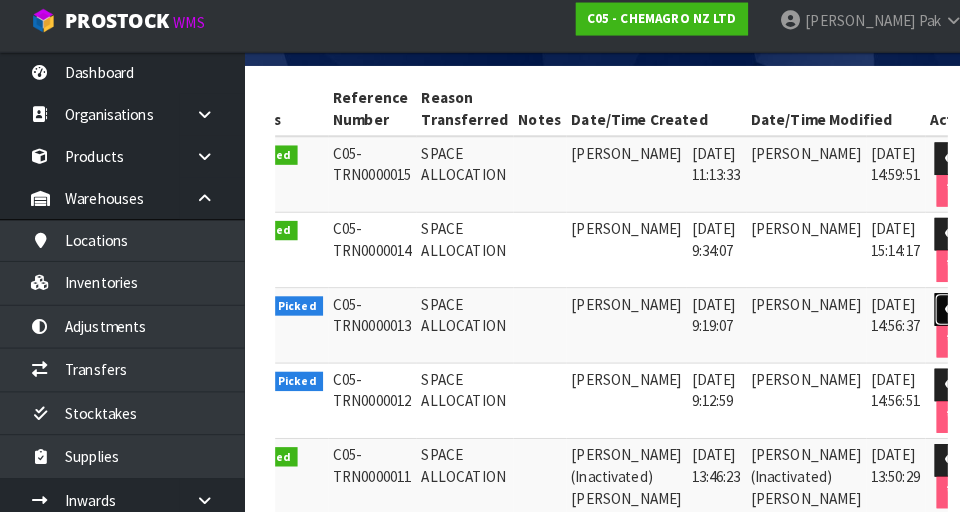scroll, scrollTop: 396, scrollLeft: 0, axis: vertical 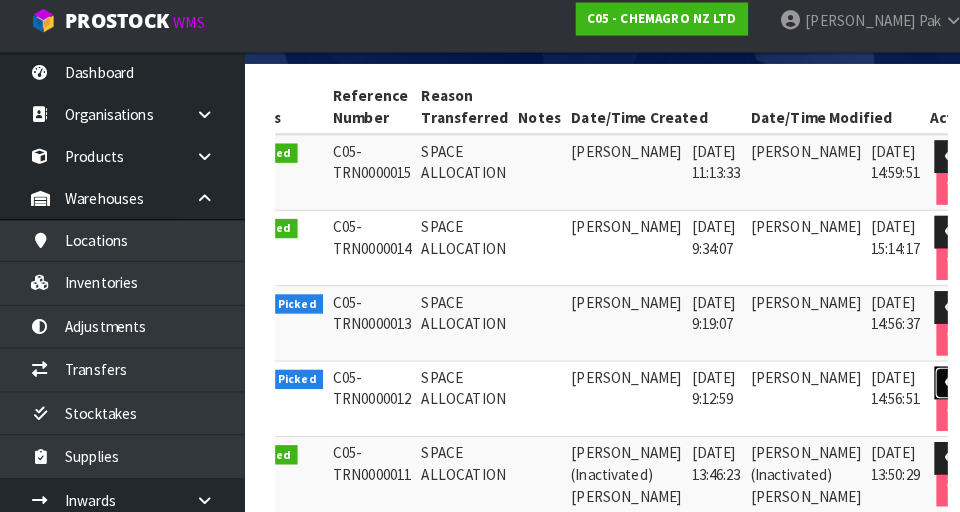 click at bounding box center (935, 384) 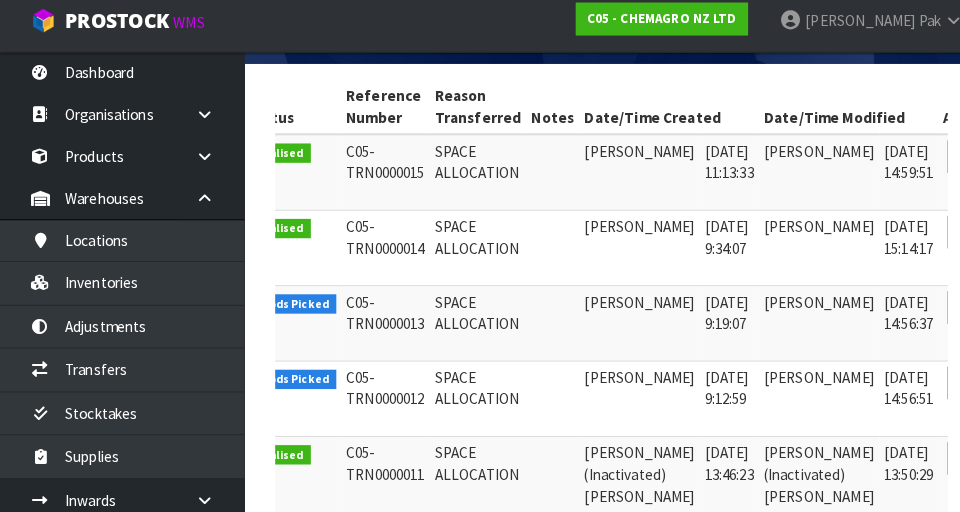 scroll, scrollTop: 0, scrollLeft: 28, axis: horizontal 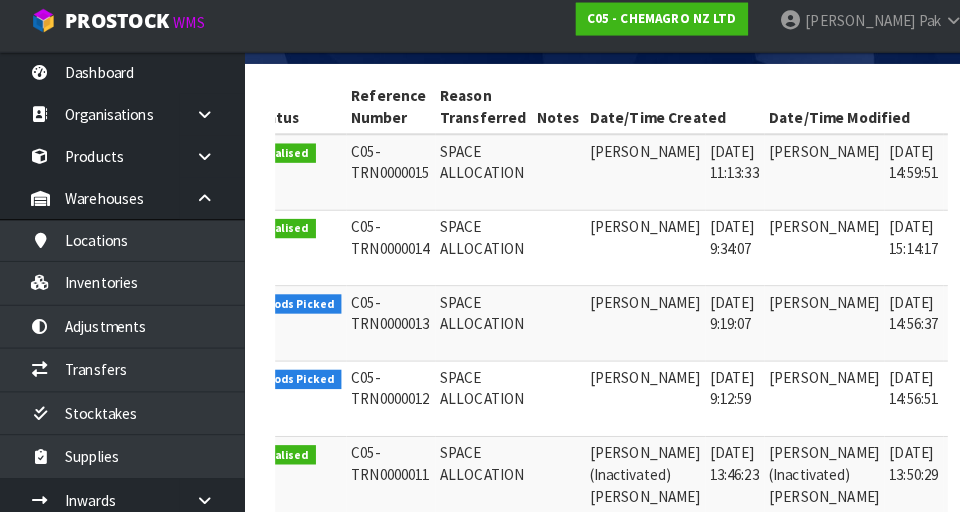 click at bounding box center (953, 310) 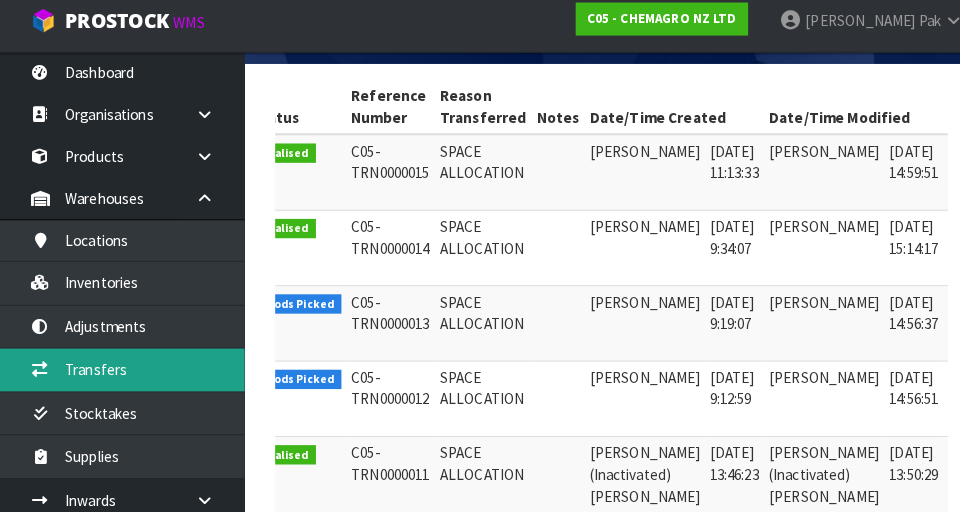 click on "Transfers" at bounding box center [120, 371] 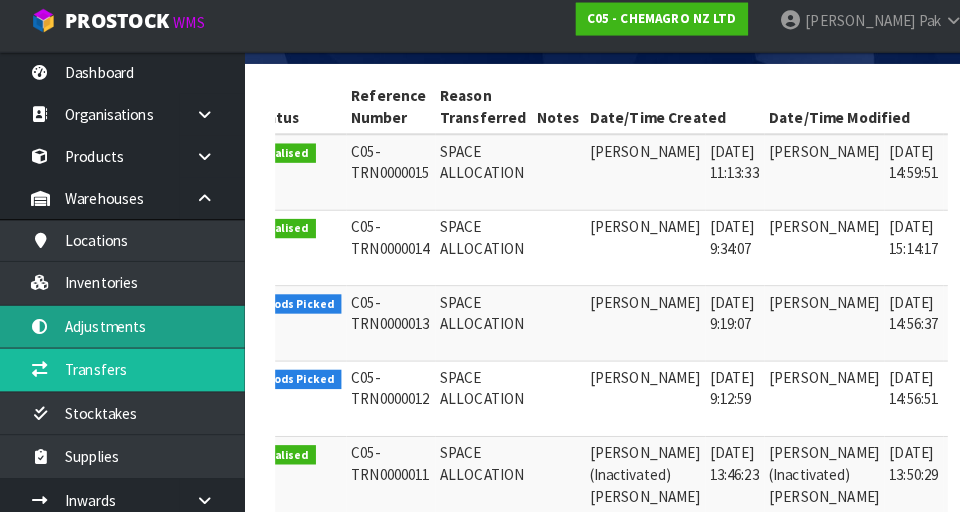 click on "Adjustments" at bounding box center [120, 329] 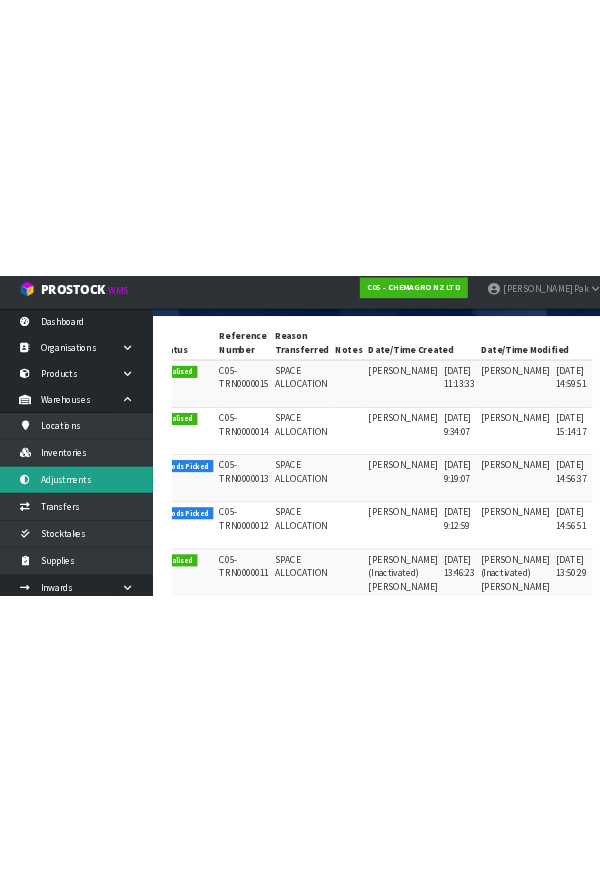 scroll, scrollTop: 0, scrollLeft: 0, axis: both 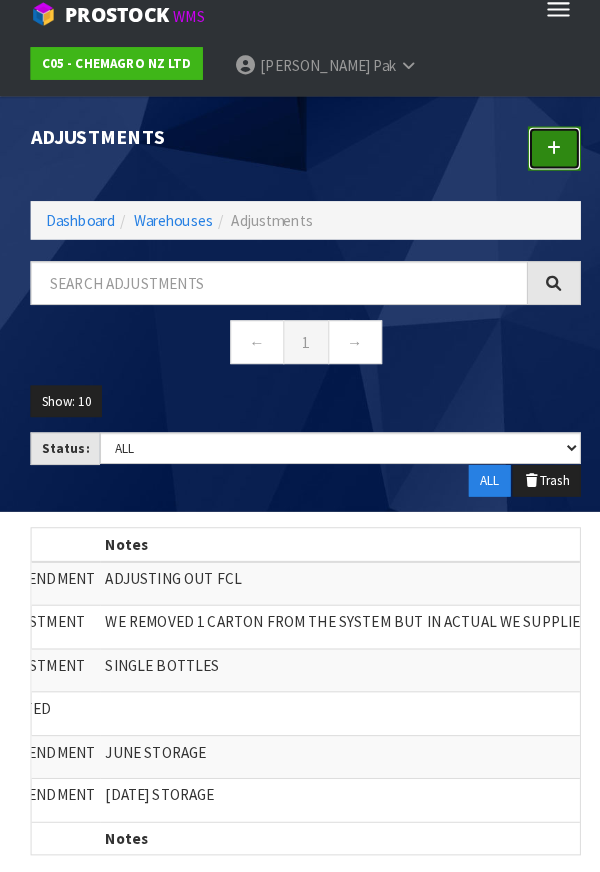 click at bounding box center (544, 161) 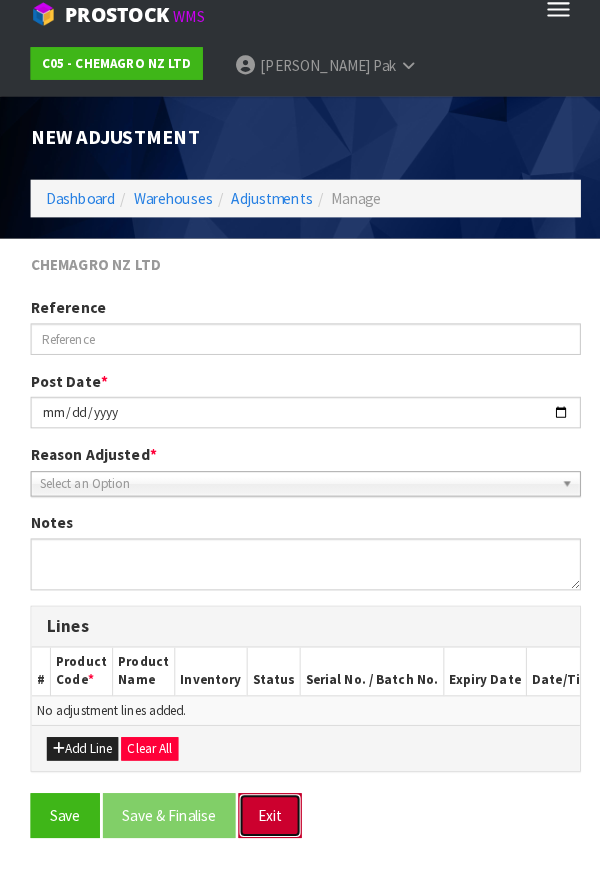 click on "Exit" at bounding box center [265, 815] 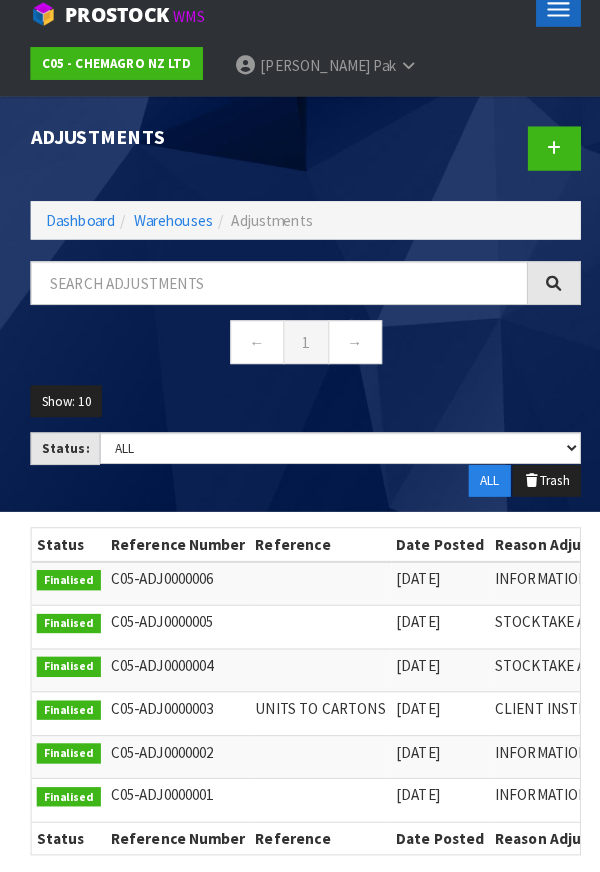 click on "Toggle navigation" at bounding box center [548, 25] 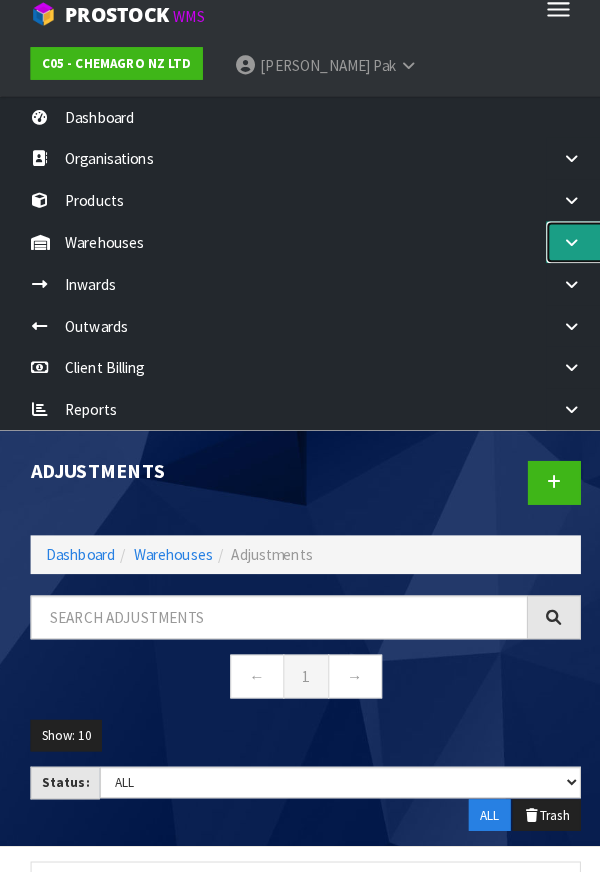 click at bounding box center [560, 253] 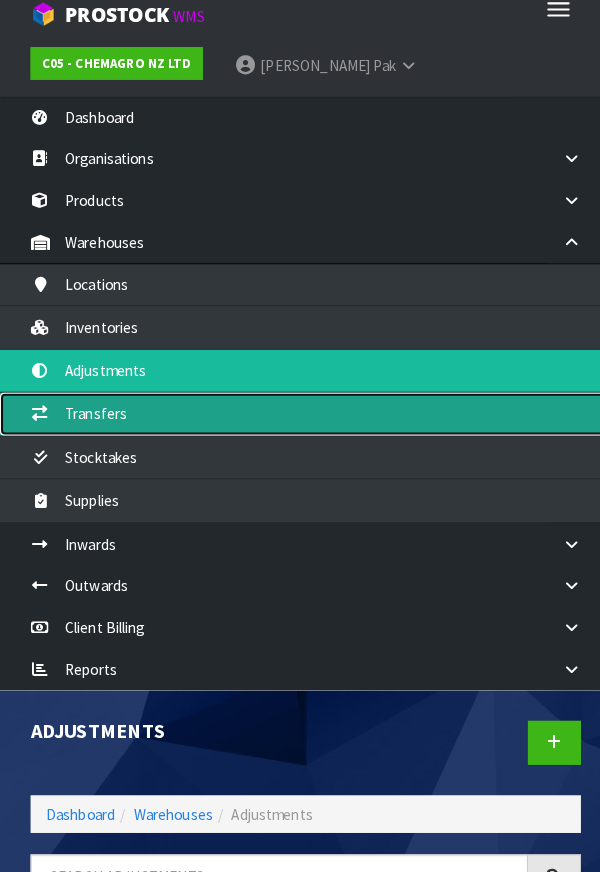click on "Transfers" at bounding box center [300, 421] 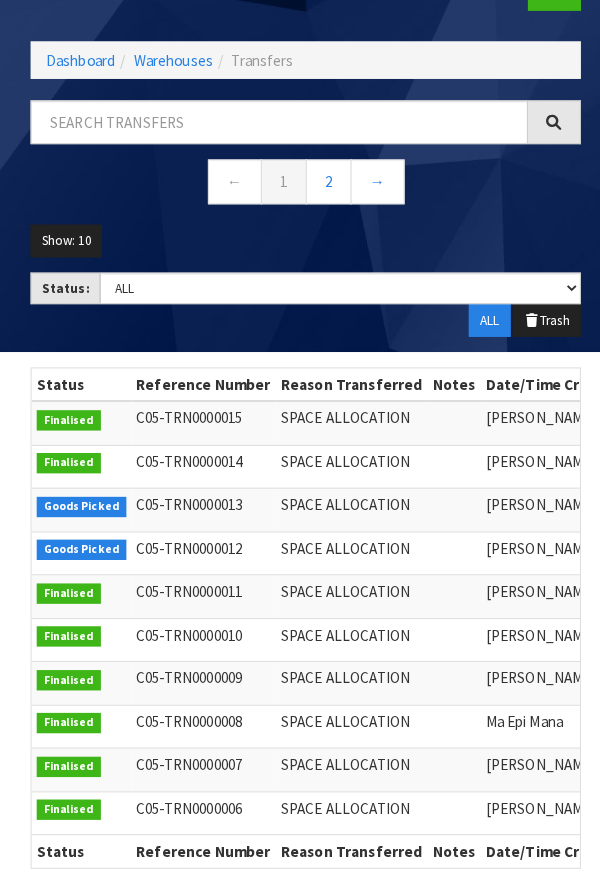 scroll, scrollTop: 767, scrollLeft: 0, axis: vertical 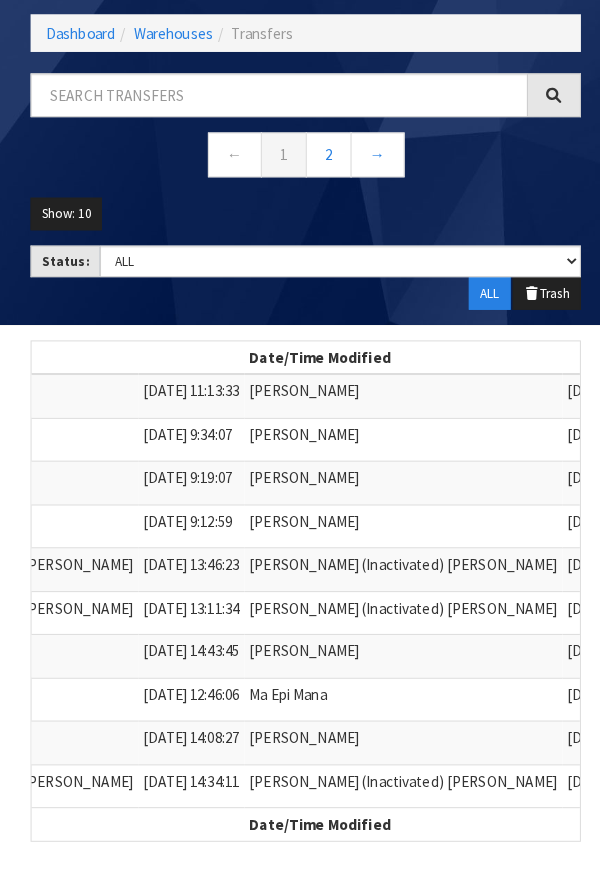click at bounding box center [679, 404] 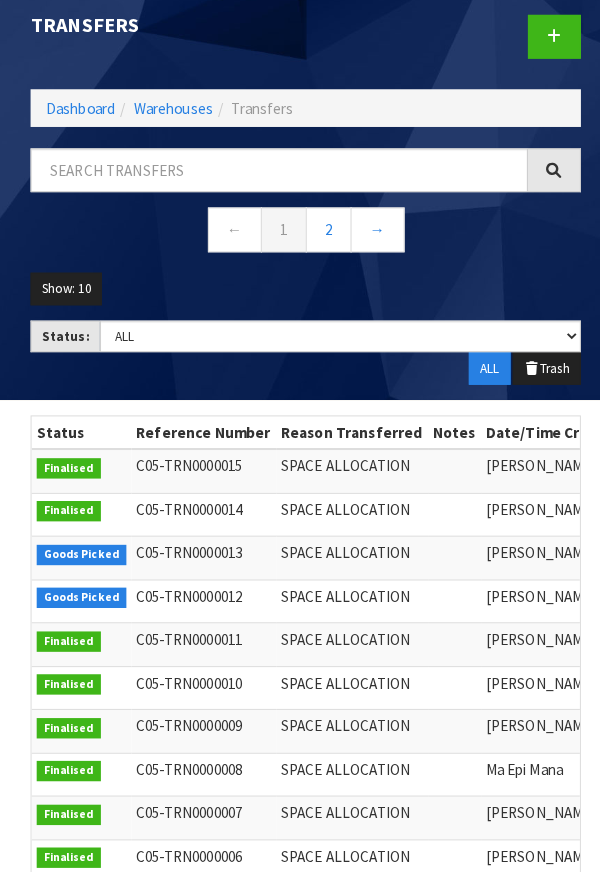 scroll, scrollTop: 767, scrollLeft: 0, axis: vertical 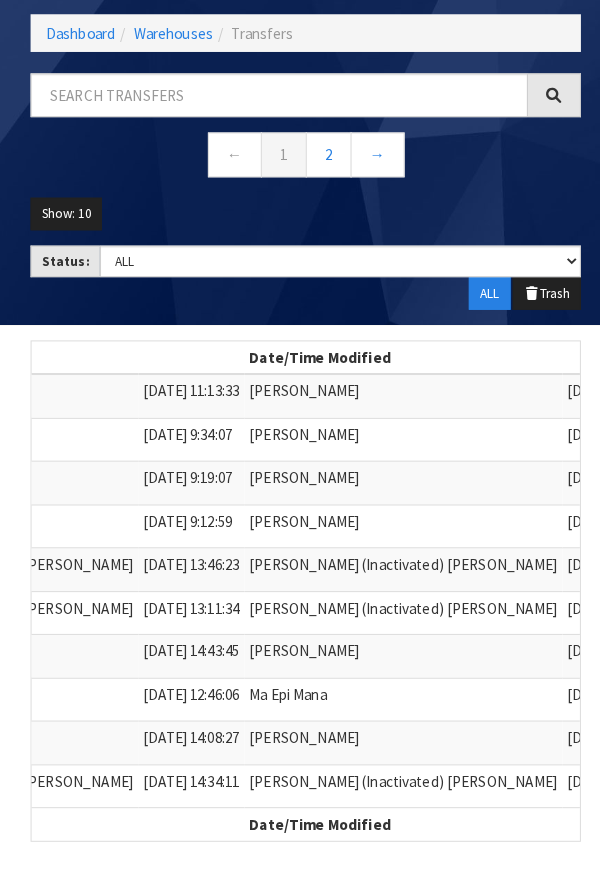 click at bounding box center (679, 448) 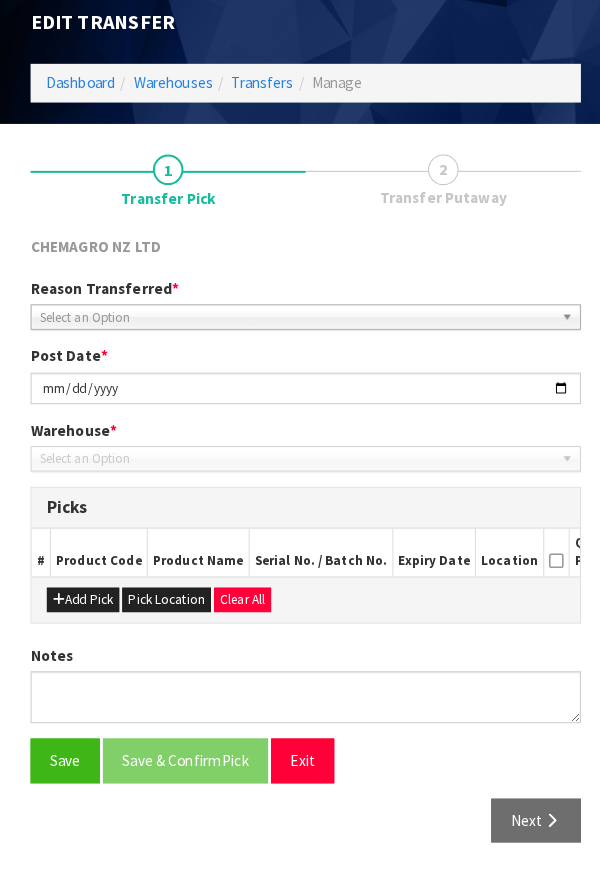 type on "2025-07-25" 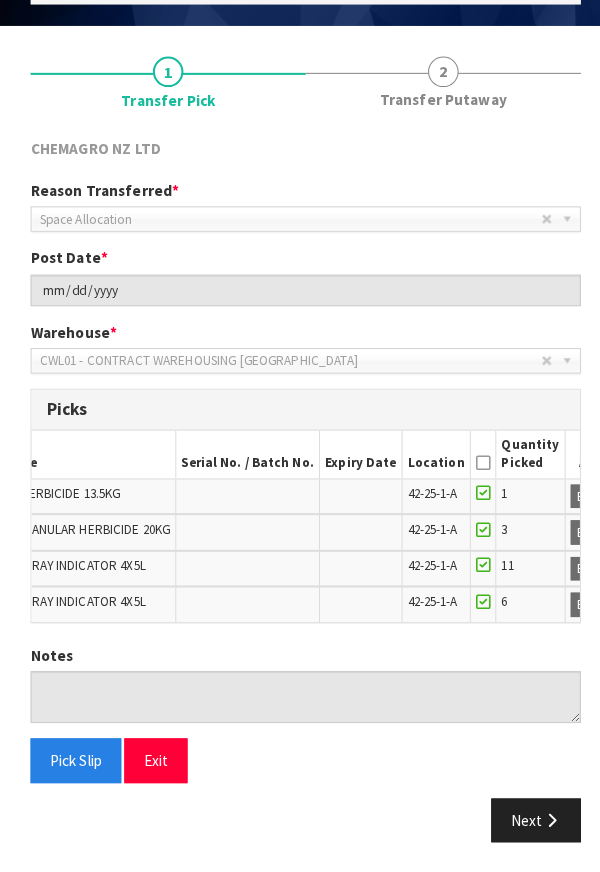 scroll, scrollTop: 0, scrollLeft: 218, axis: horizontal 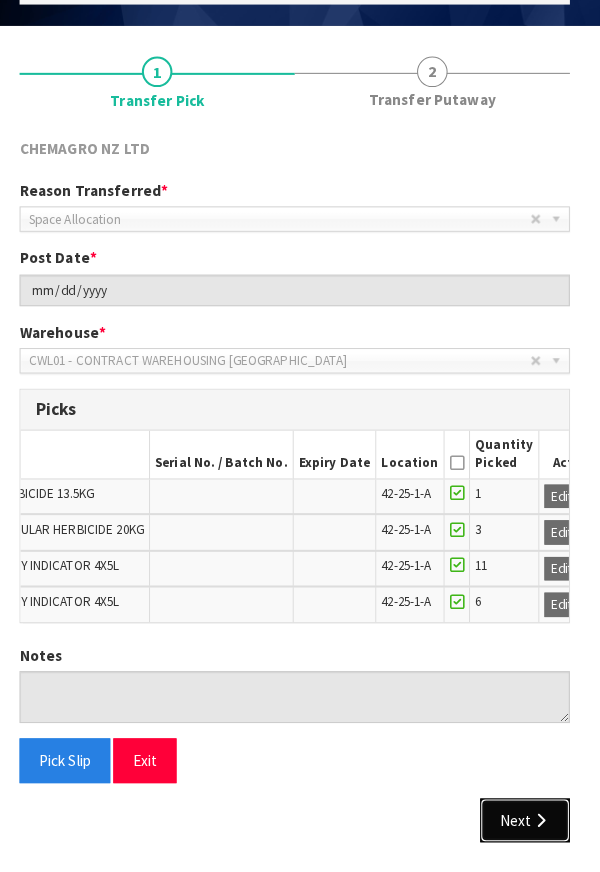 click on "Next" at bounding box center (526, 820) 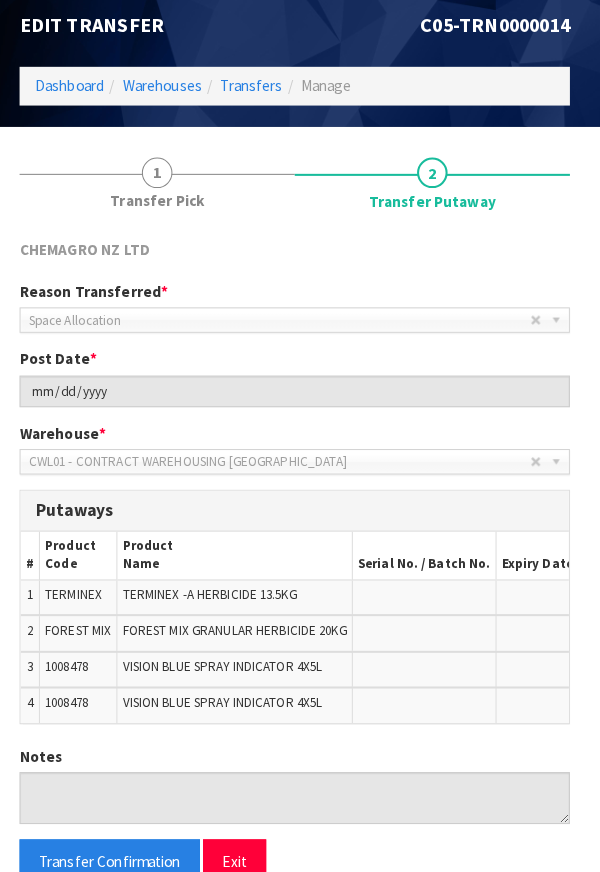 scroll, scrollTop: 792, scrollLeft: 0, axis: vertical 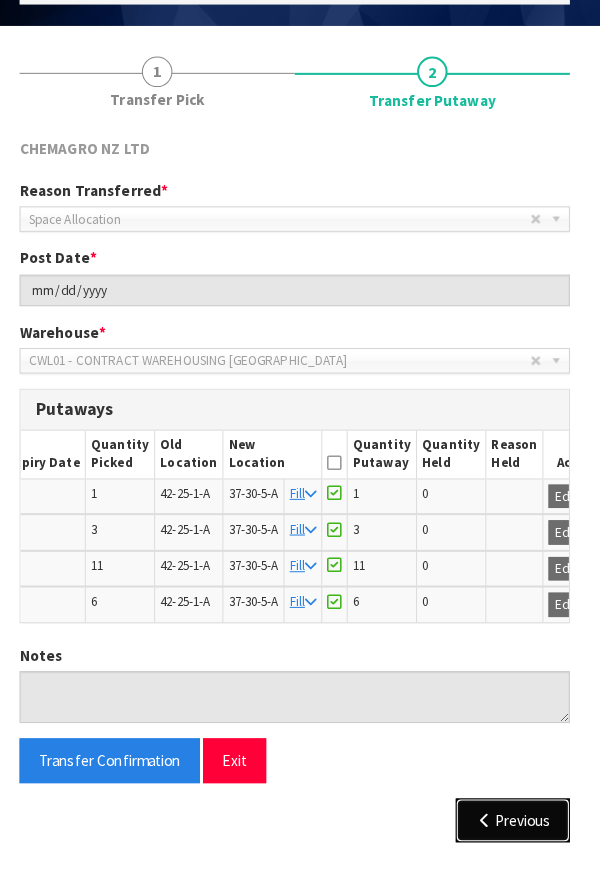 click on "Previous" at bounding box center [514, 820] 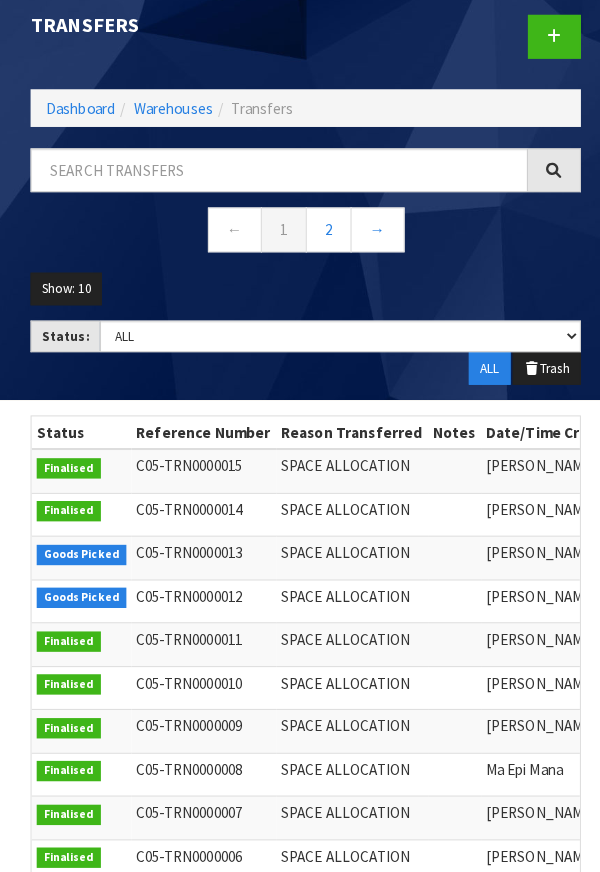 scroll, scrollTop: 767, scrollLeft: 0, axis: vertical 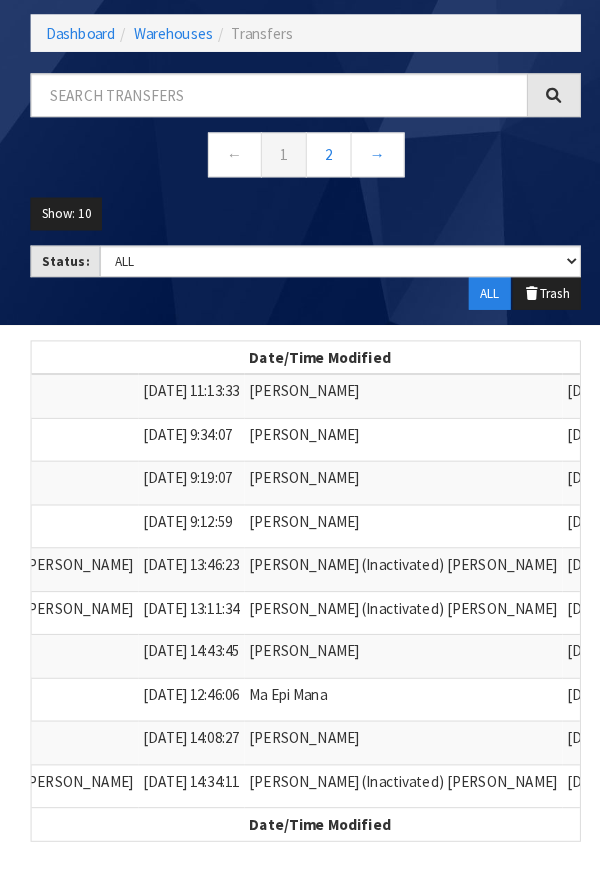click at bounding box center (679, 490) 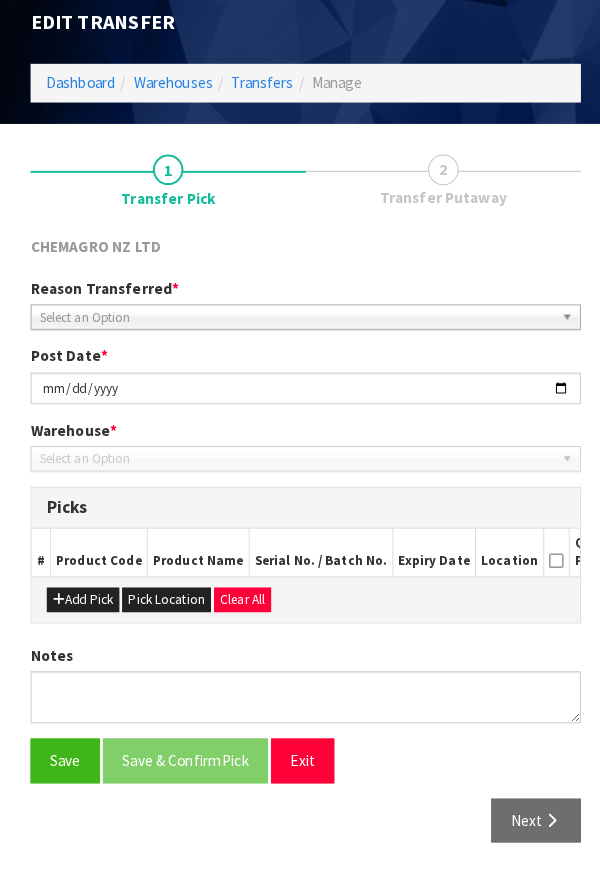 type on "2025-07-25" 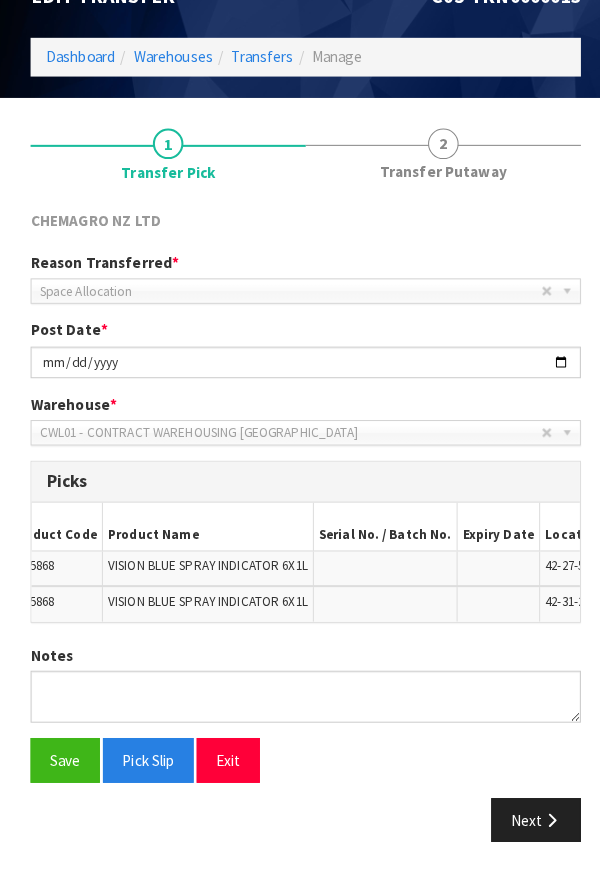 scroll, scrollTop: 0, scrollLeft: 30, axis: horizontal 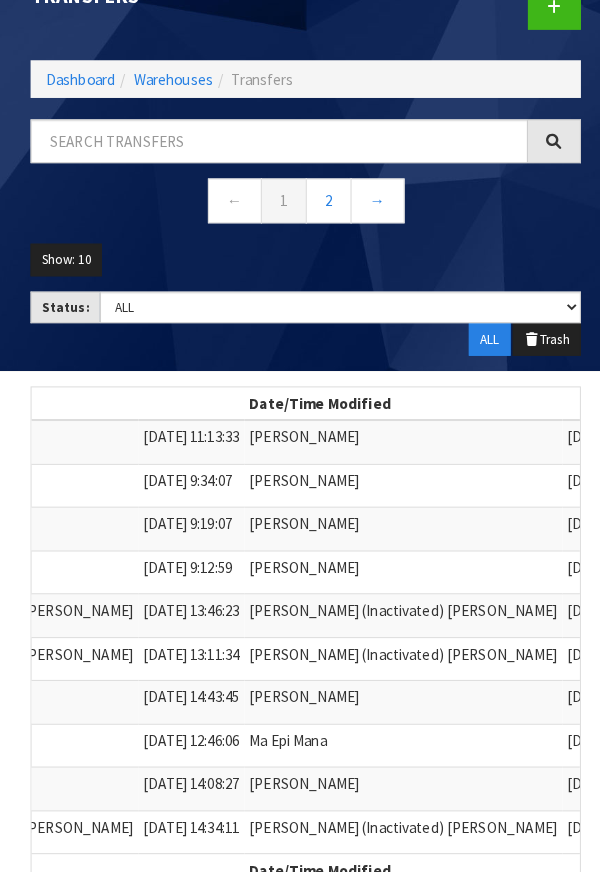 click at bounding box center [679, 578] 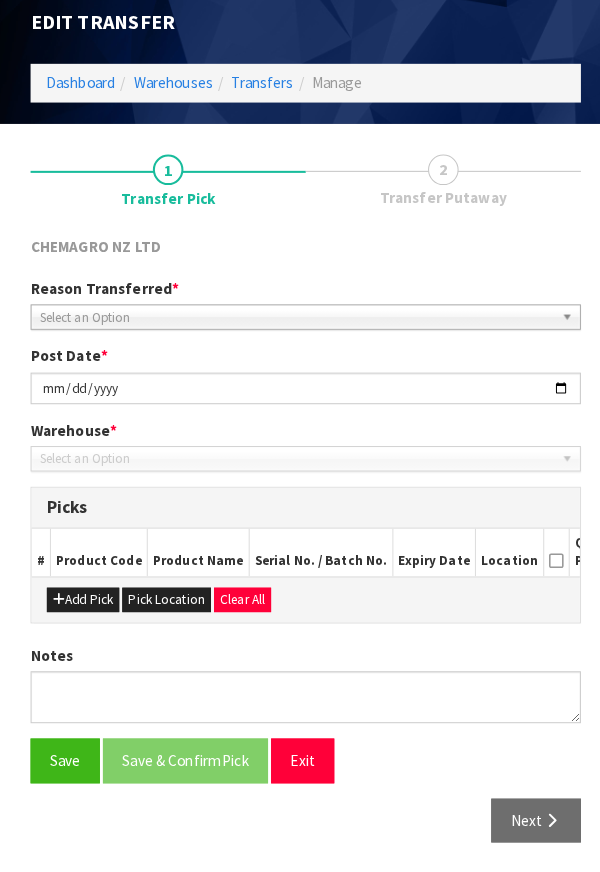 type on "2025-07-25" 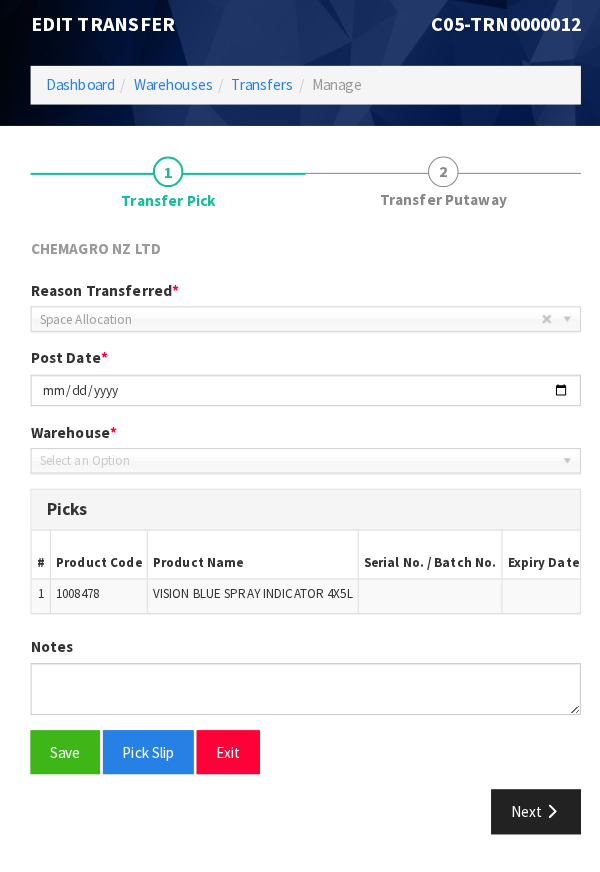 scroll, scrollTop: 692, scrollLeft: 0, axis: vertical 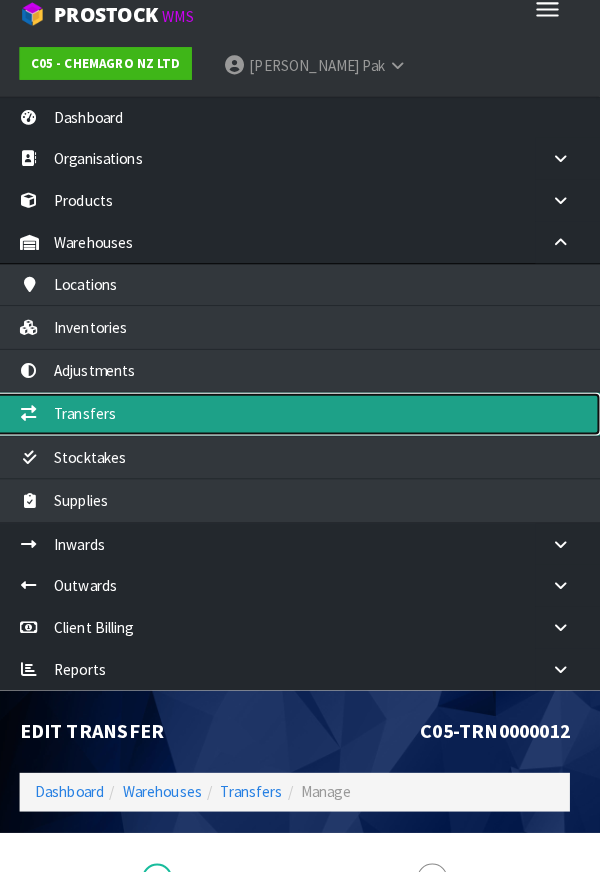 click on "Transfers" at bounding box center [300, 421] 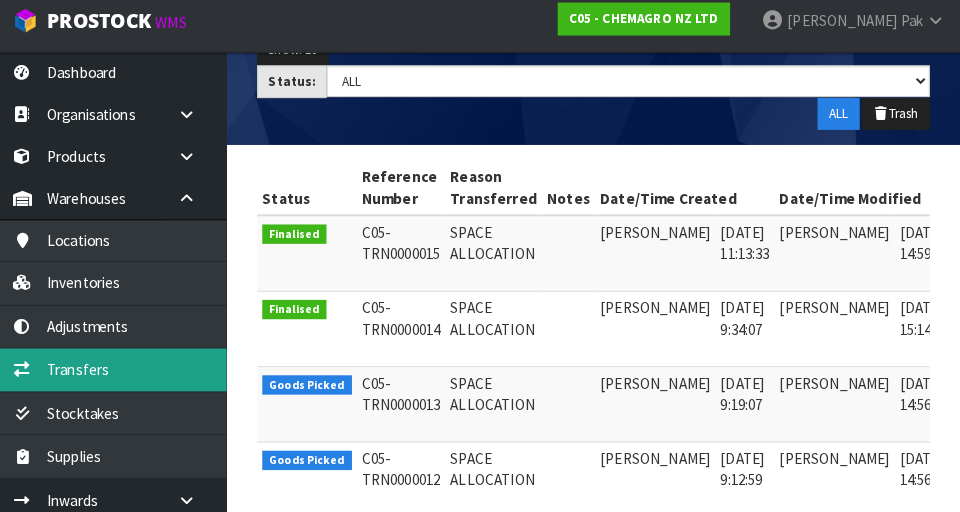 scroll, scrollTop: 320, scrollLeft: 0, axis: vertical 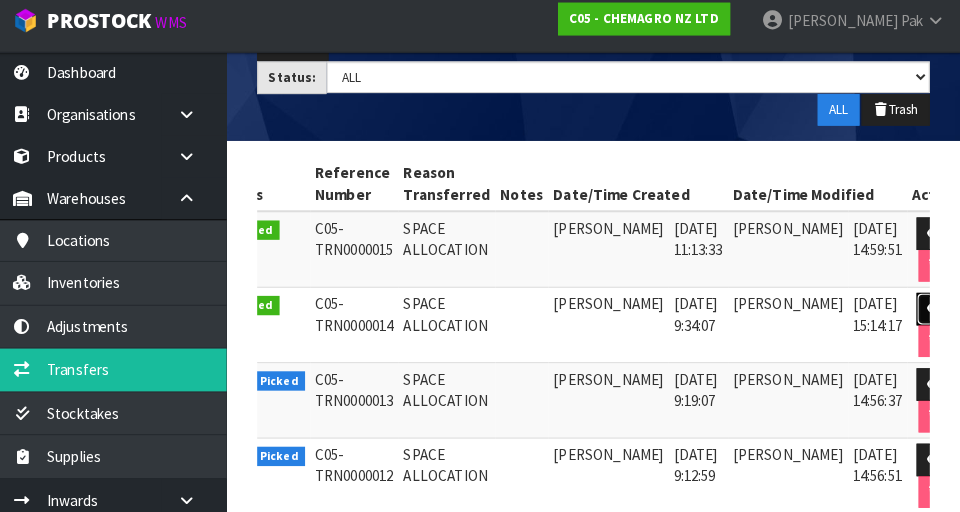 click at bounding box center [935, 312] 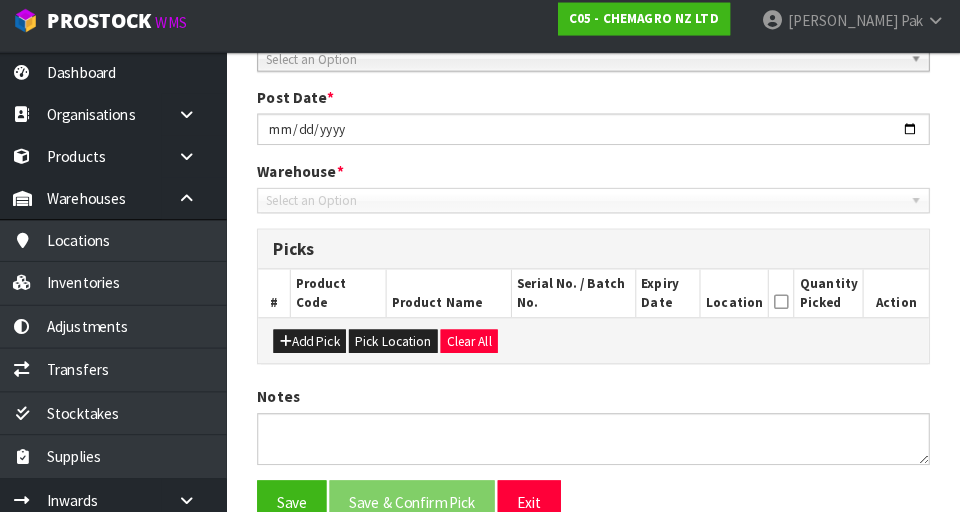 scroll, scrollTop: 420, scrollLeft: 0, axis: vertical 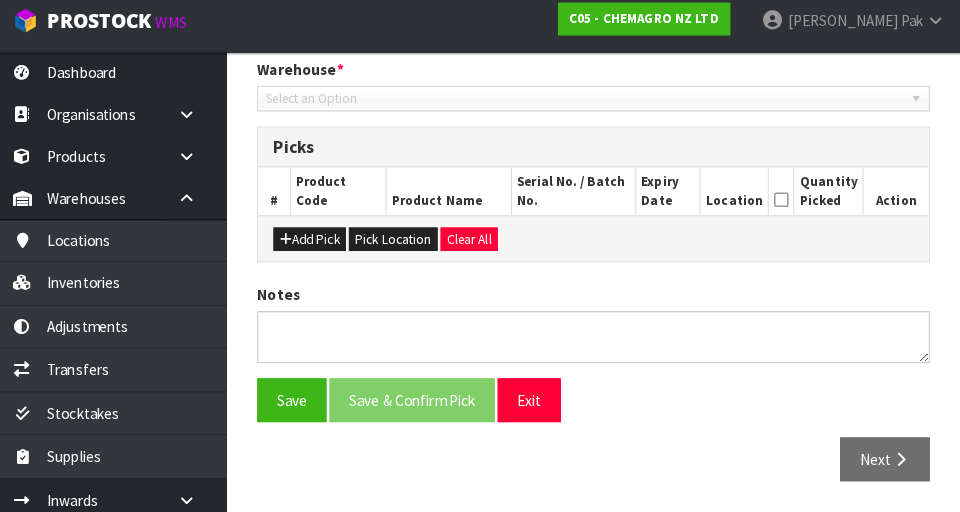 type on "2025-07-25" 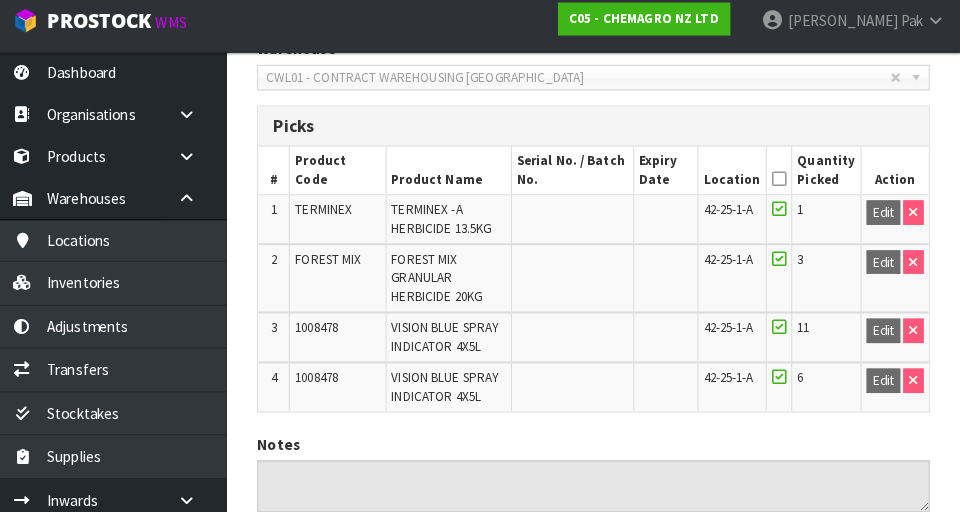 scroll, scrollTop: 588, scrollLeft: 0, axis: vertical 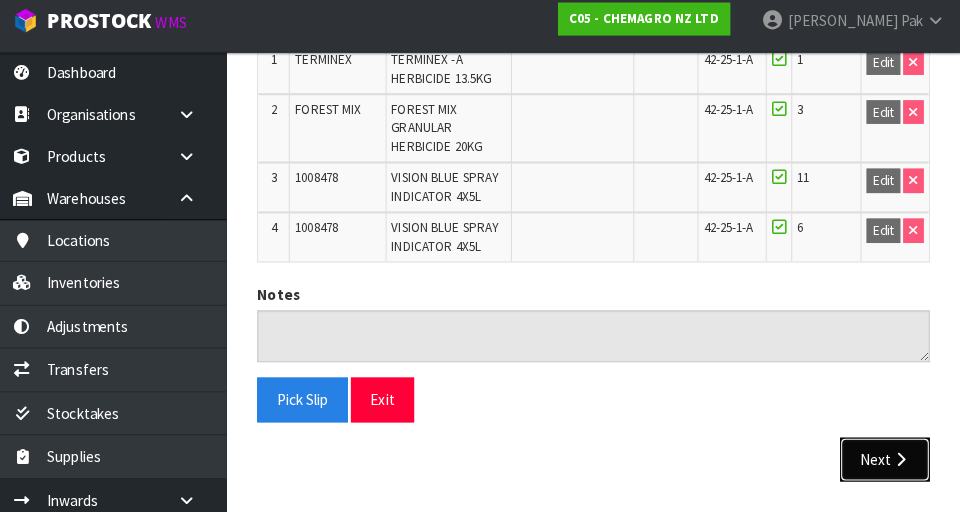 click on "Next" at bounding box center [886, 460] 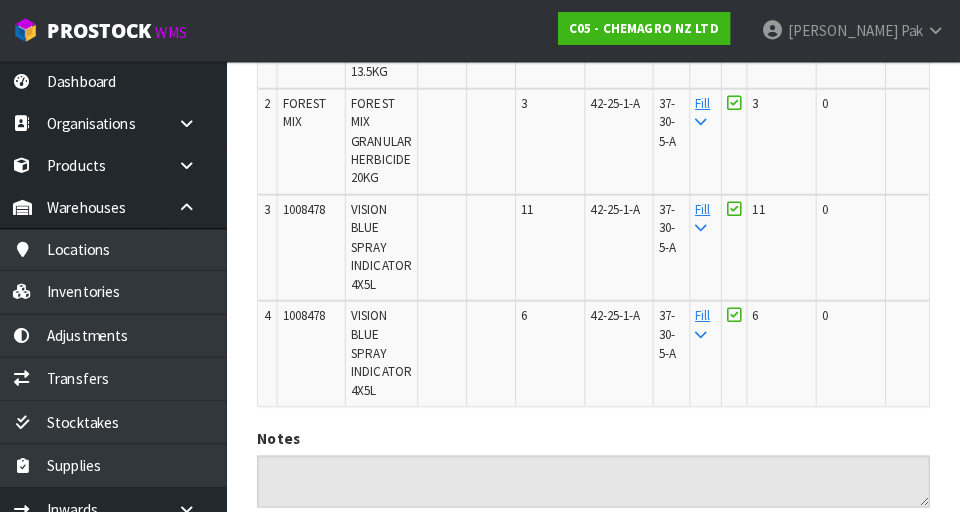 scroll, scrollTop: 575, scrollLeft: 0, axis: vertical 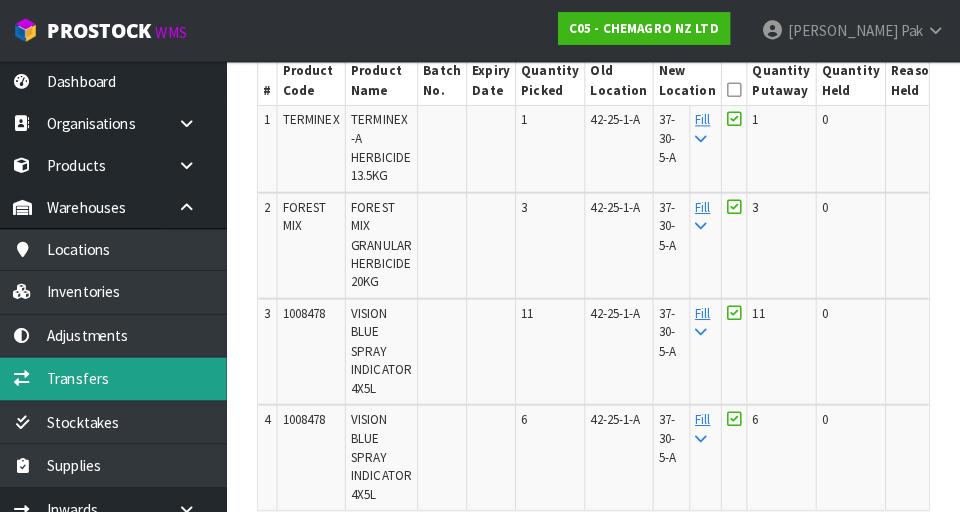 click on "Transfers" at bounding box center (120, 371) 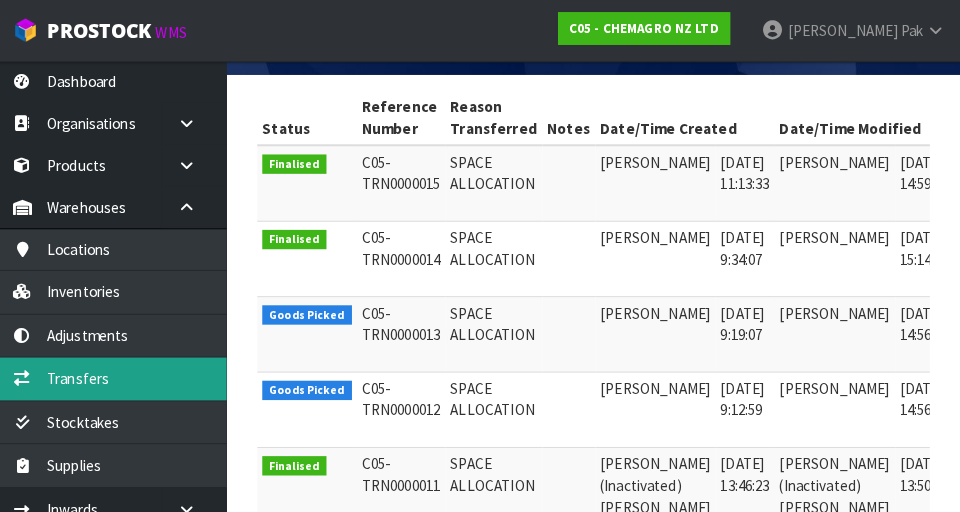 scroll, scrollTop: 0, scrollLeft: 0, axis: both 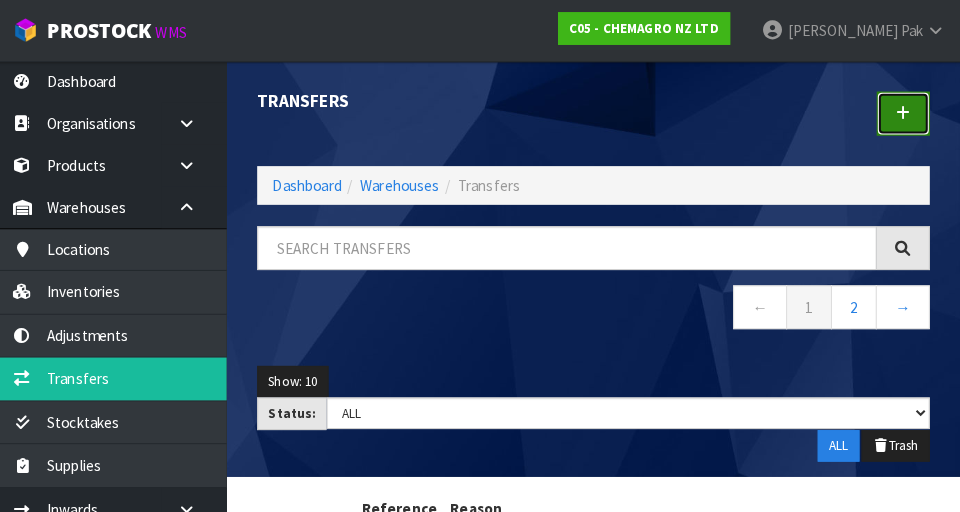 click at bounding box center (904, 111) 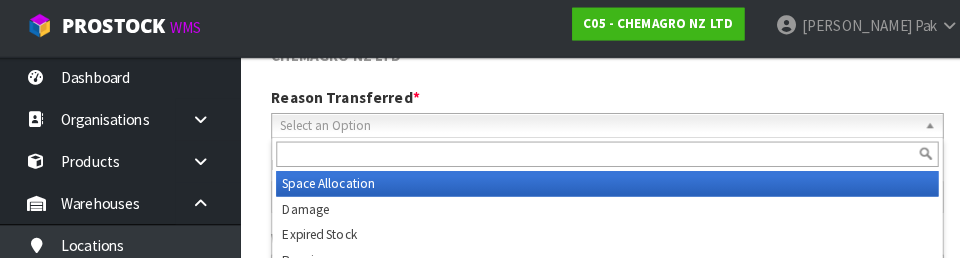 scroll, scrollTop: 274, scrollLeft: 0, axis: vertical 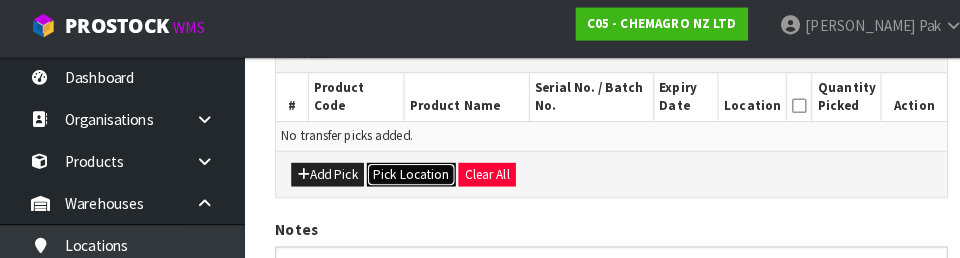 click on "Pick Location" at bounding box center (403, 176) 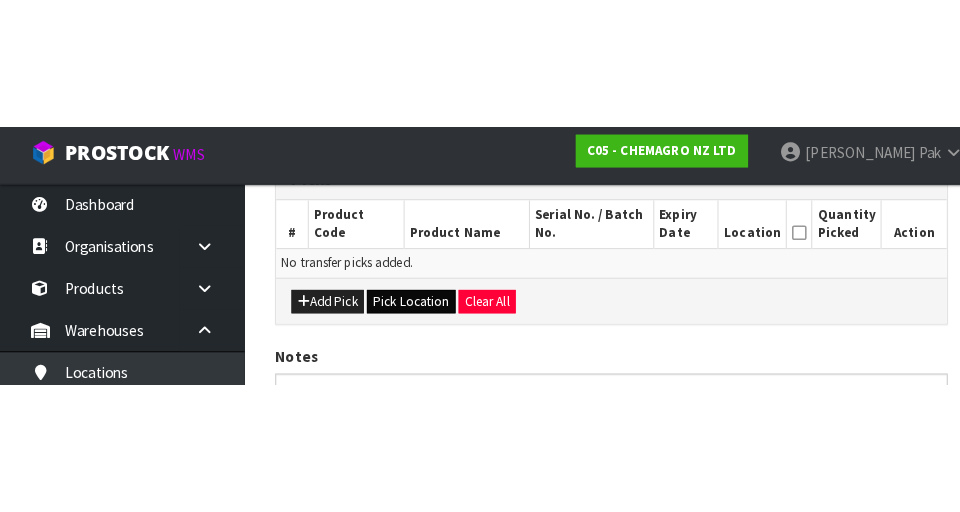scroll, scrollTop: 449, scrollLeft: 0, axis: vertical 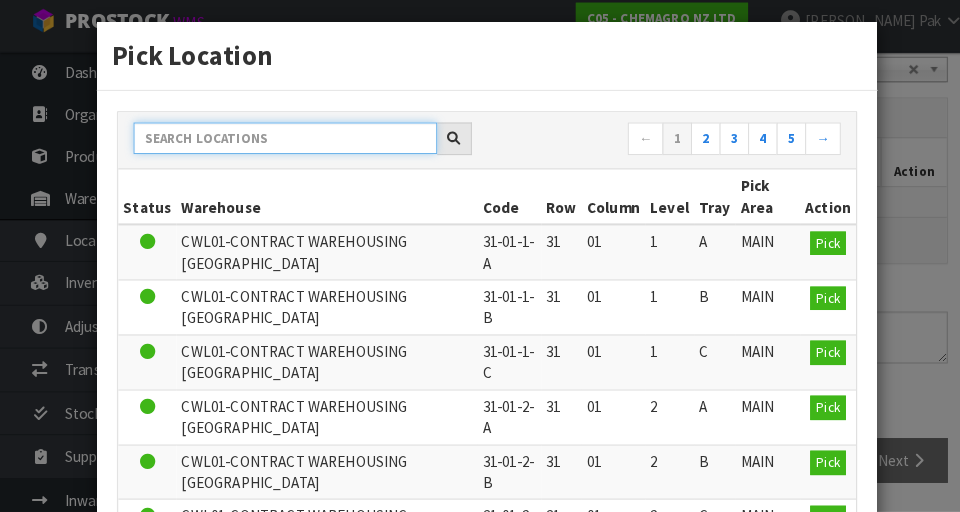paste on "37-30-5-A" 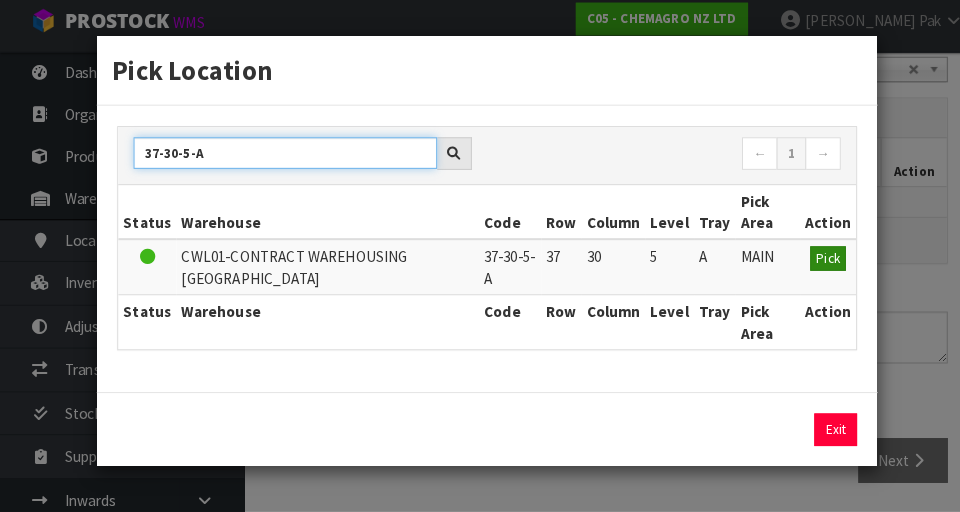 type on "37-30-5-A" 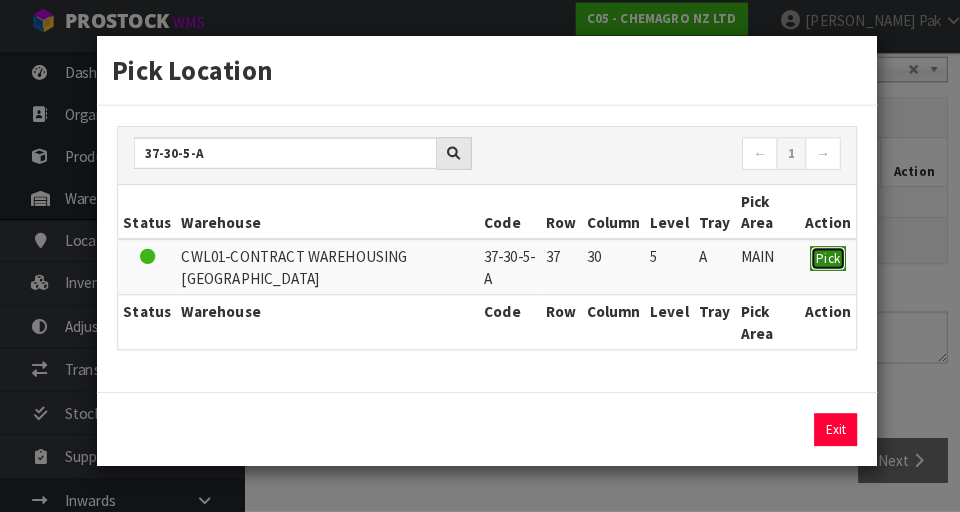 click on "Pick" at bounding box center (812, 263) 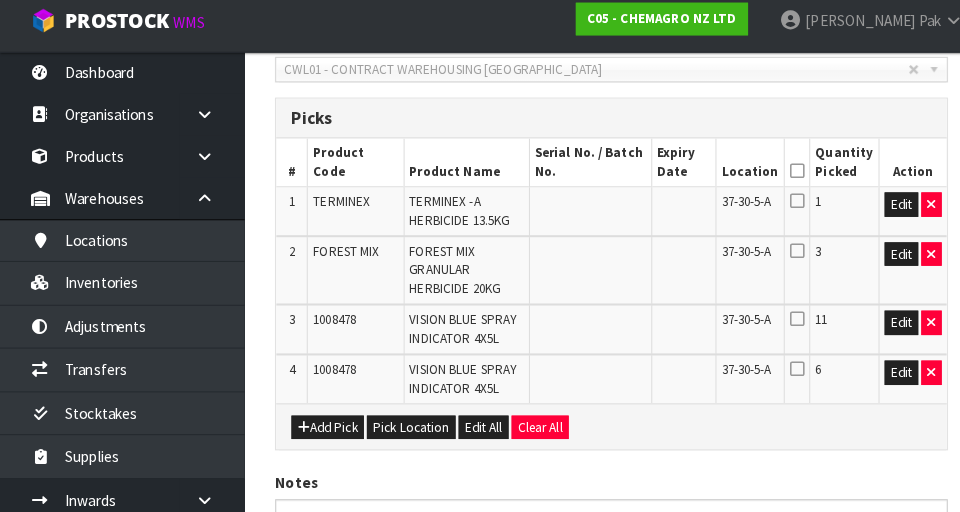 click at bounding box center (782, 177) 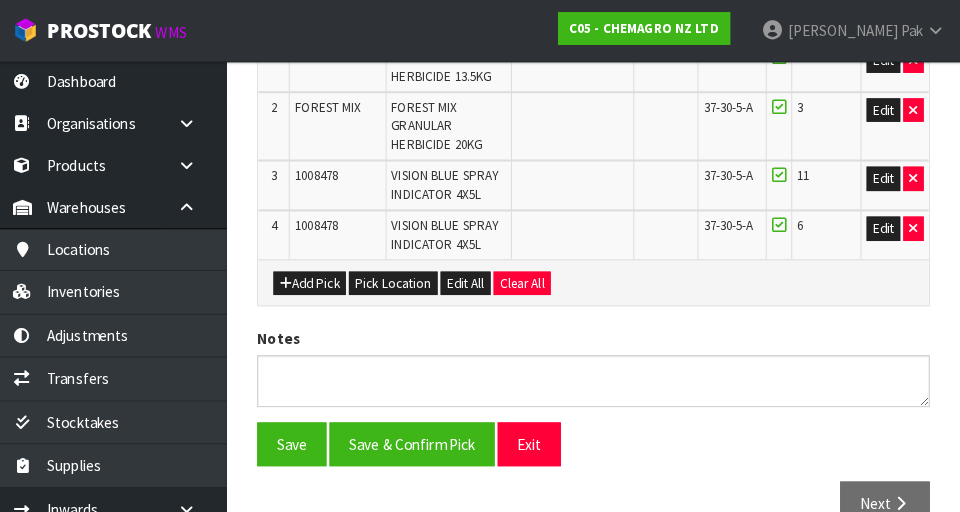 scroll, scrollTop: 598, scrollLeft: 0, axis: vertical 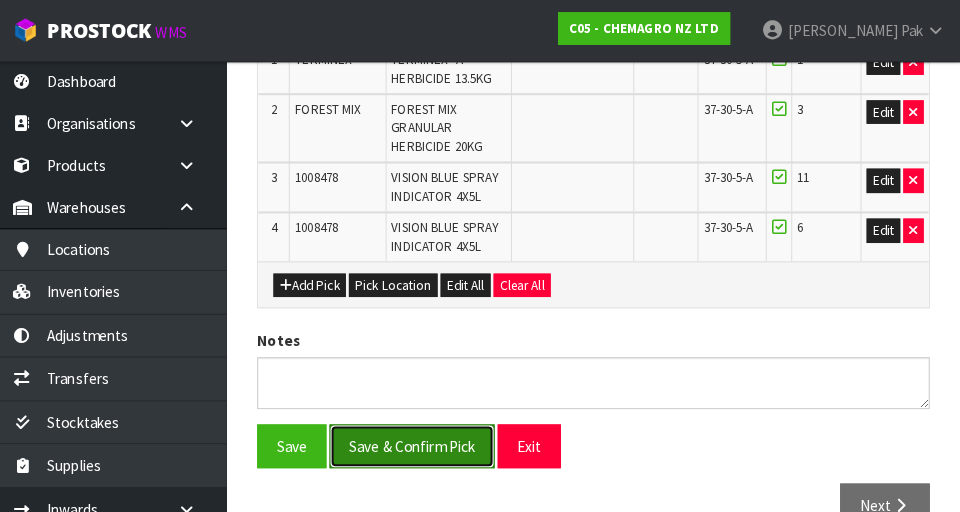 click on "Save & Confirm Pick" at bounding box center [422, 437] 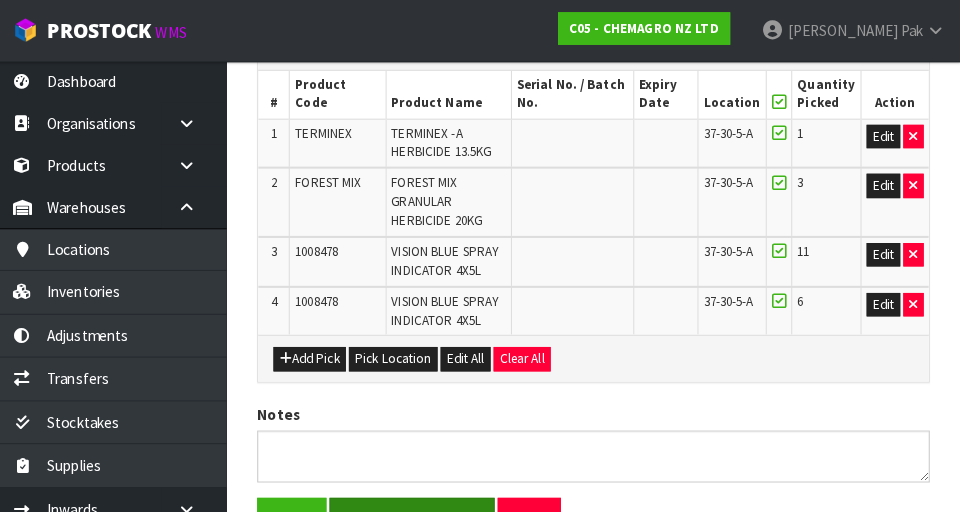 scroll, scrollTop: 0, scrollLeft: 0, axis: both 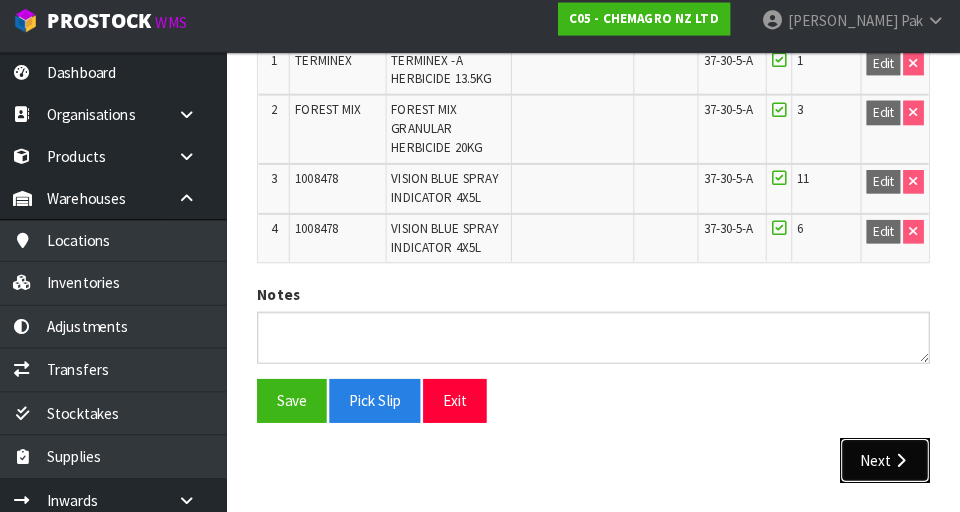 click on "Next" at bounding box center (886, 460) 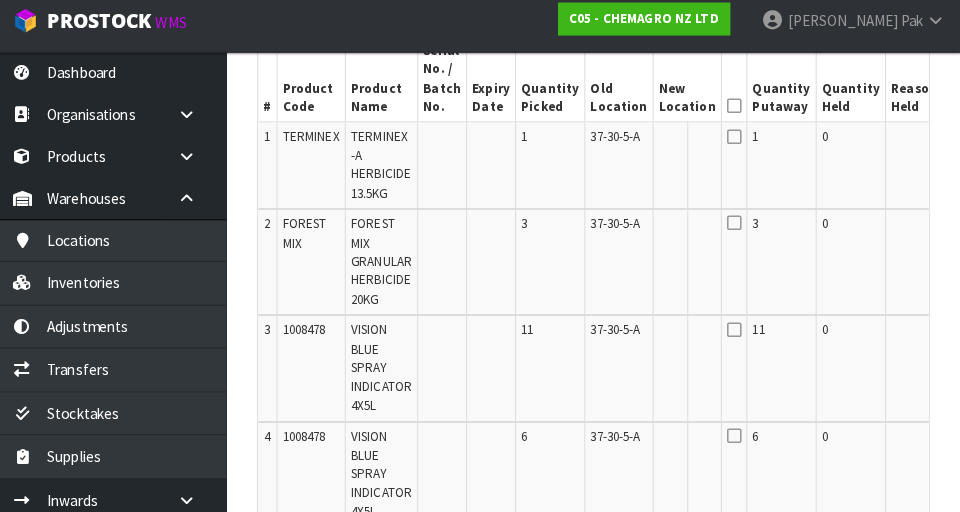 scroll, scrollTop: 627, scrollLeft: 0, axis: vertical 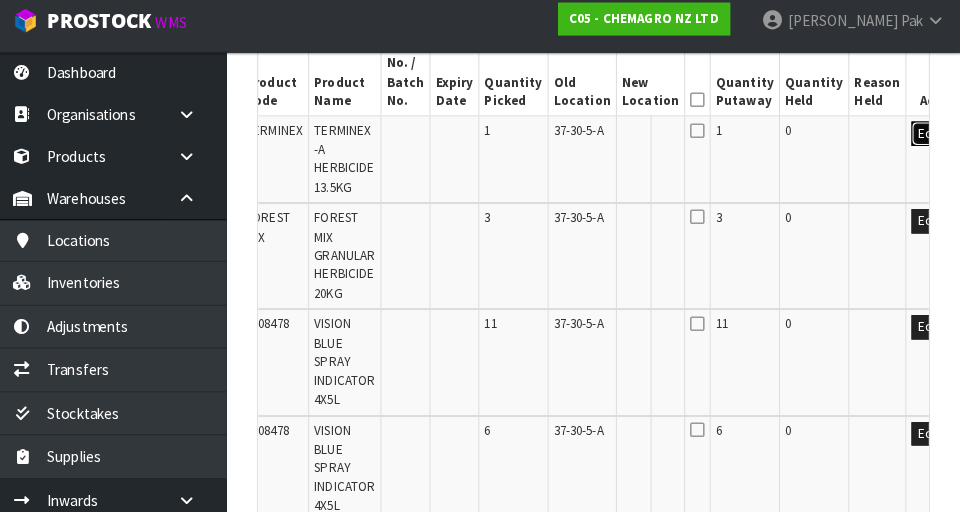 click on "Edit" at bounding box center (928, 141) 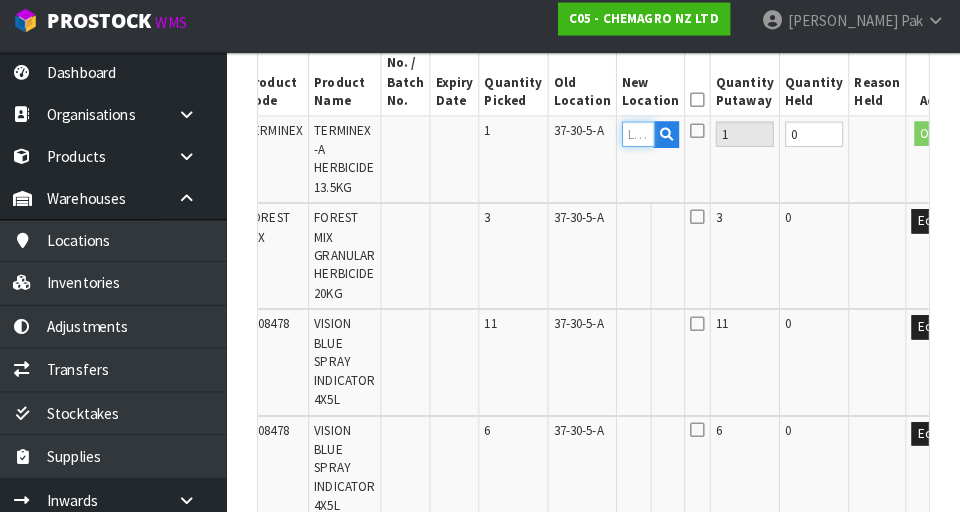 paste on "37-30-5-A" 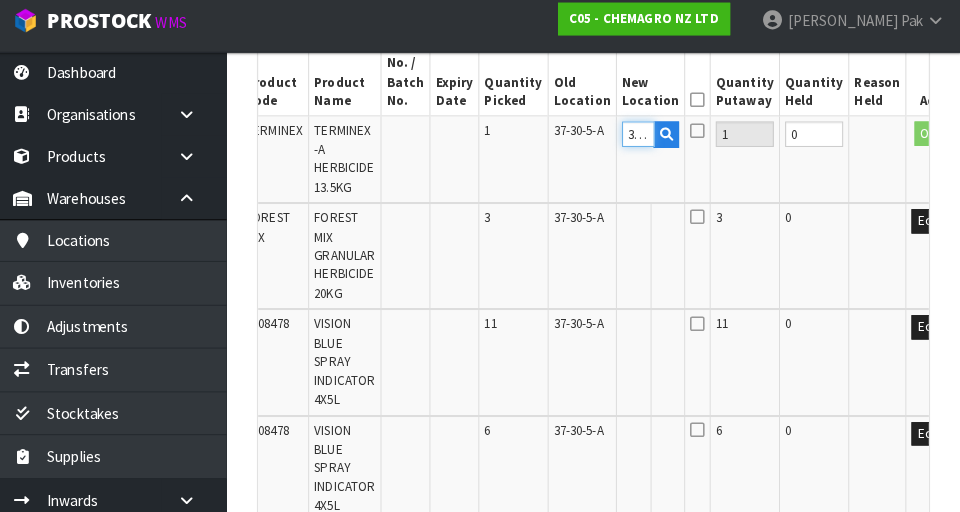scroll, scrollTop: 0, scrollLeft: 38, axis: horizontal 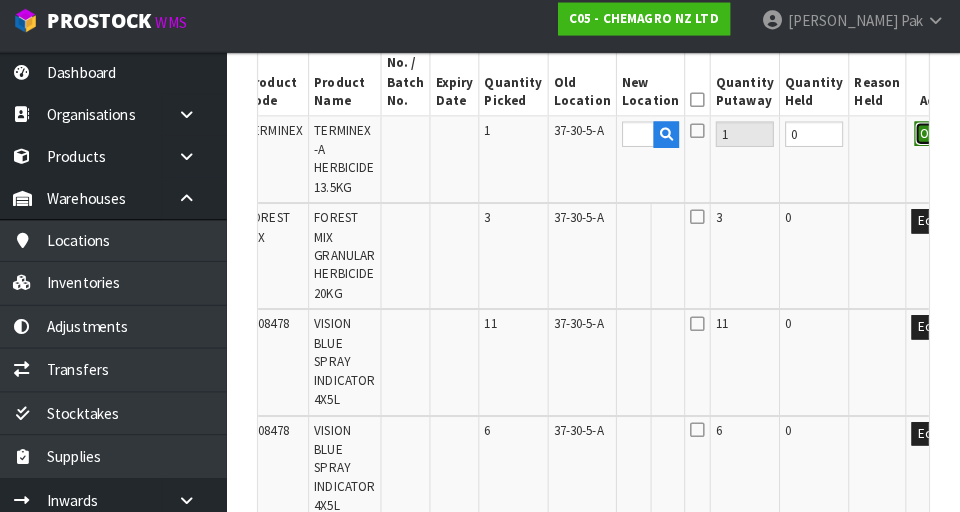 click on "OK" at bounding box center (929, 141) 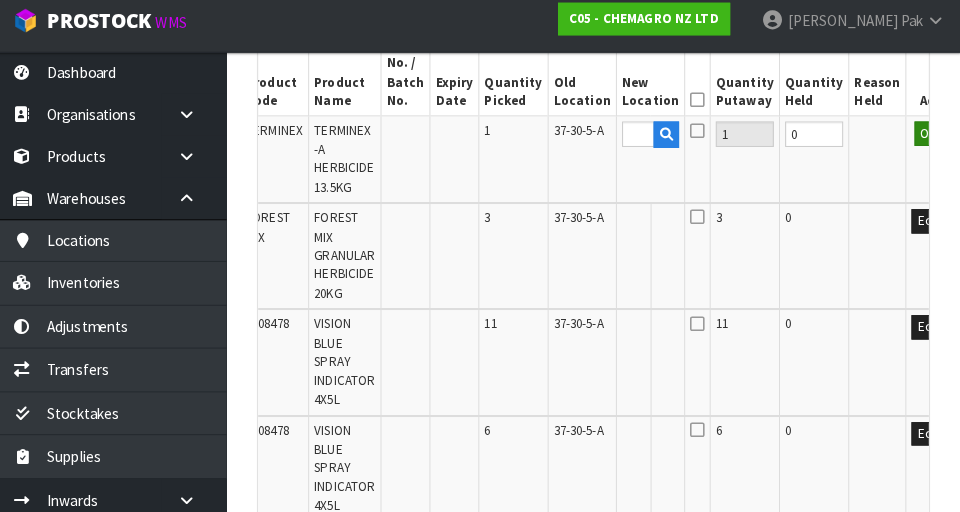 scroll, scrollTop: 0, scrollLeft: 0, axis: both 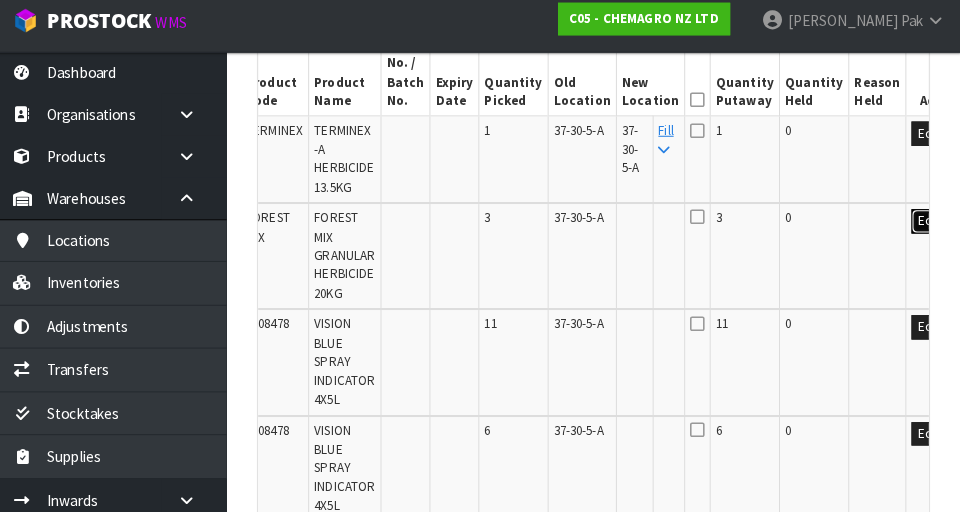 click on "Edit" at bounding box center (928, 227) 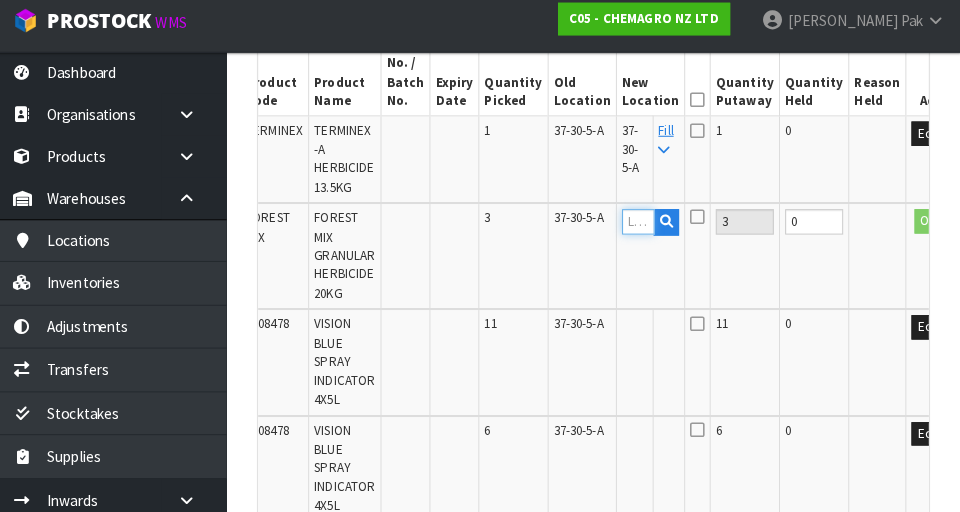 paste on "37-30-5-A" 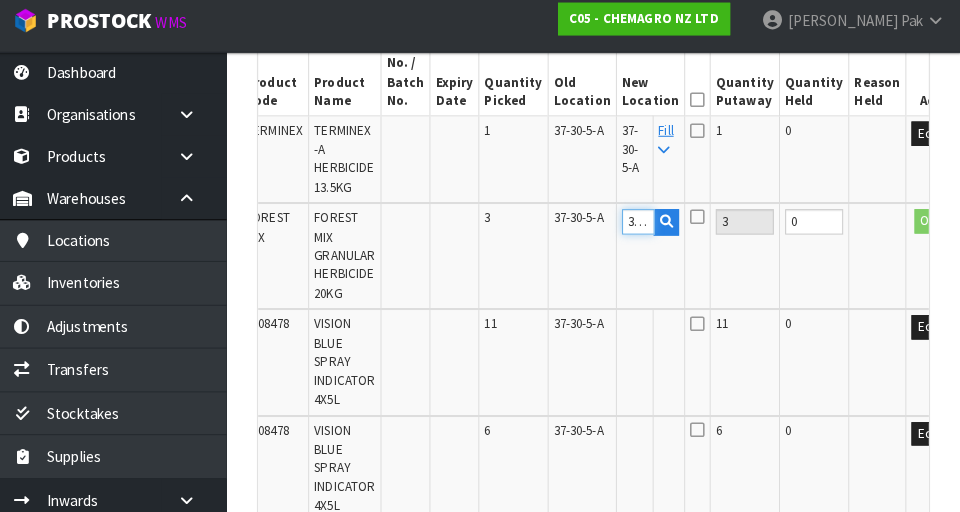 scroll, scrollTop: 0, scrollLeft: 38, axis: horizontal 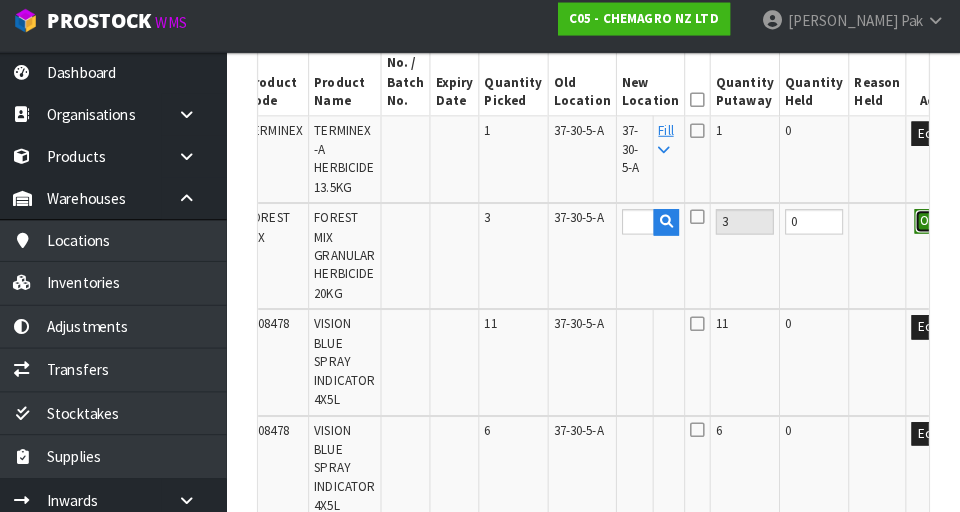 click on "OK" at bounding box center (929, 227) 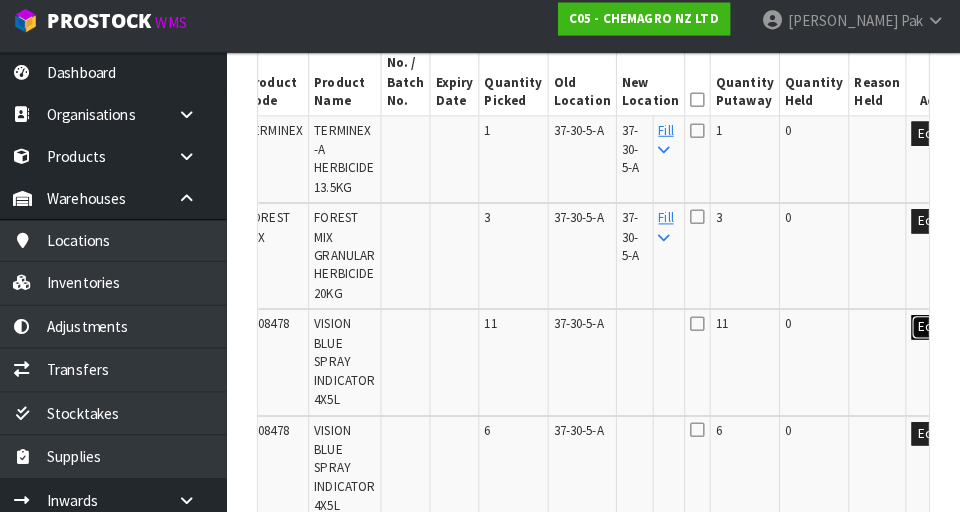 click on "Edit" at bounding box center (928, 331) 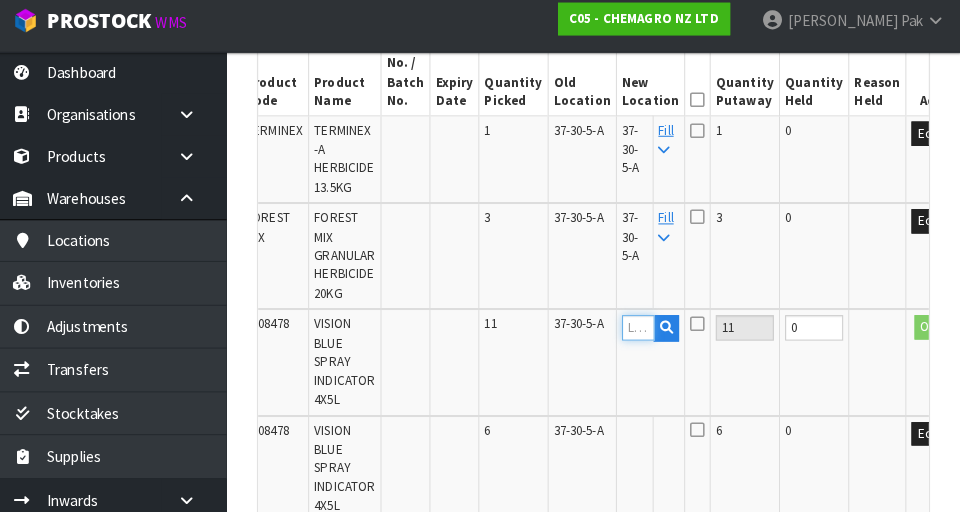 click at bounding box center (644, 331) 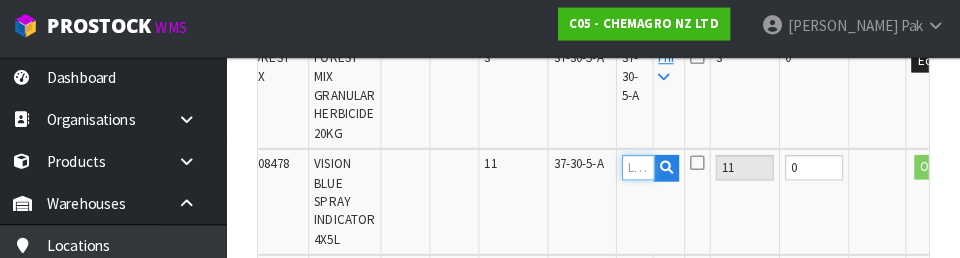 scroll, scrollTop: 818, scrollLeft: 0, axis: vertical 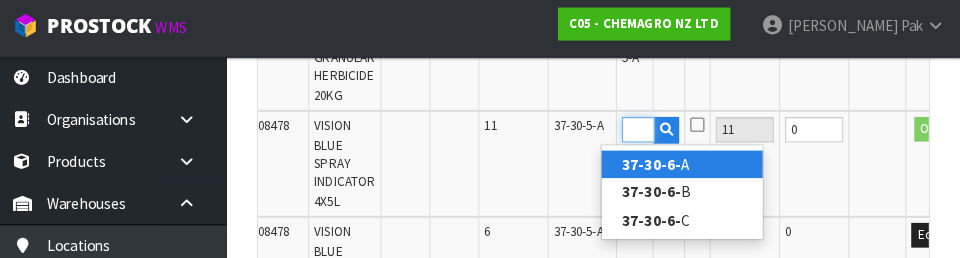 type on "37-30-6-B" 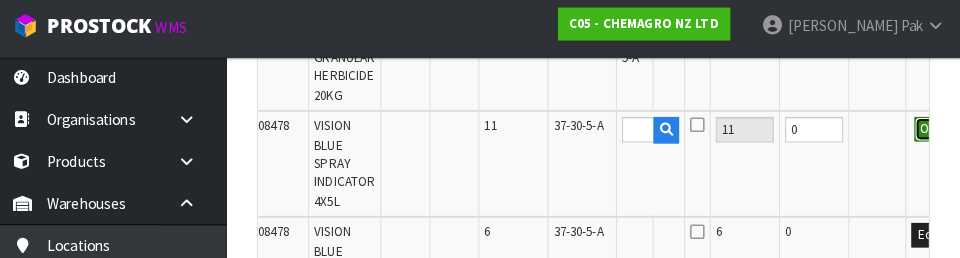 click on "OK" at bounding box center (929, 131) 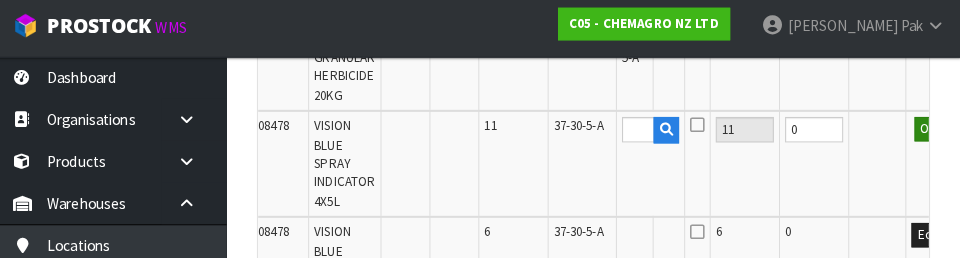 scroll, scrollTop: 0, scrollLeft: 0, axis: both 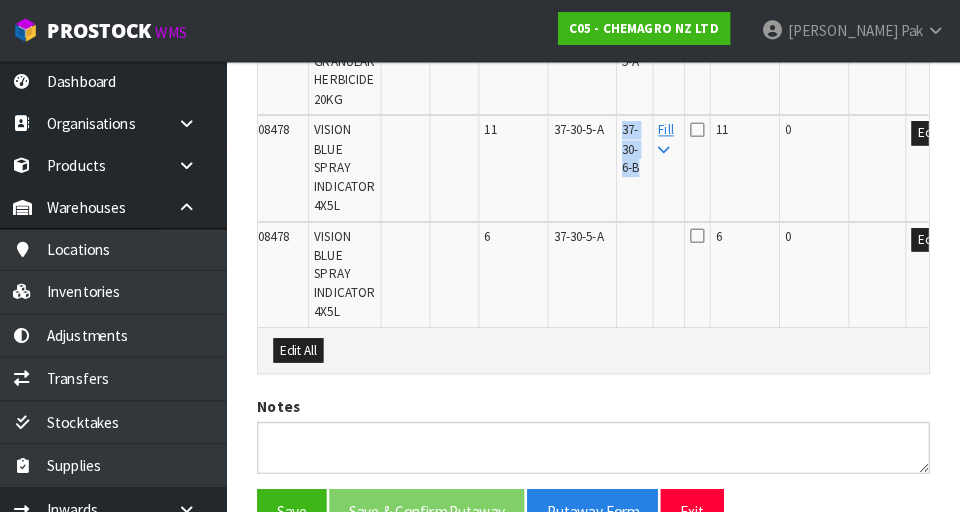 copy on "37-30-6-B" 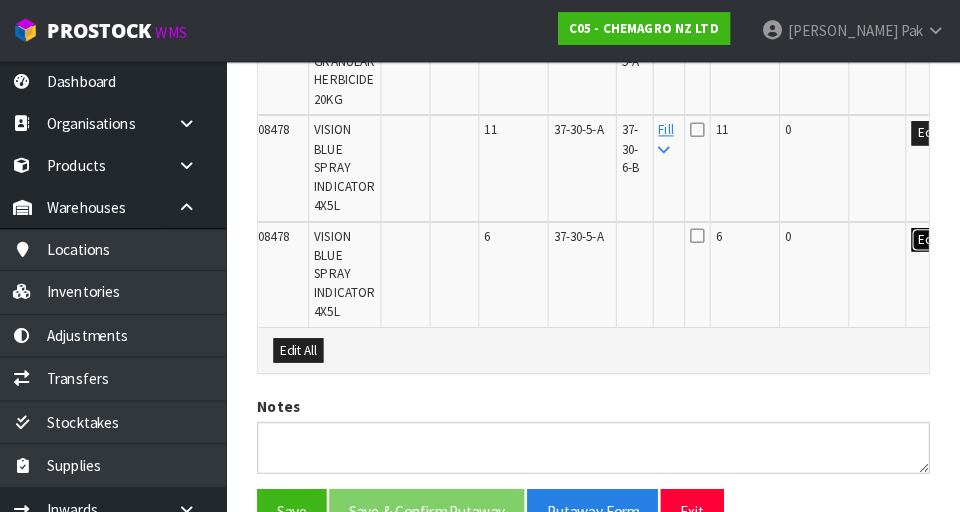 click on "Edit" at bounding box center [928, 236] 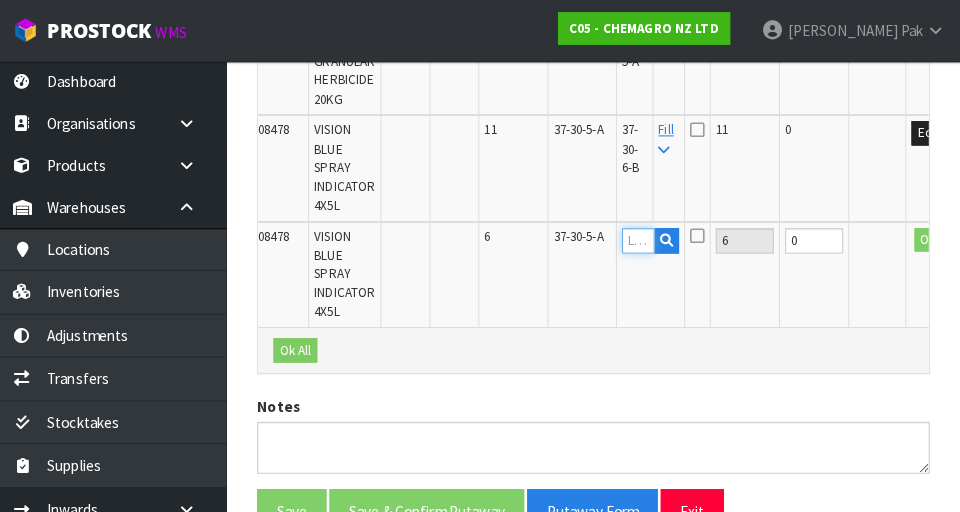 click at bounding box center (644, 236) 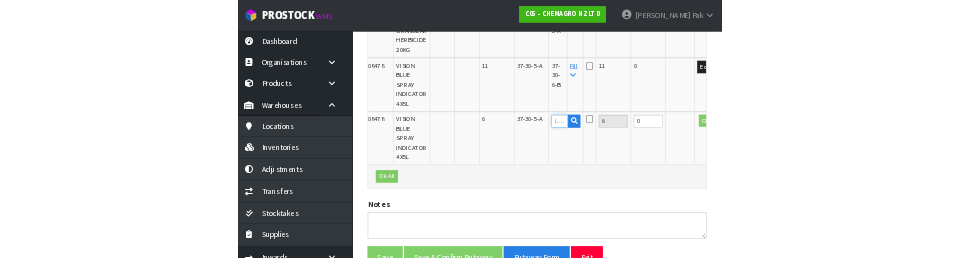 scroll, scrollTop: 818, scrollLeft: 0, axis: vertical 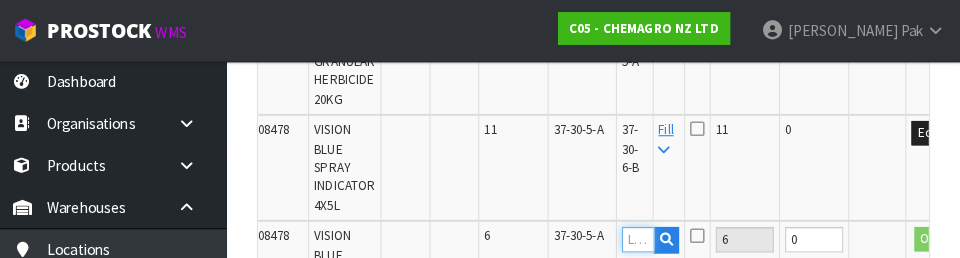 paste on "37-30-6-B" 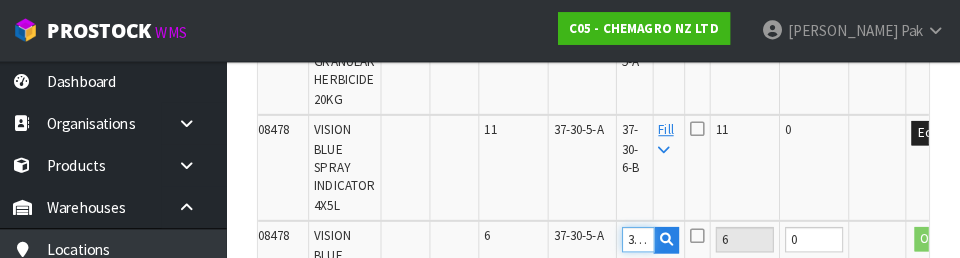 scroll, scrollTop: 0, scrollLeft: 39, axis: horizontal 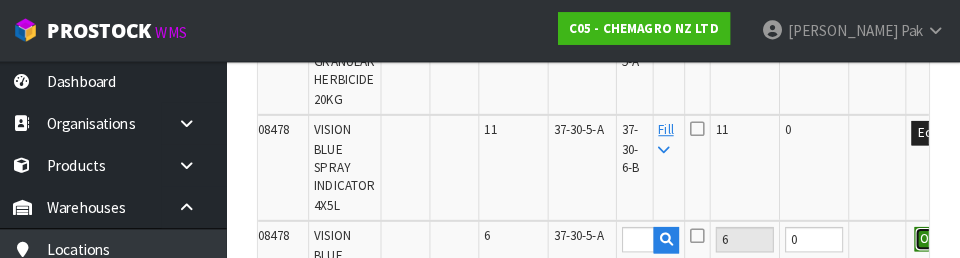 click on "OK" at bounding box center (929, 235) 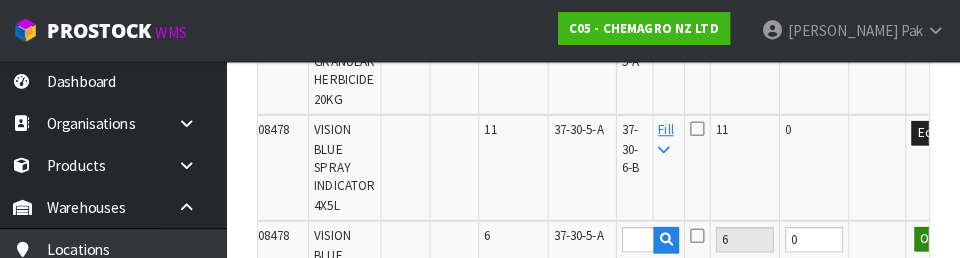 scroll, scrollTop: 0, scrollLeft: 0, axis: both 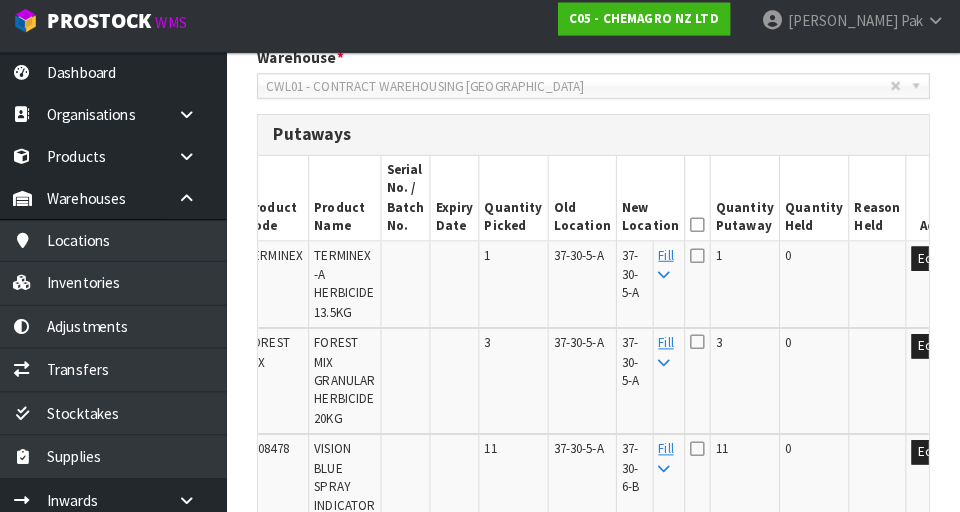click at bounding box center (702, 230) 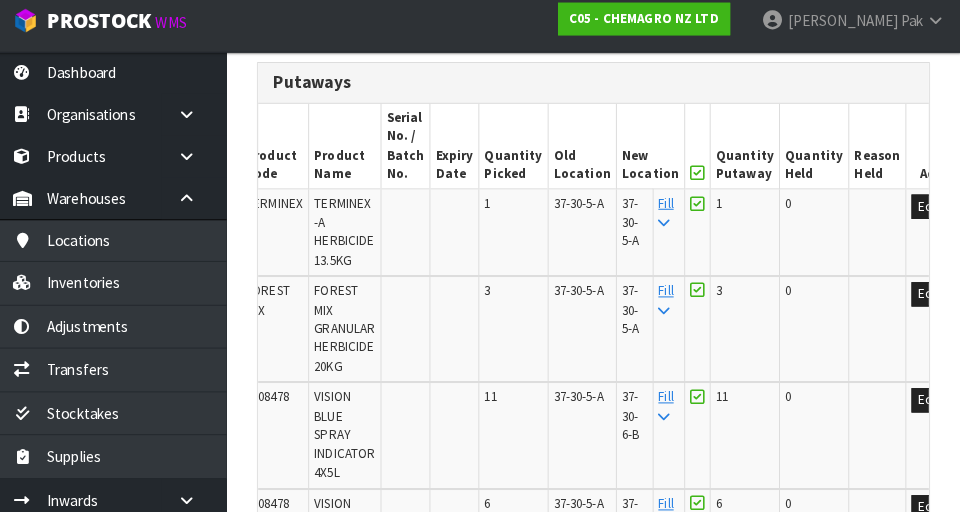 scroll, scrollTop: 926, scrollLeft: 0, axis: vertical 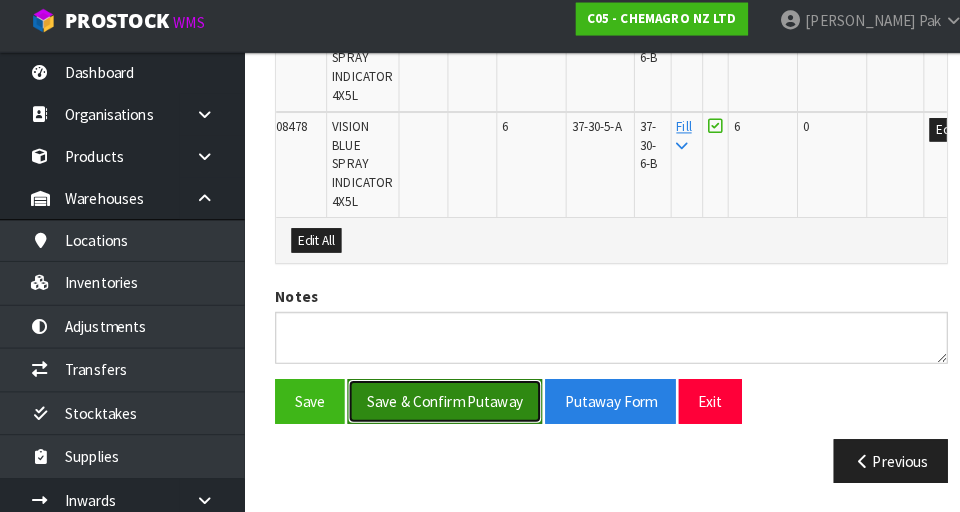 click on "Save & Confirm Putaway" at bounding box center (436, 402) 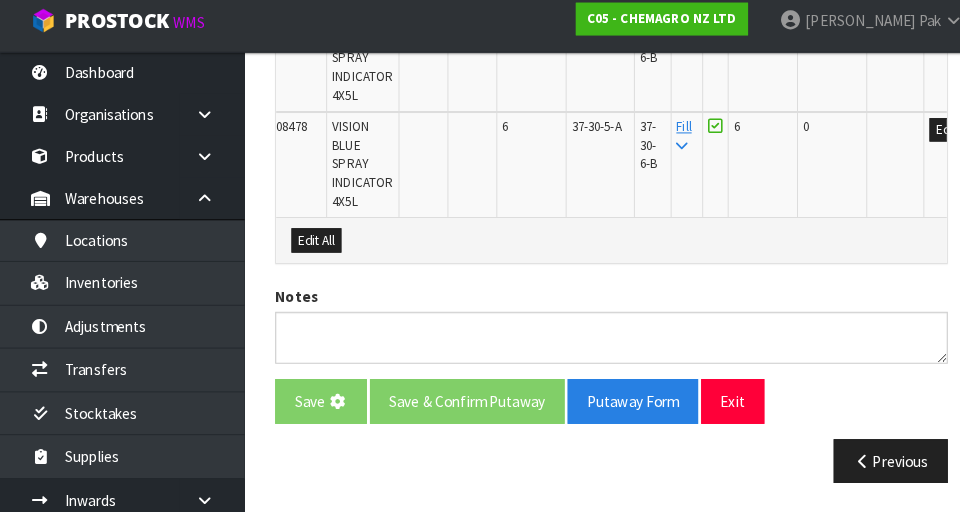 scroll, scrollTop: 0, scrollLeft: 0, axis: both 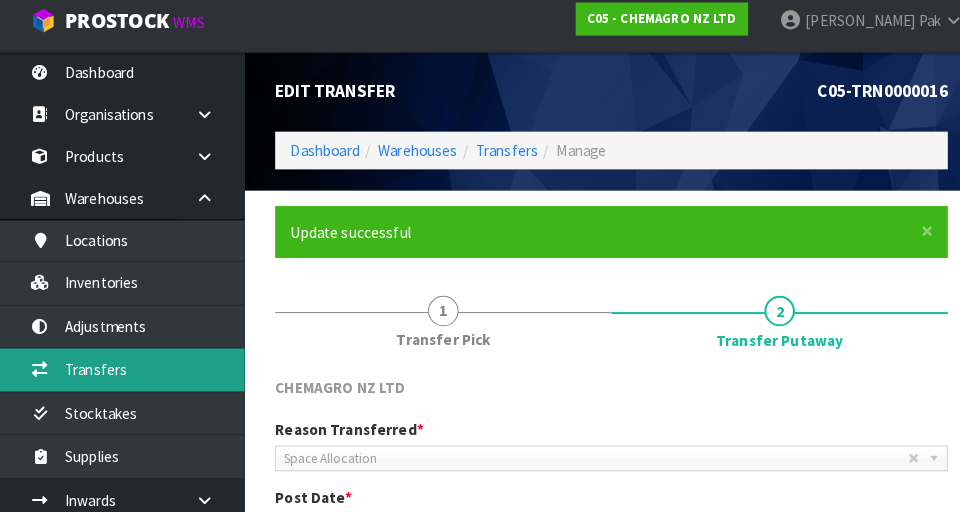 click on "Transfers" at bounding box center [120, 371] 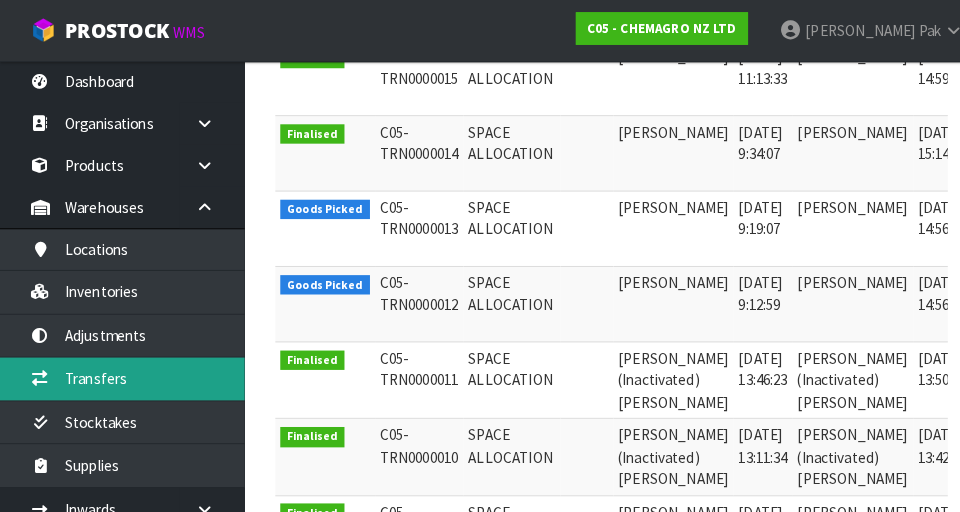 scroll, scrollTop: 548, scrollLeft: 0, axis: vertical 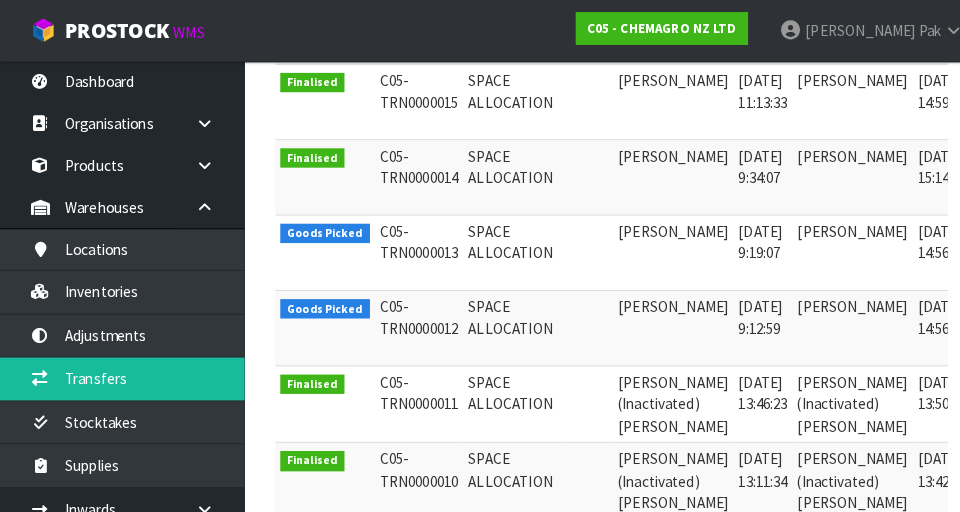 click on "Svetlana Pak" at bounding box center (837, 323) 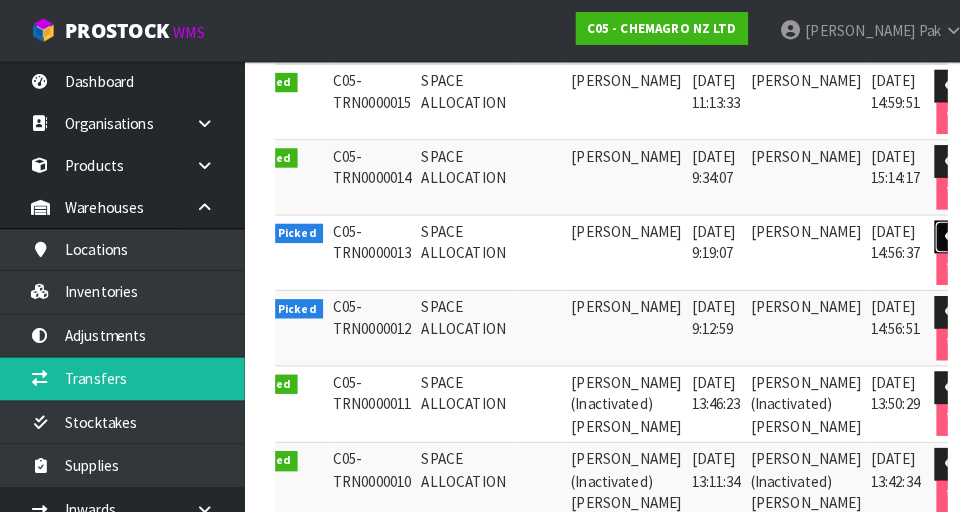 click at bounding box center (935, 232) 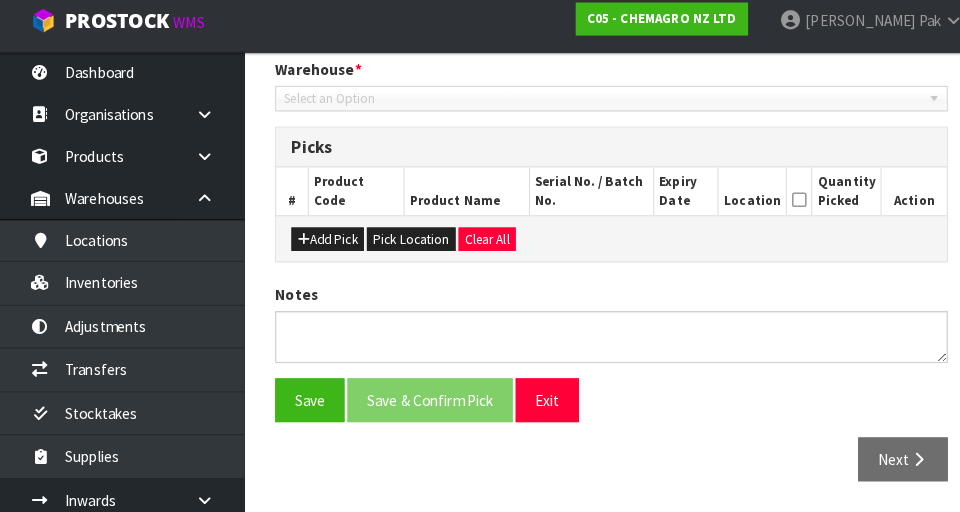 type on "2025-07-25" 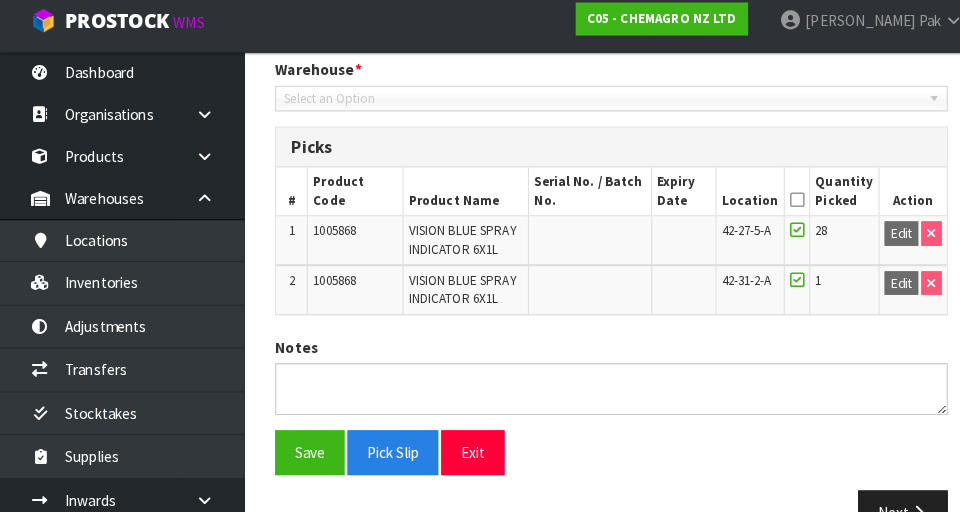 scroll, scrollTop: 472, scrollLeft: 0, axis: vertical 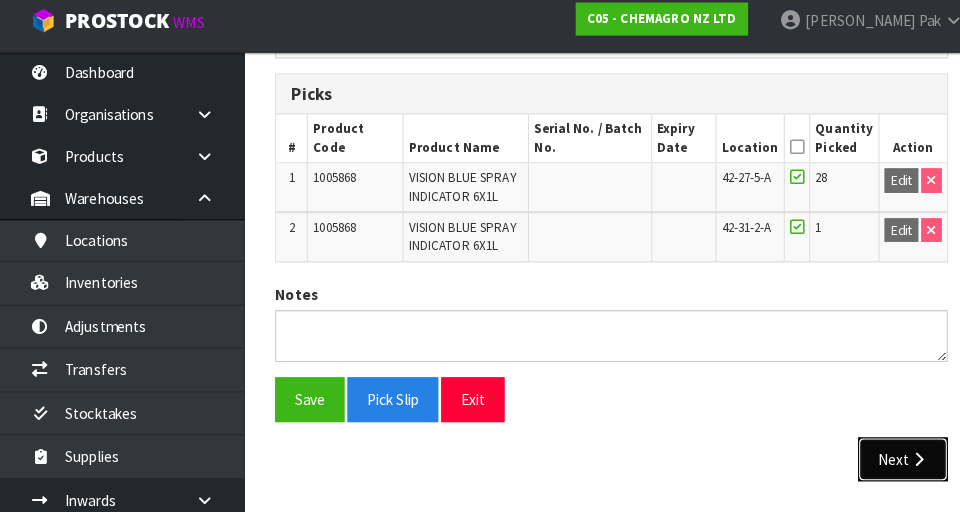 click on "Next" at bounding box center [886, 460] 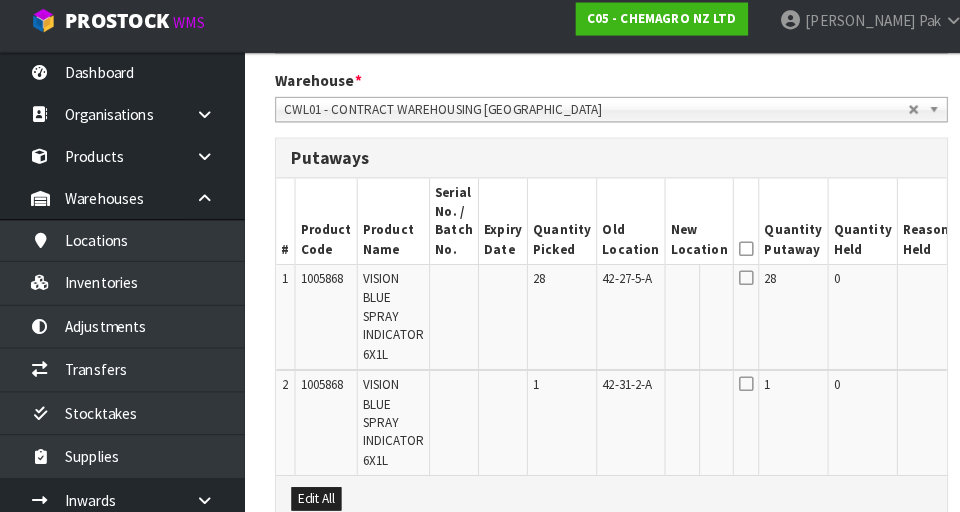 scroll, scrollTop: 415, scrollLeft: 0, axis: vertical 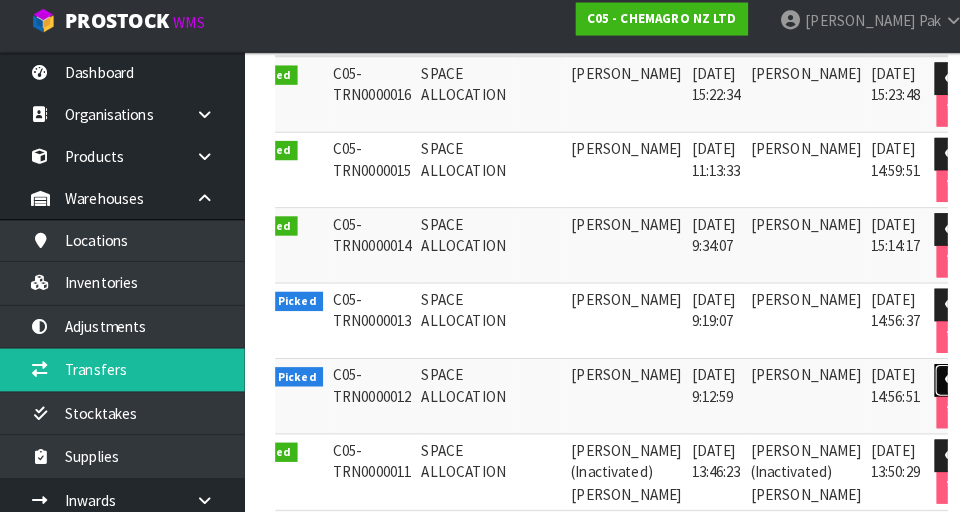 click at bounding box center (935, 383) 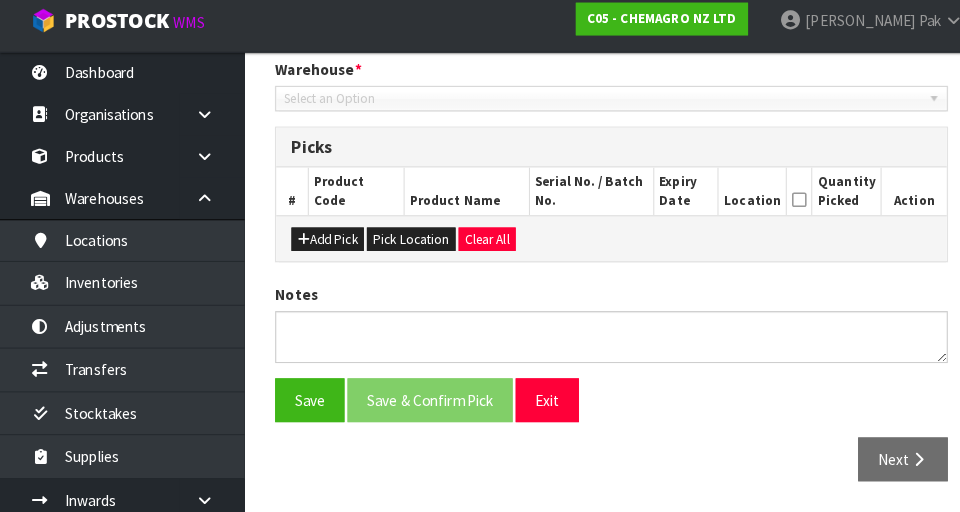 type on "2025-07-25" 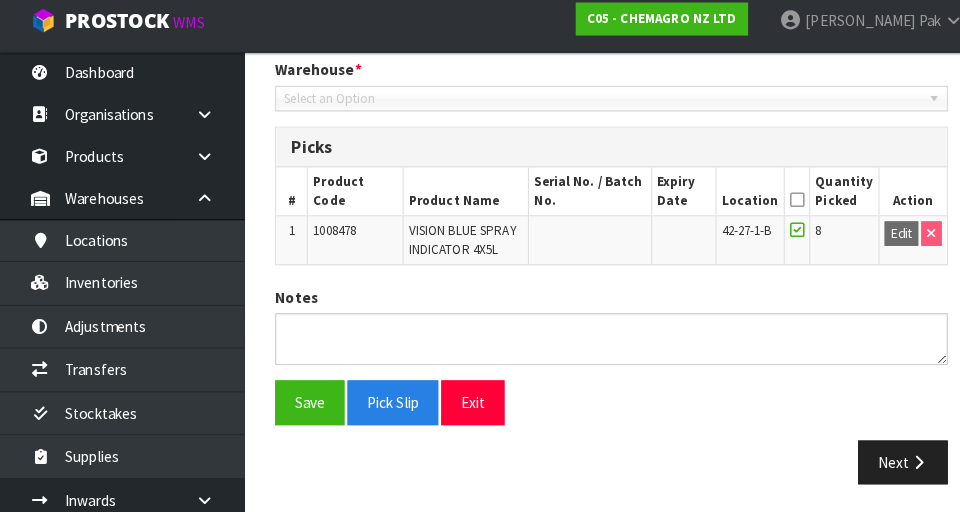 scroll, scrollTop: 423, scrollLeft: 0, axis: vertical 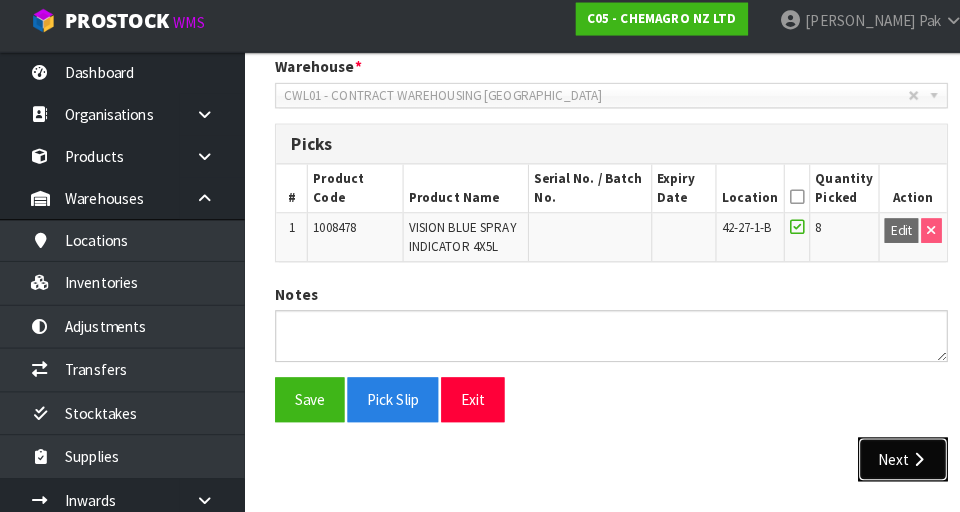 click on "Next" at bounding box center [886, 460] 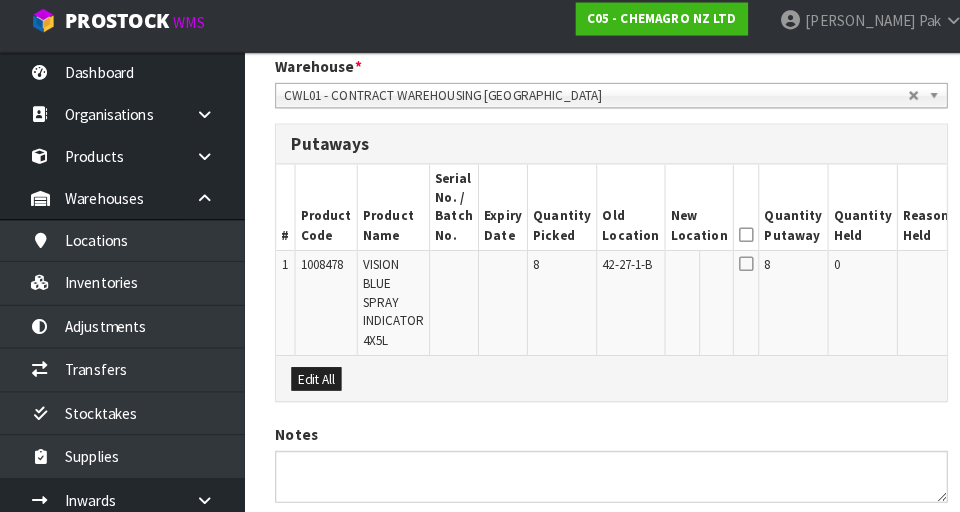 scroll, scrollTop: 0, scrollLeft: 0, axis: both 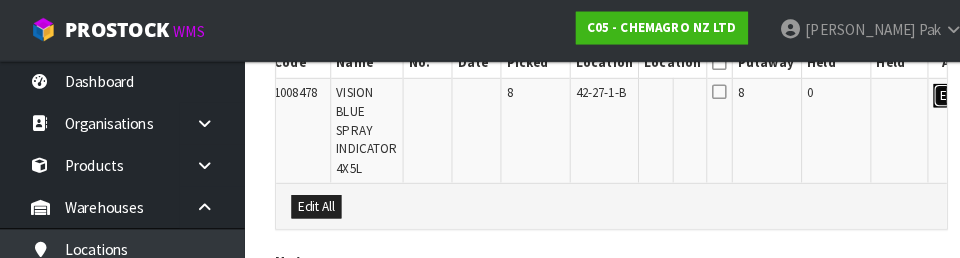 click on "Edit" at bounding box center (932, 95) 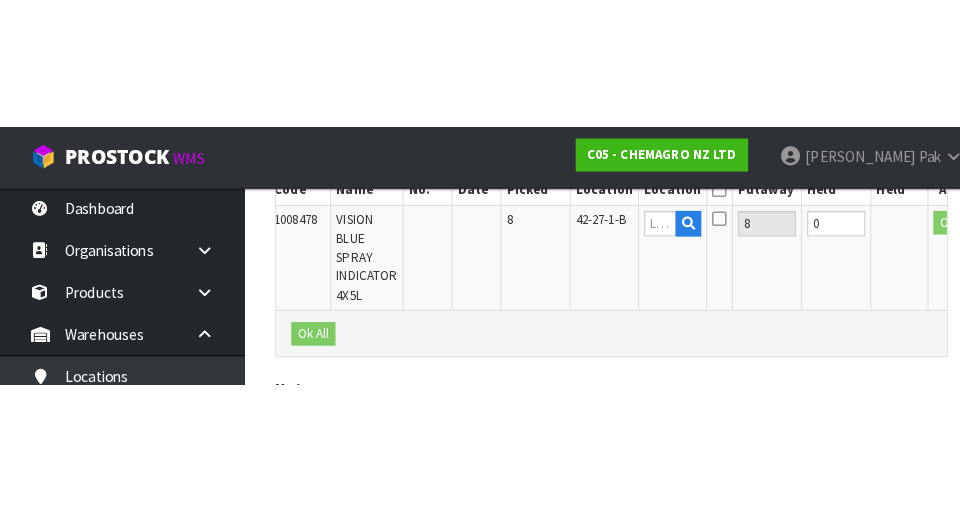 scroll, scrollTop: 559, scrollLeft: 0, axis: vertical 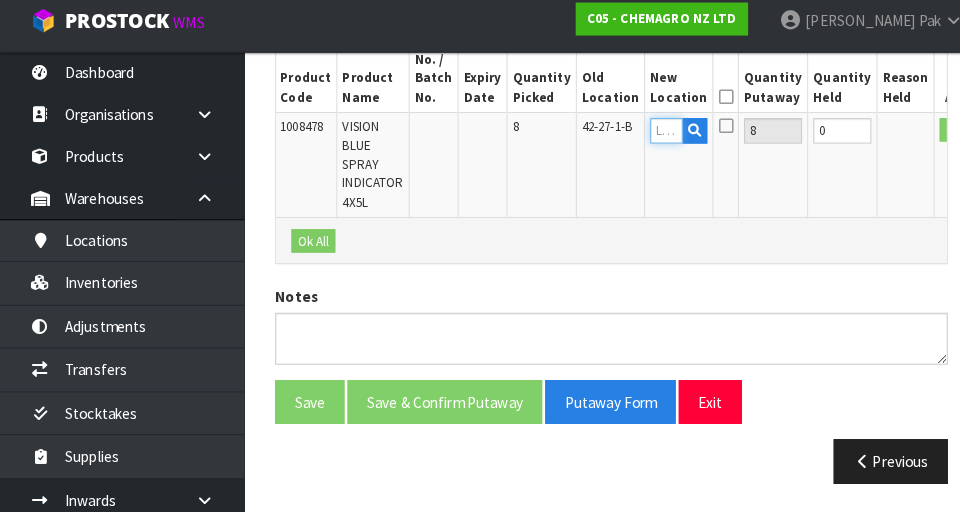 click at bounding box center (654, 137) 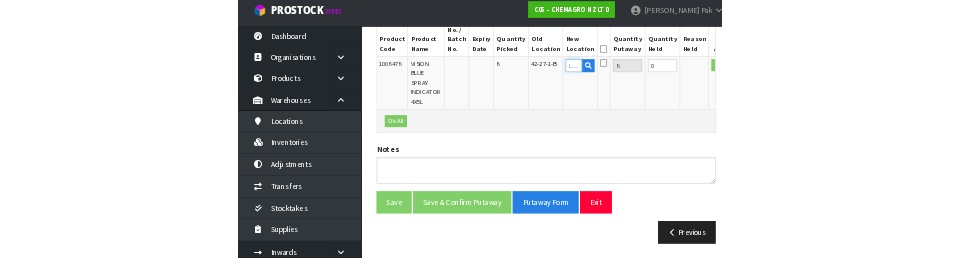 scroll, scrollTop: 564, scrollLeft: 0, axis: vertical 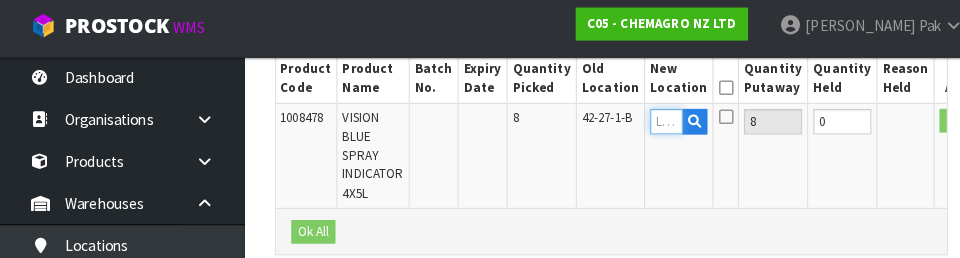 click at bounding box center (654, 123) 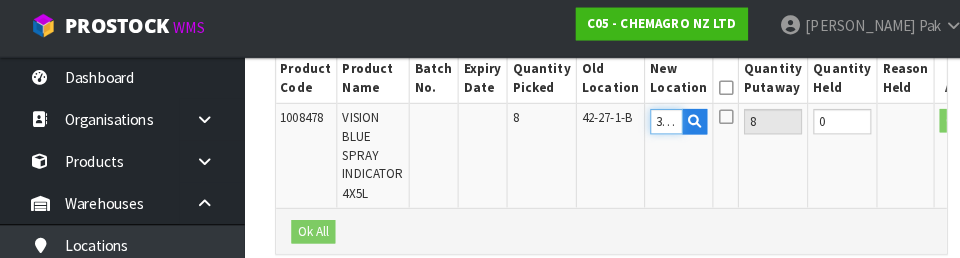 scroll, scrollTop: 0, scrollLeft: 39, axis: horizontal 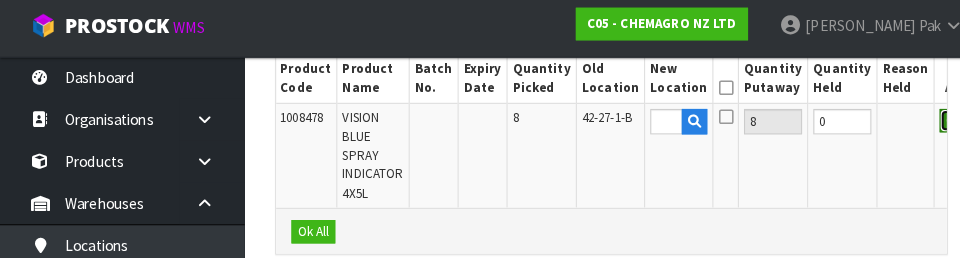 click on "OK" at bounding box center (936, 123) 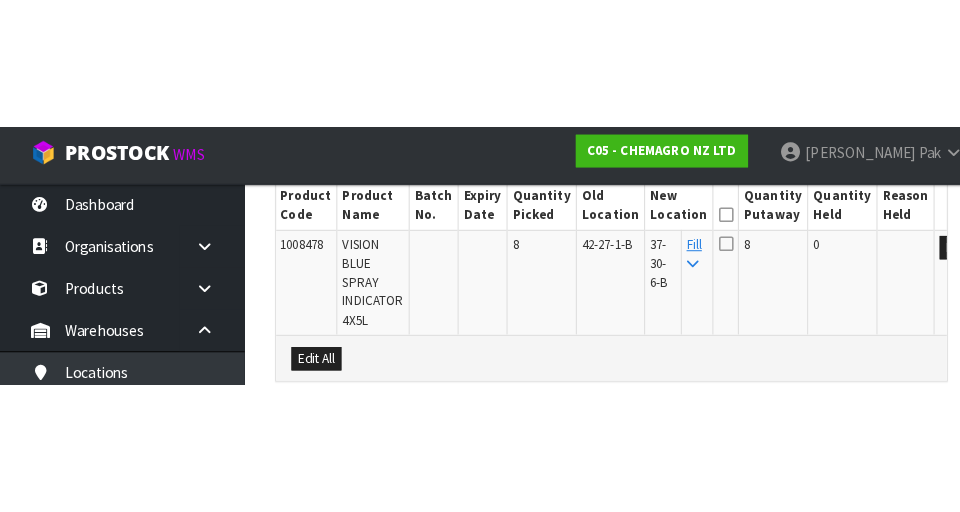 scroll, scrollTop: 560, scrollLeft: 0, axis: vertical 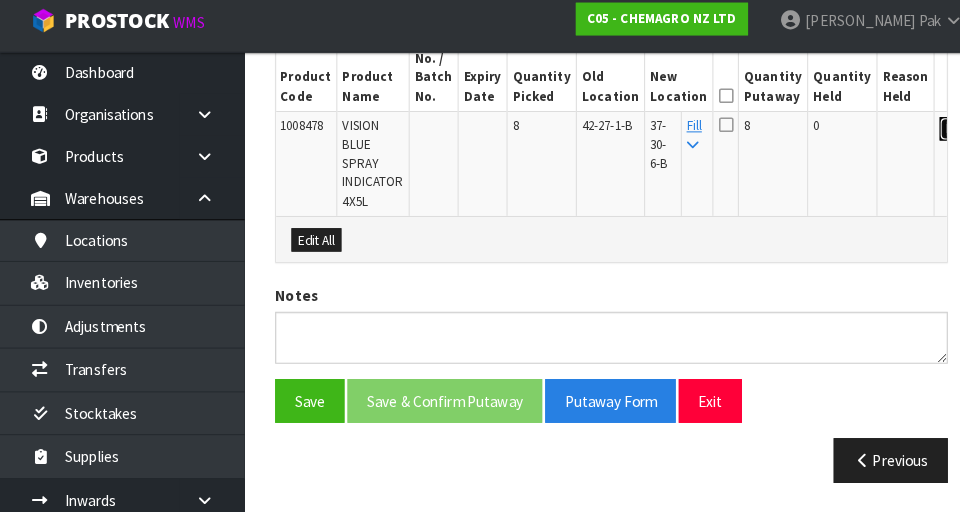 click on "Edit" at bounding box center (938, 136) 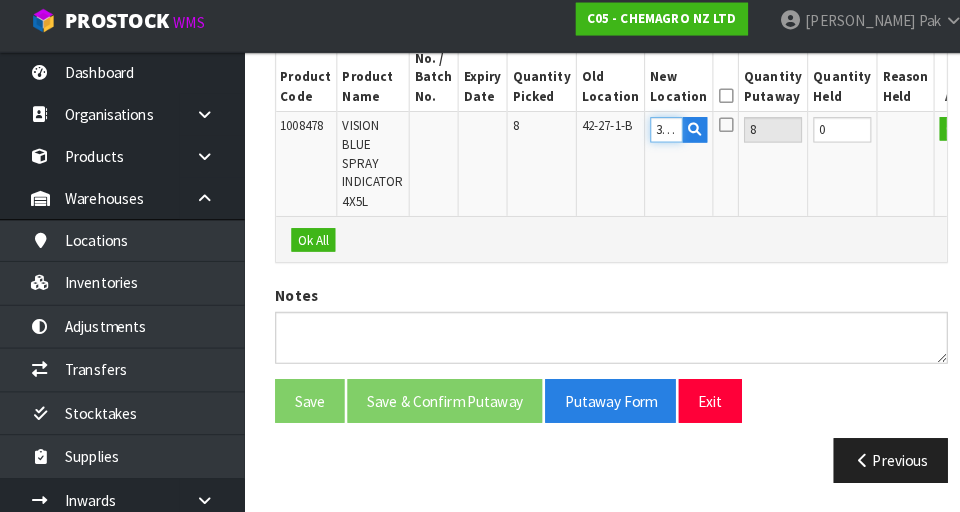 click on "37-30-6-B" at bounding box center [654, 136] 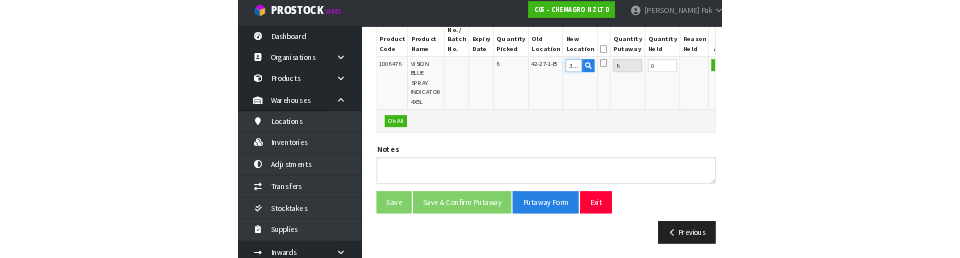 scroll, scrollTop: 565, scrollLeft: 0, axis: vertical 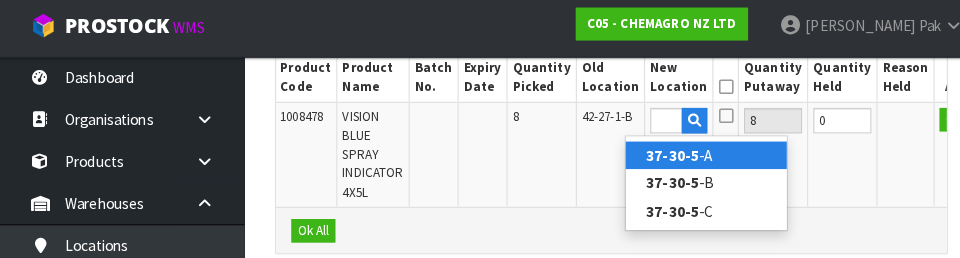 click on "37-30-5 -A" at bounding box center (693, 156) 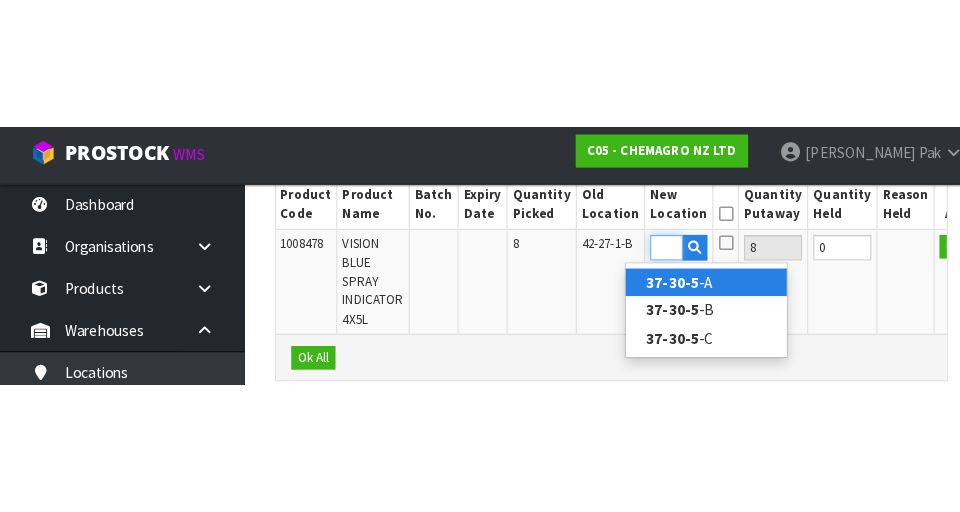 scroll, scrollTop: 560, scrollLeft: 0, axis: vertical 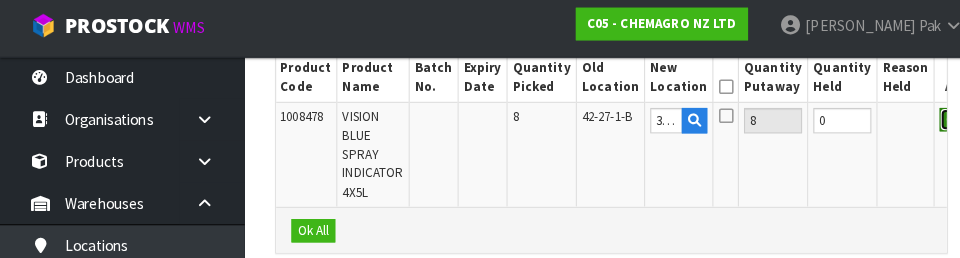 click on "OK" at bounding box center [936, 122] 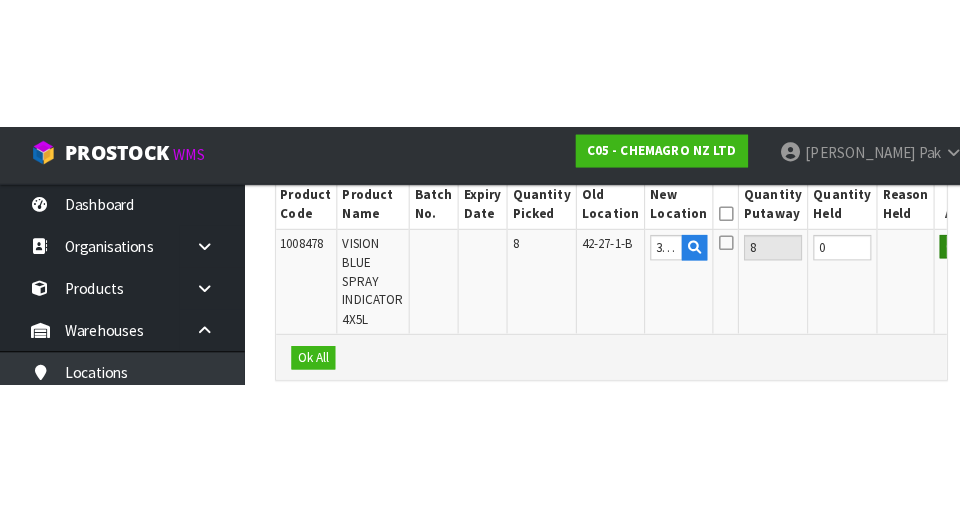 scroll, scrollTop: 560, scrollLeft: 0, axis: vertical 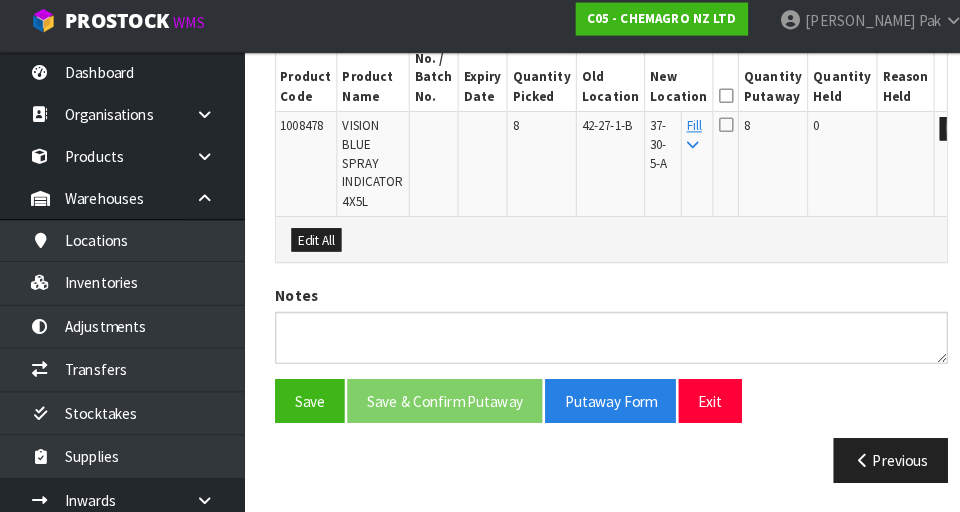 click at bounding box center (712, 103) 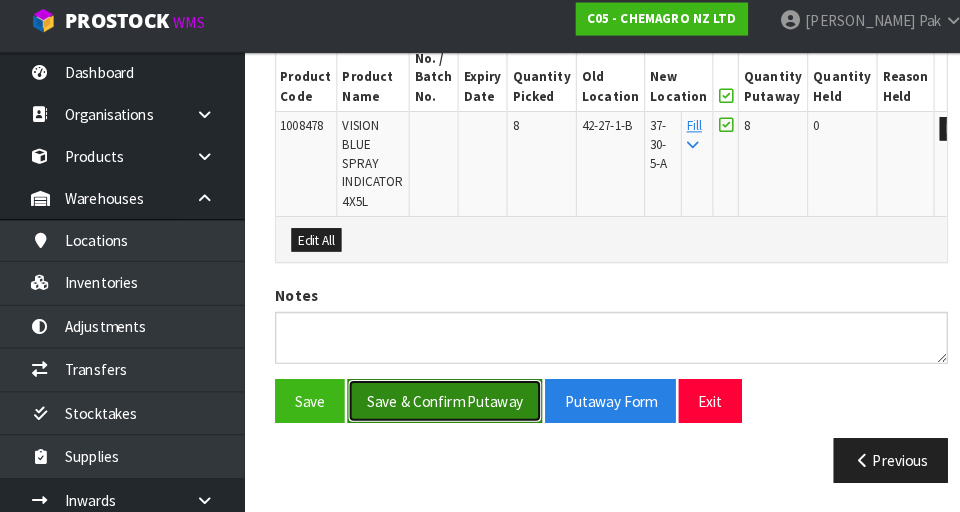 click on "Save & Confirm Putaway" at bounding box center [436, 402] 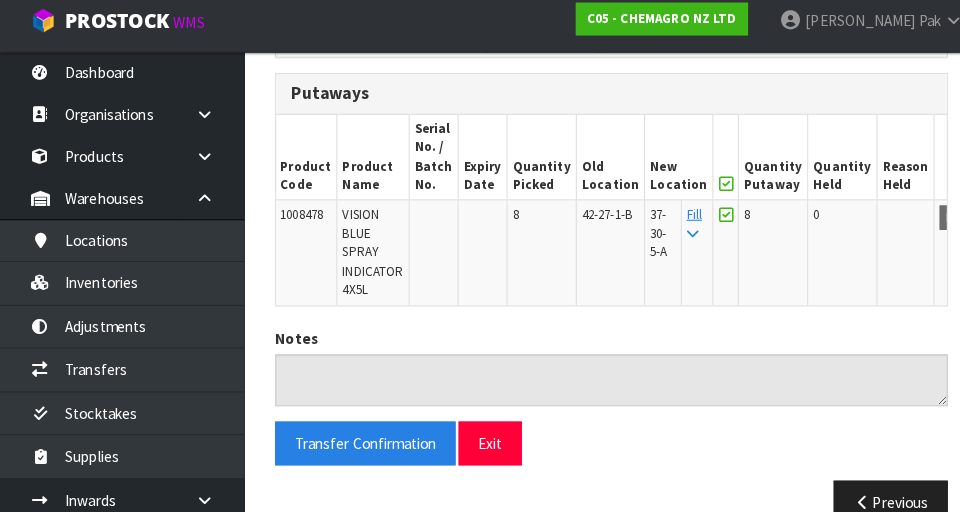 scroll, scrollTop: 587, scrollLeft: 0, axis: vertical 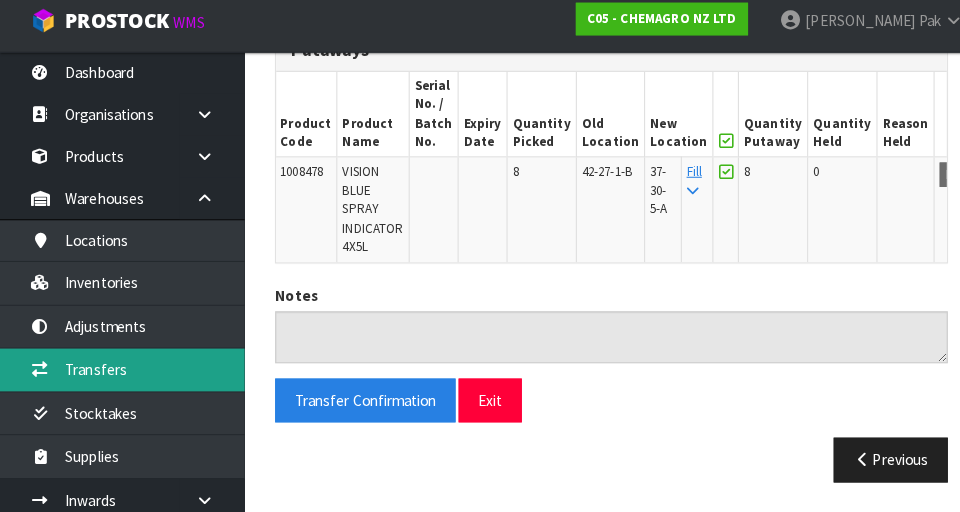 click on "Transfers" at bounding box center (120, 371) 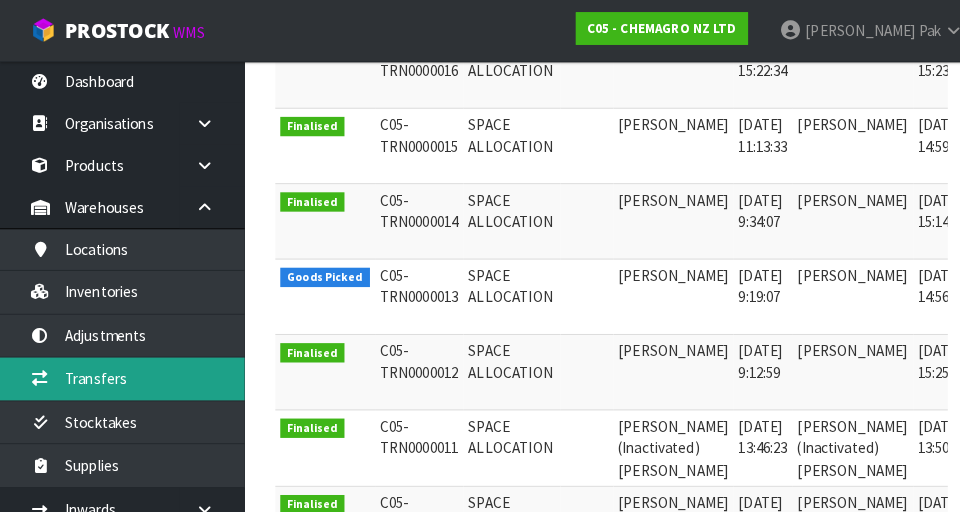 scroll, scrollTop: 504, scrollLeft: 0, axis: vertical 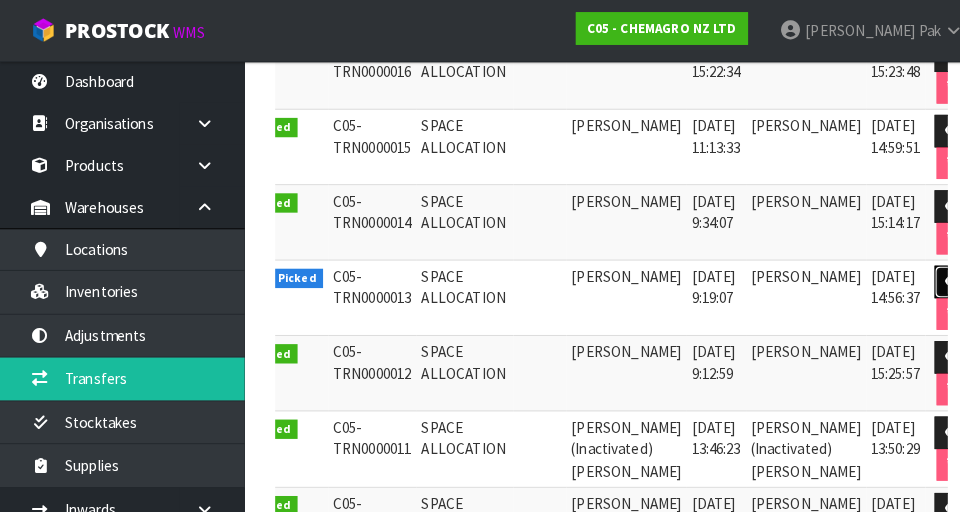 click at bounding box center [935, 276] 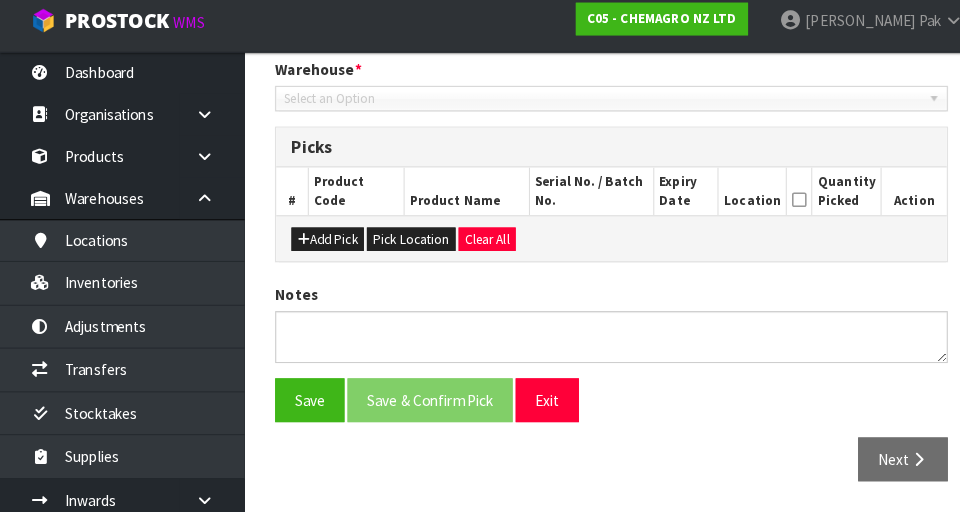 type on "2025-07-25" 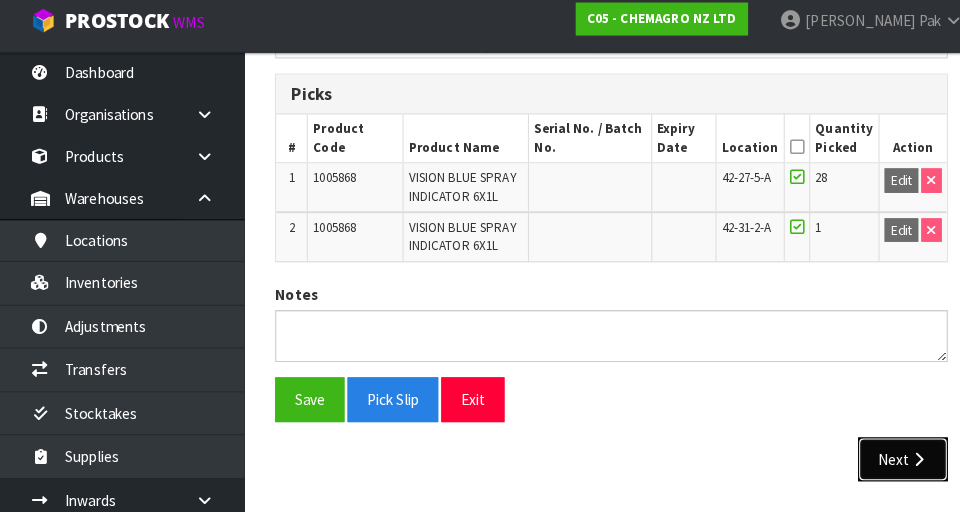 click at bounding box center [901, 460] 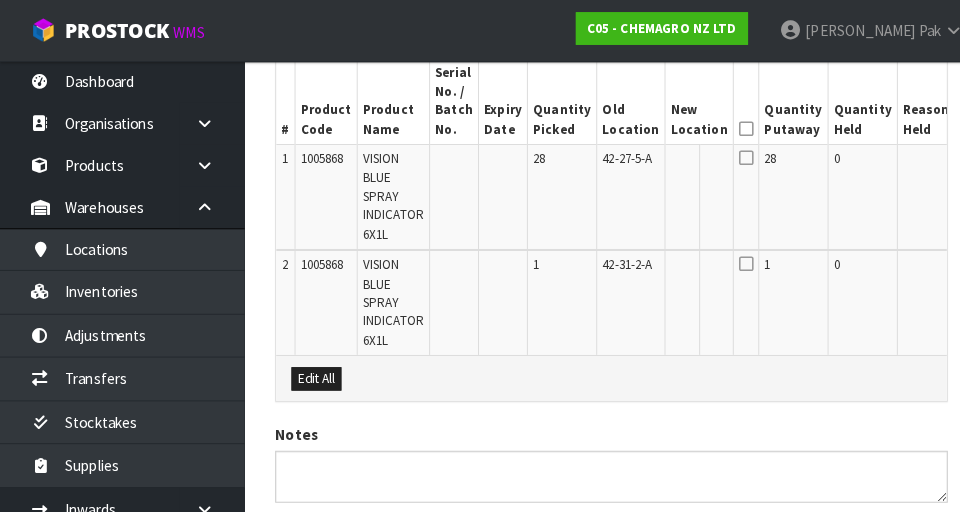 scroll, scrollTop: 535, scrollLeft: 0, axis: vertical 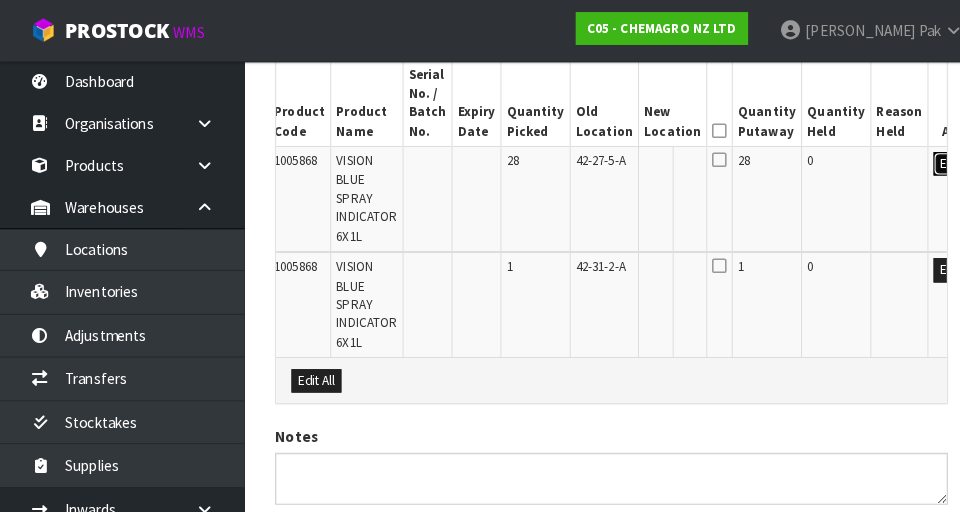 click on "Edit" at bounding box center (932, 161) 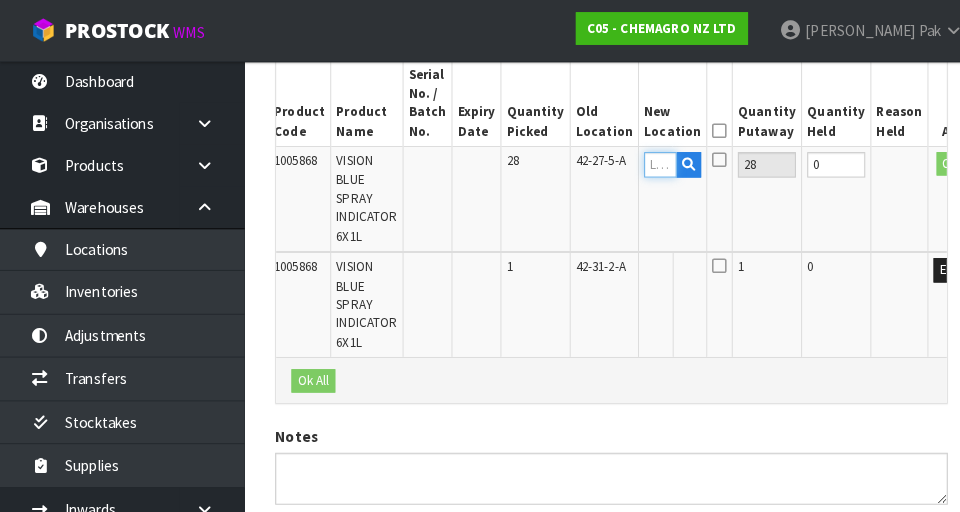 click at bounding box center (648, 161) 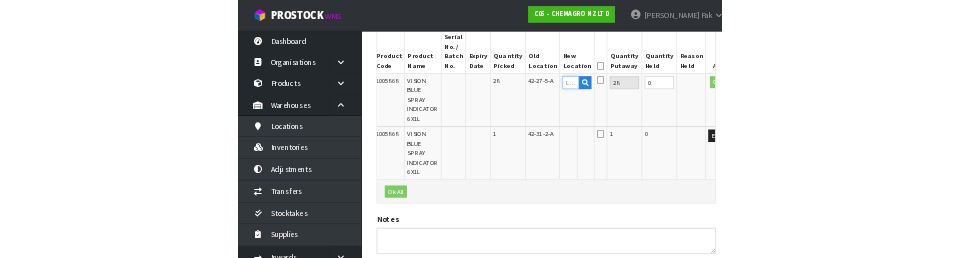 scroll, scrollTop: 526, scrollLeft: 0, axis: vertical 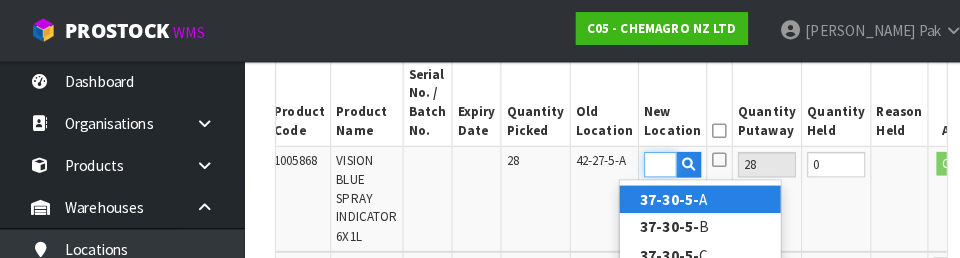 type on "37-30-5-B" 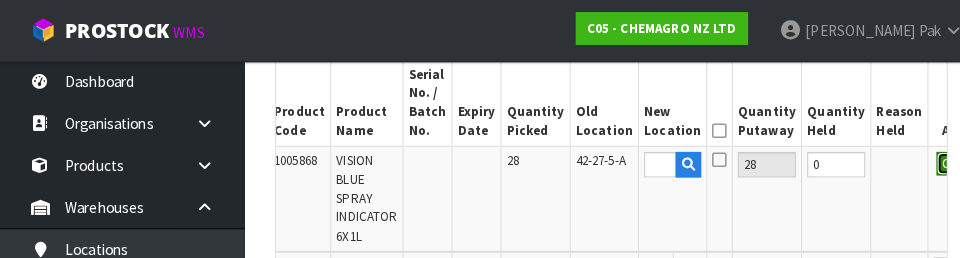click on "OK" at bounding box center (933, 161) 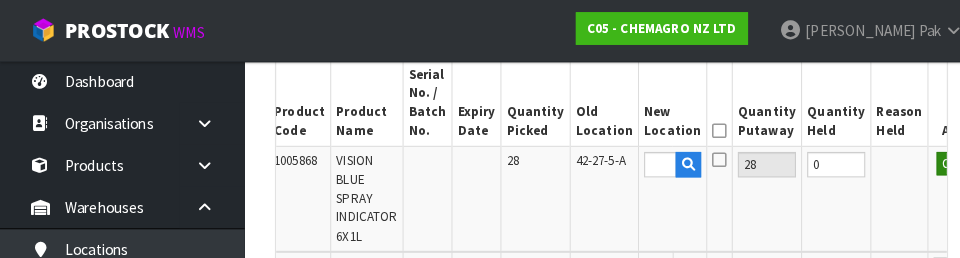 scroll, scrollTop: 0, scrollLeft: 0, axis: both 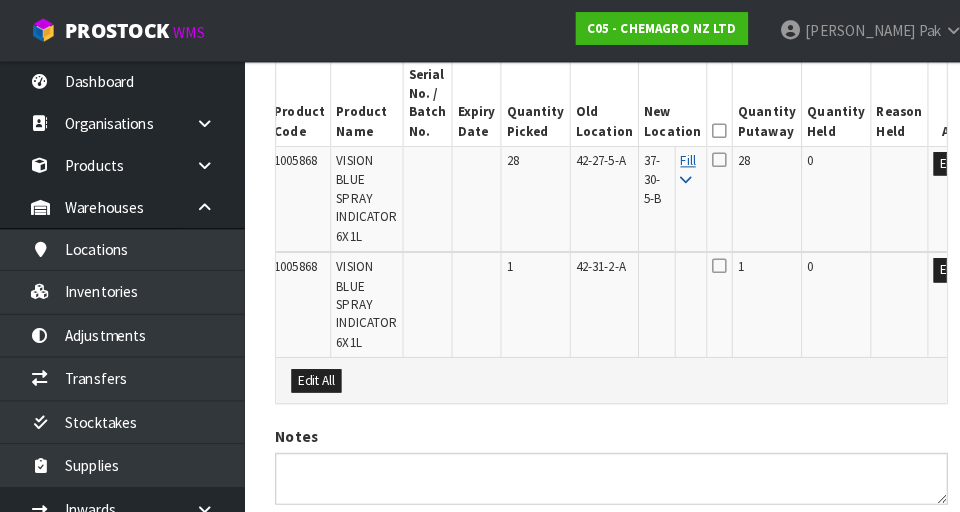 click at bounding box center [673, 176] 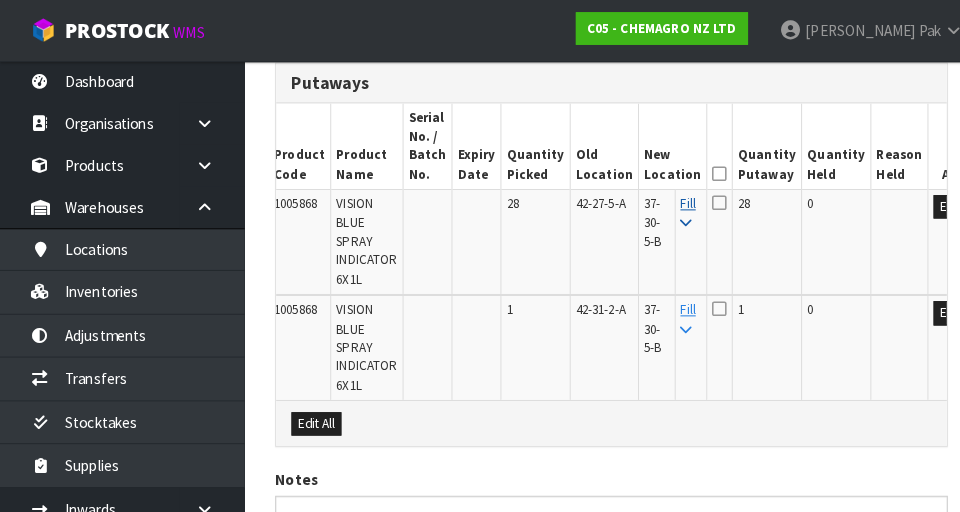 scroll, scrollTop: 493, scrollLeft: 0, axis: vertical 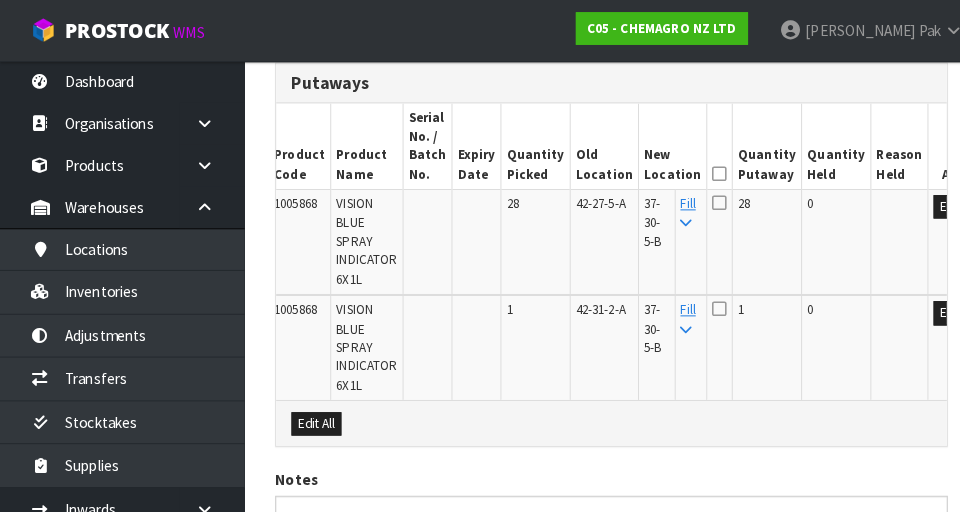 click on "0" at bounding box center (795, 303) 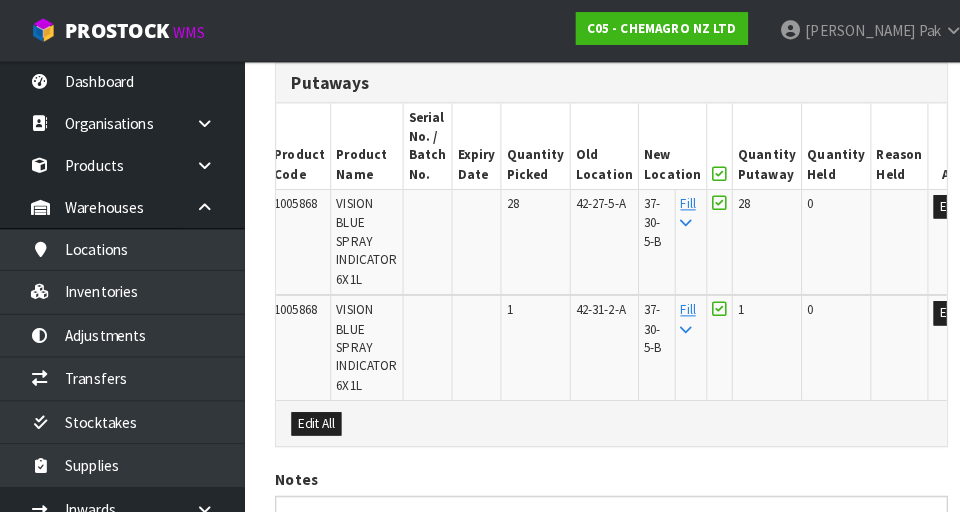 scroll, scrollTop: 664, scrollLeft: 0, axis: vertical 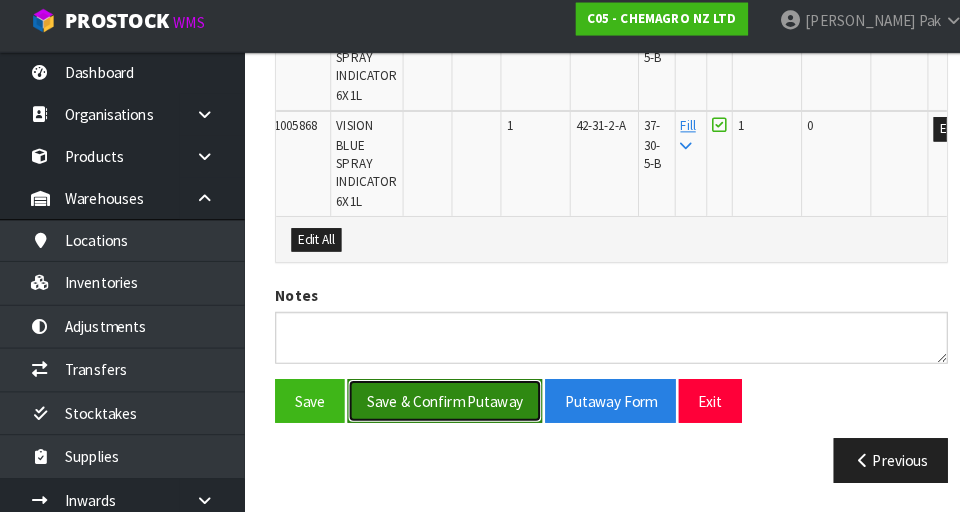 click on "Save & Confirm Putaway" at bounding box center (436, 402) 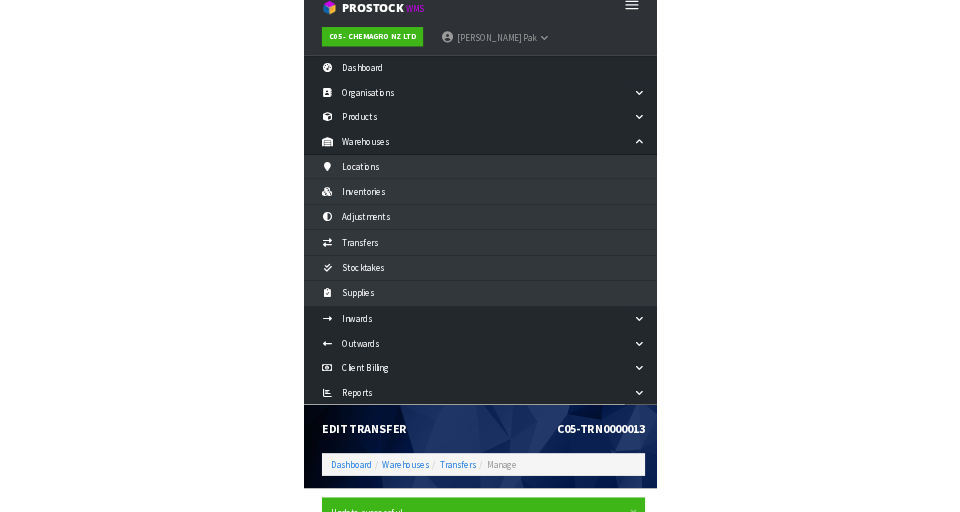 scroll, scrollTop: 7, scrollLeft: 0, axis: vertical 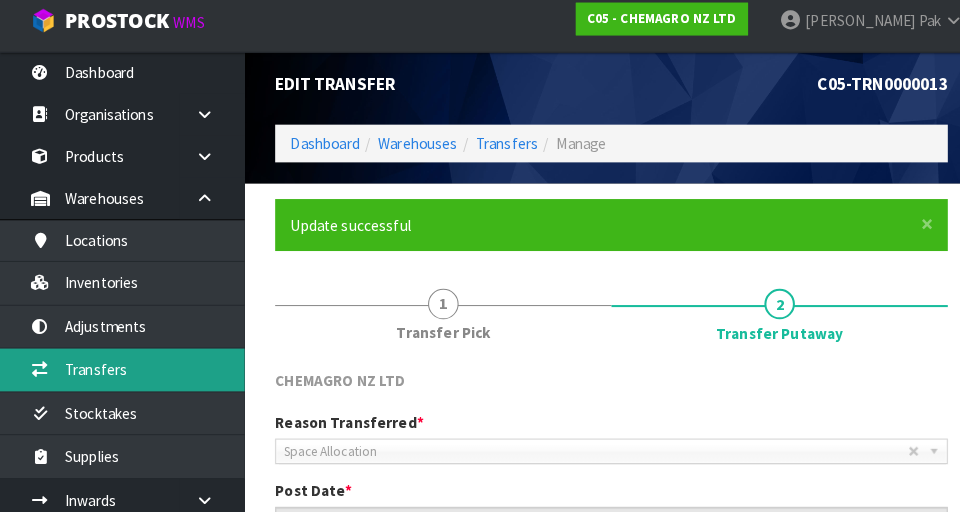 click on "Transfers" at bounding box center (120, 371) 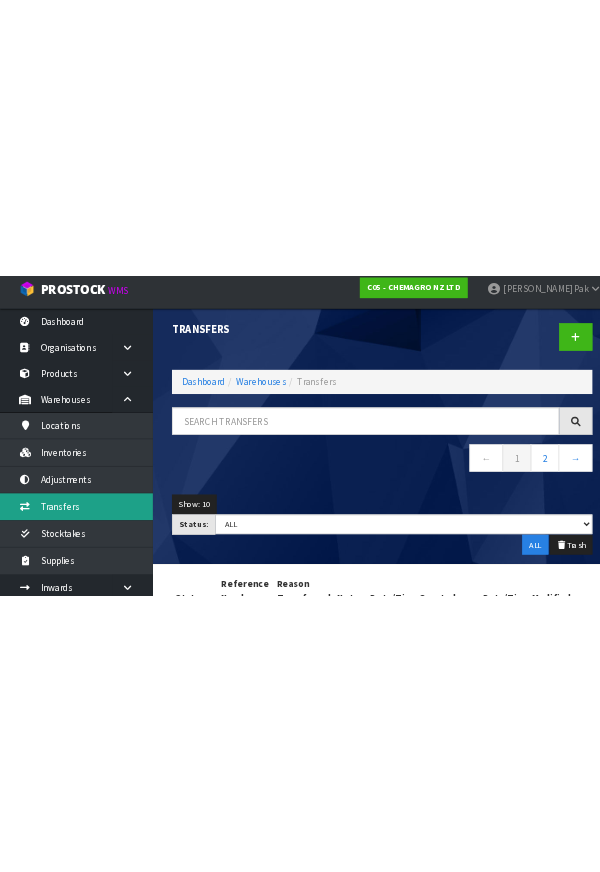 scroll, scrollTop: 0, scrollLeft: 0, axis: both 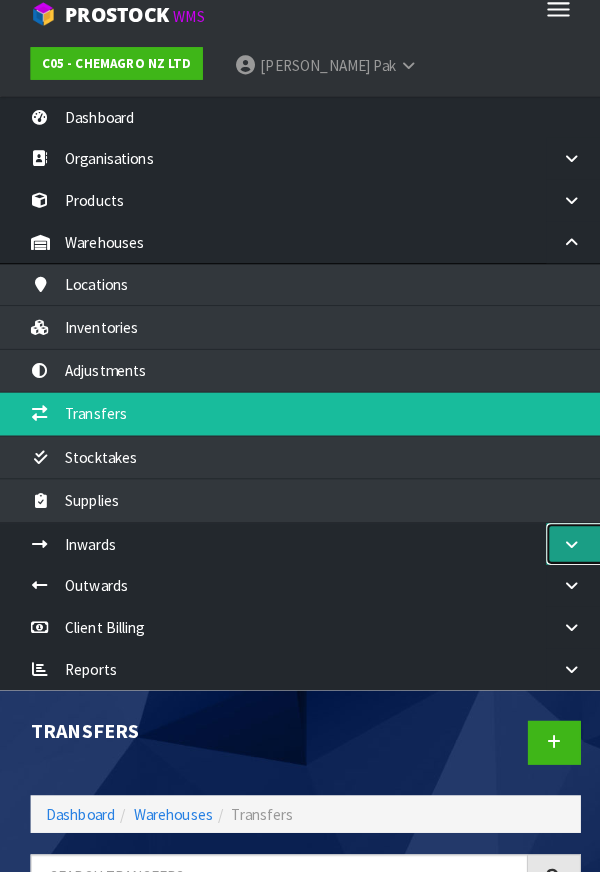 click at bounding box center [568, 549] 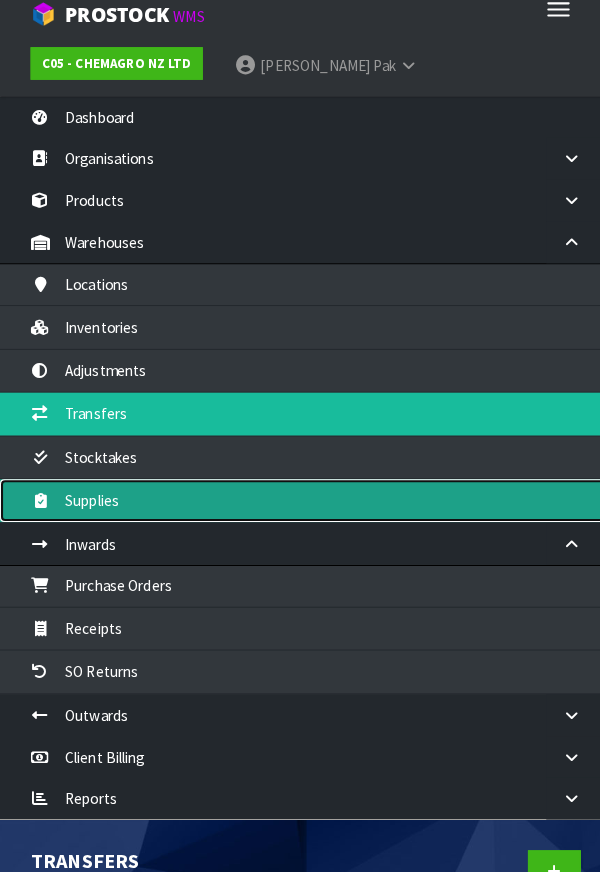 click on "Supplies" at bounding box center [300, 506] 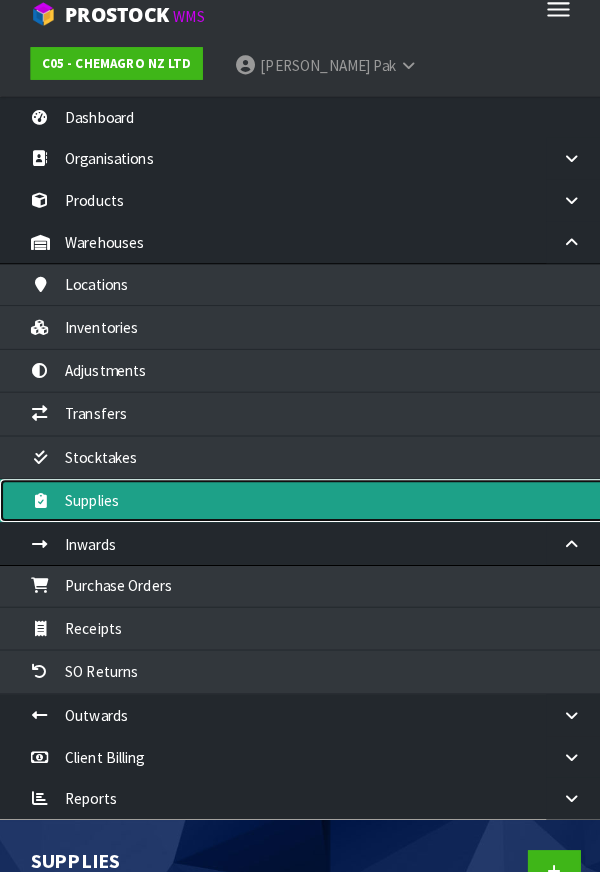 click on "Supplies" at bounding box center (300, 506) 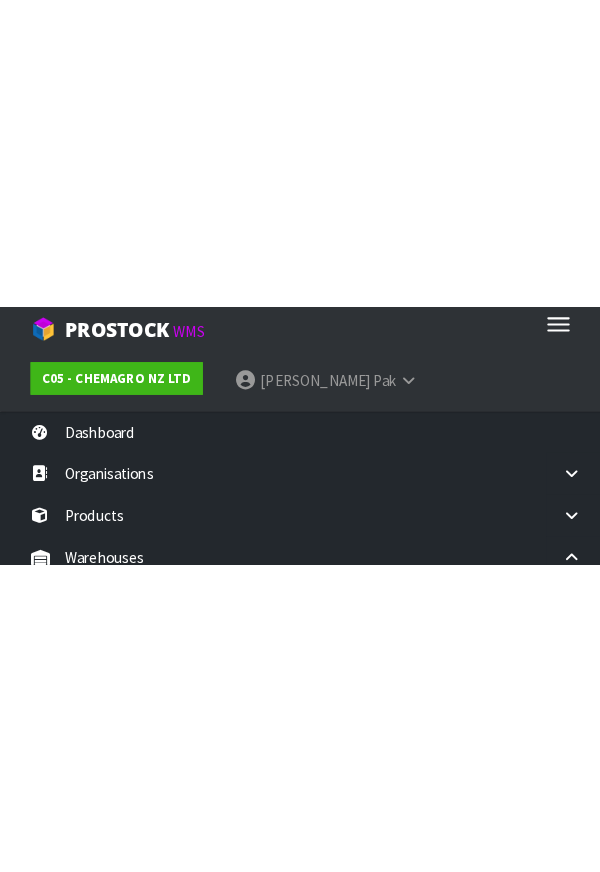 scroll, scrollTop: 3, scrollLeft: 0, axis: vertical 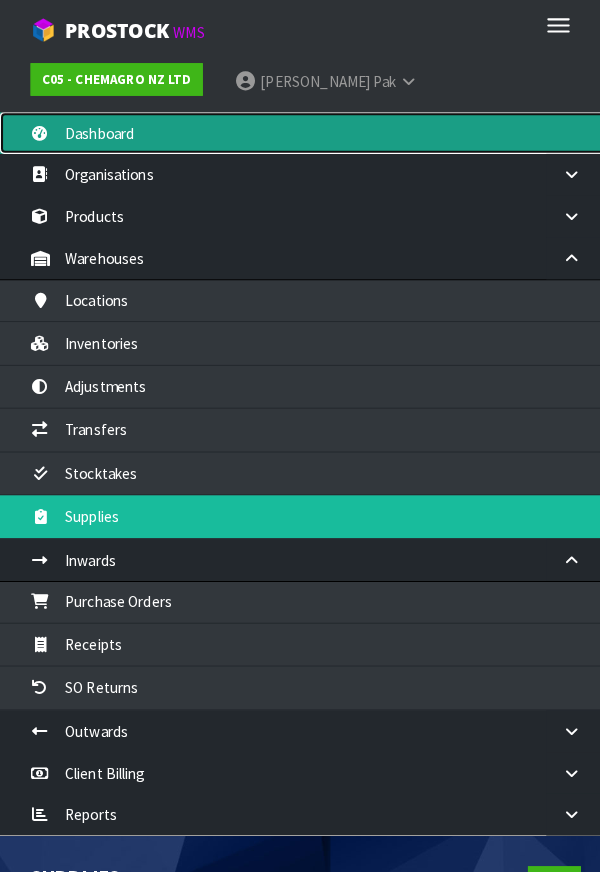 click on "Dashboard" at bounding box center [300, 130] 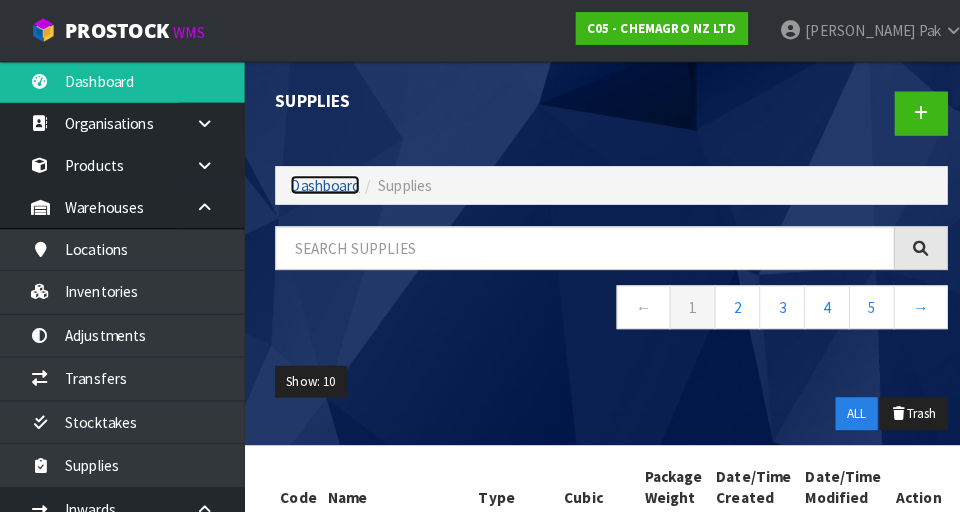 click on "Dashboard" at bounding box center [319, 181] 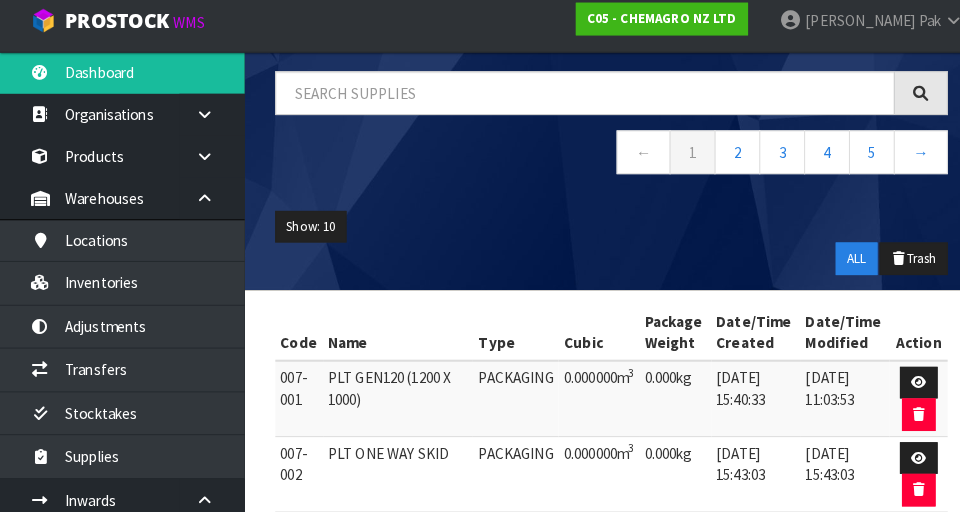 scroll, scrollTop: 0, scrollLeft: 0, axis: both 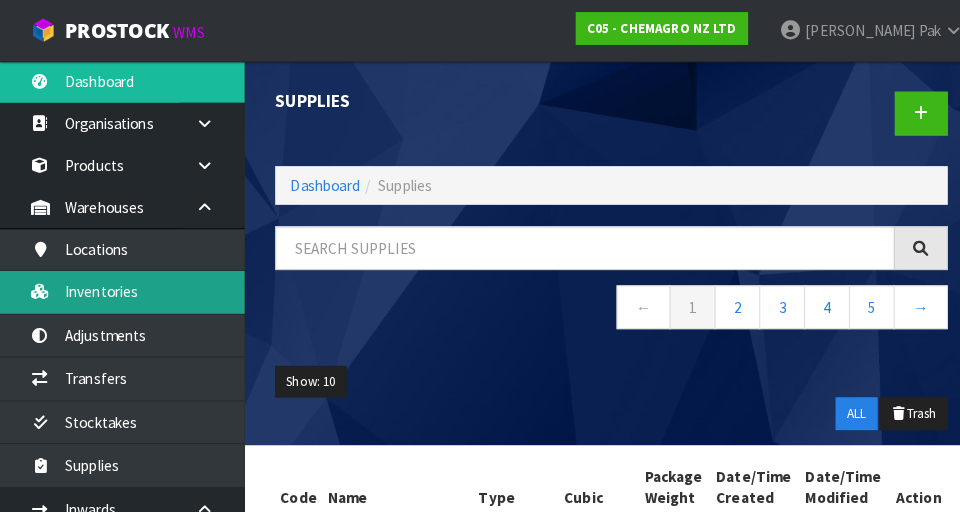 click on "Inventories" at bounding box center (120, 286) 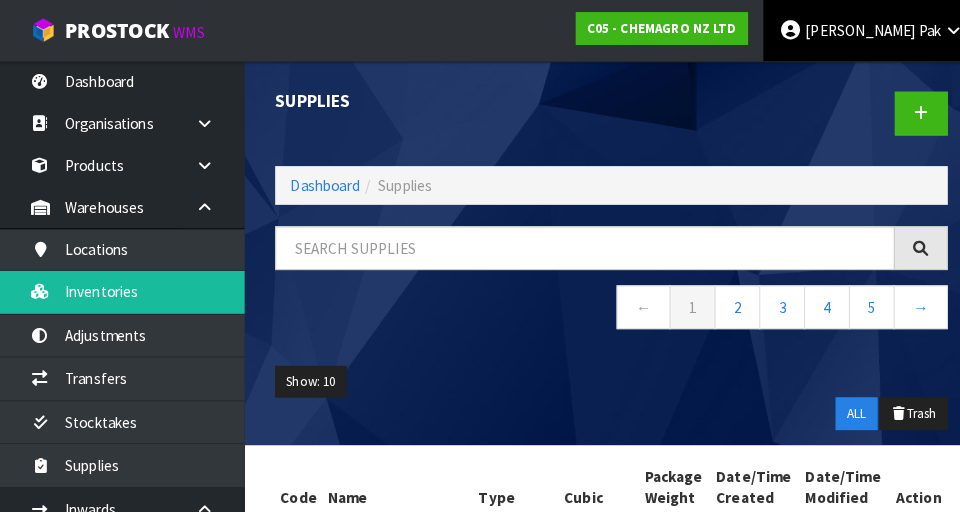 click on "Pak" at bounding box center [912, 29] 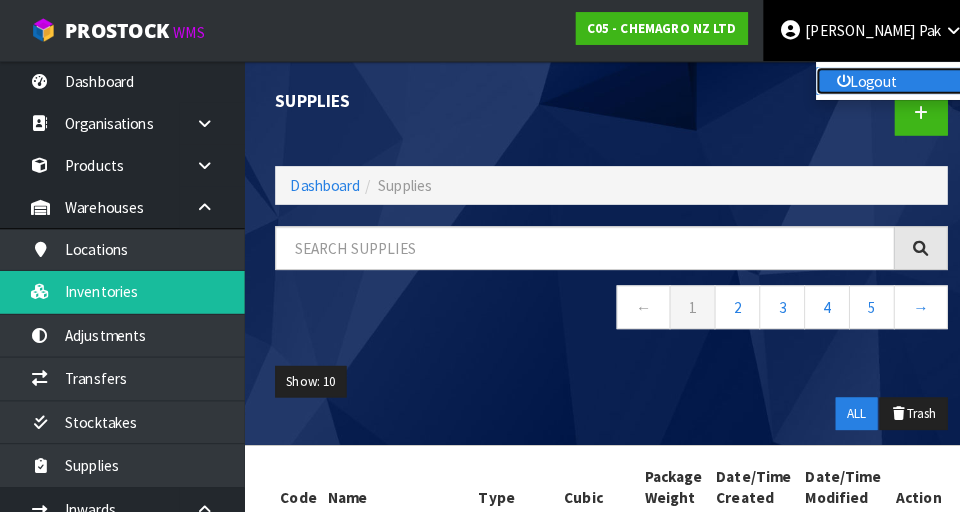 click on "Logout" at bounding box center (880, 79) 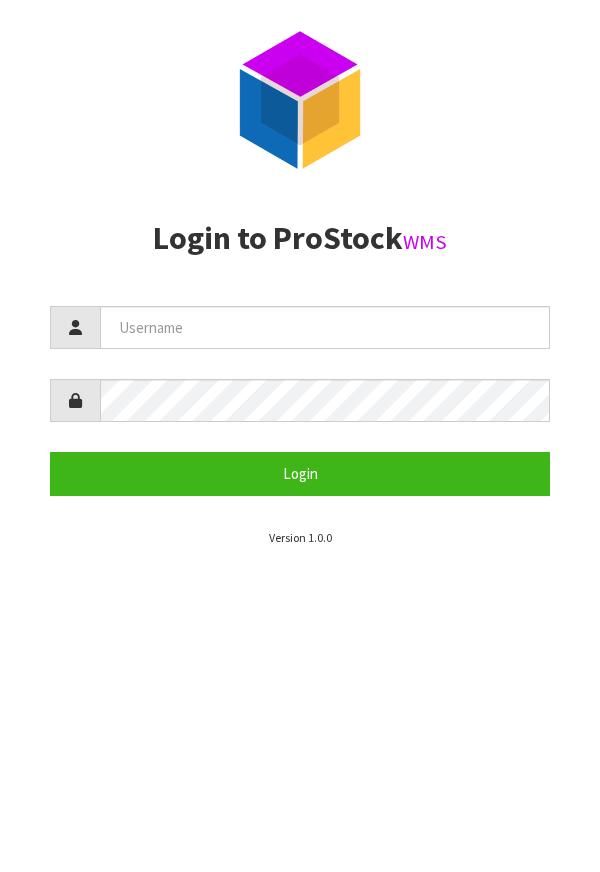 scroll, scrollTop: 0, scrollLeft: 0, axis: both 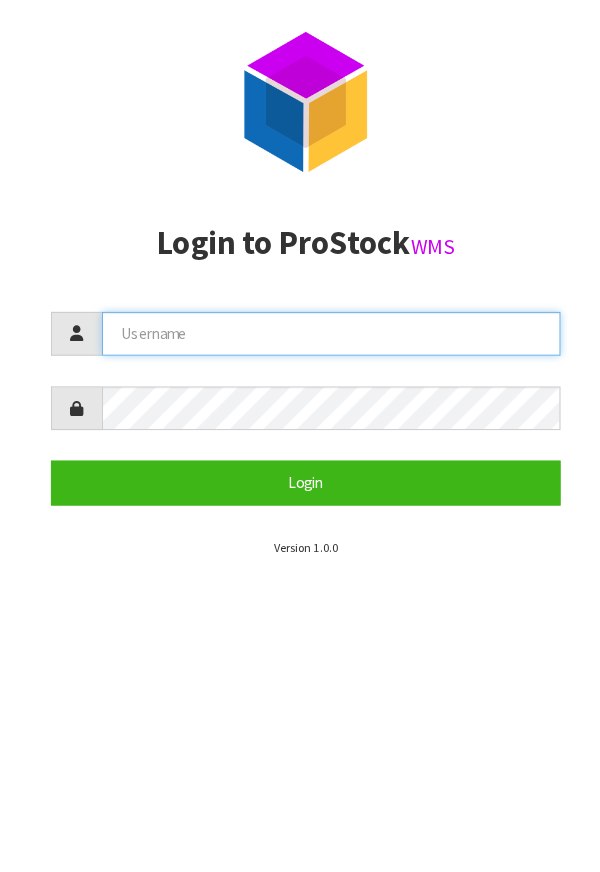 click at bounding box center (325, 327) 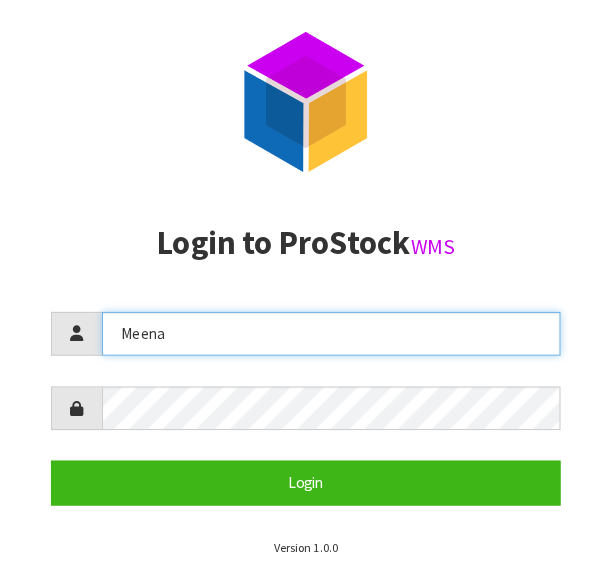 type on "Meena" 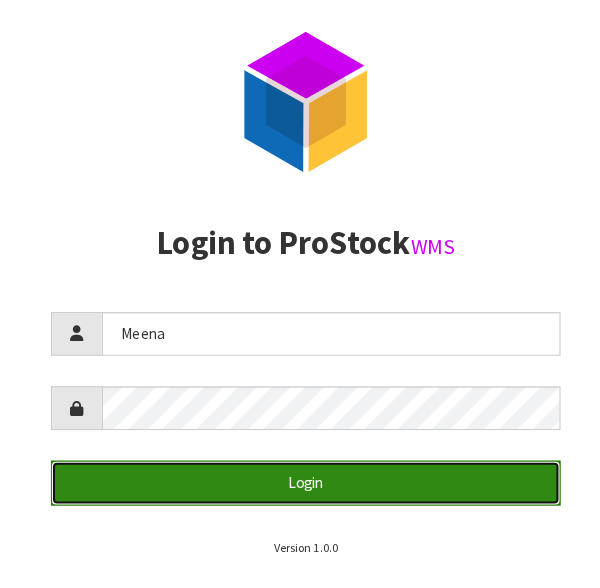 click on "Login" at bounding box center (300, 473) 